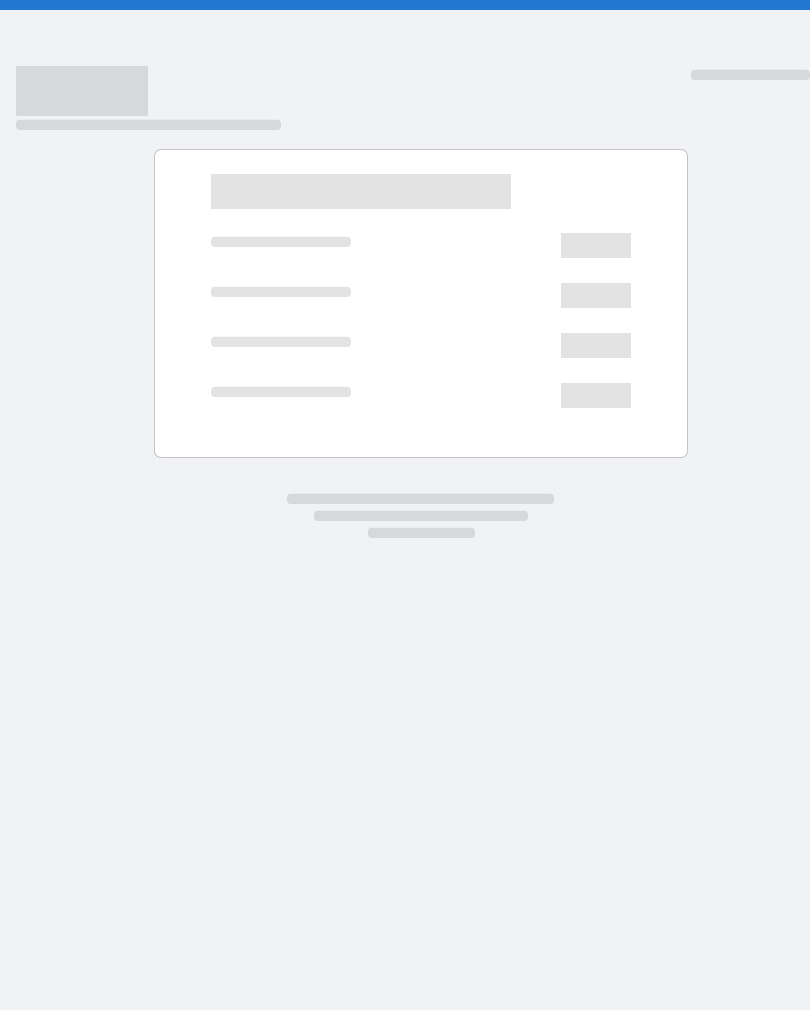 scroll, scrollTop: 0, scrollLeft: 0, axis: both 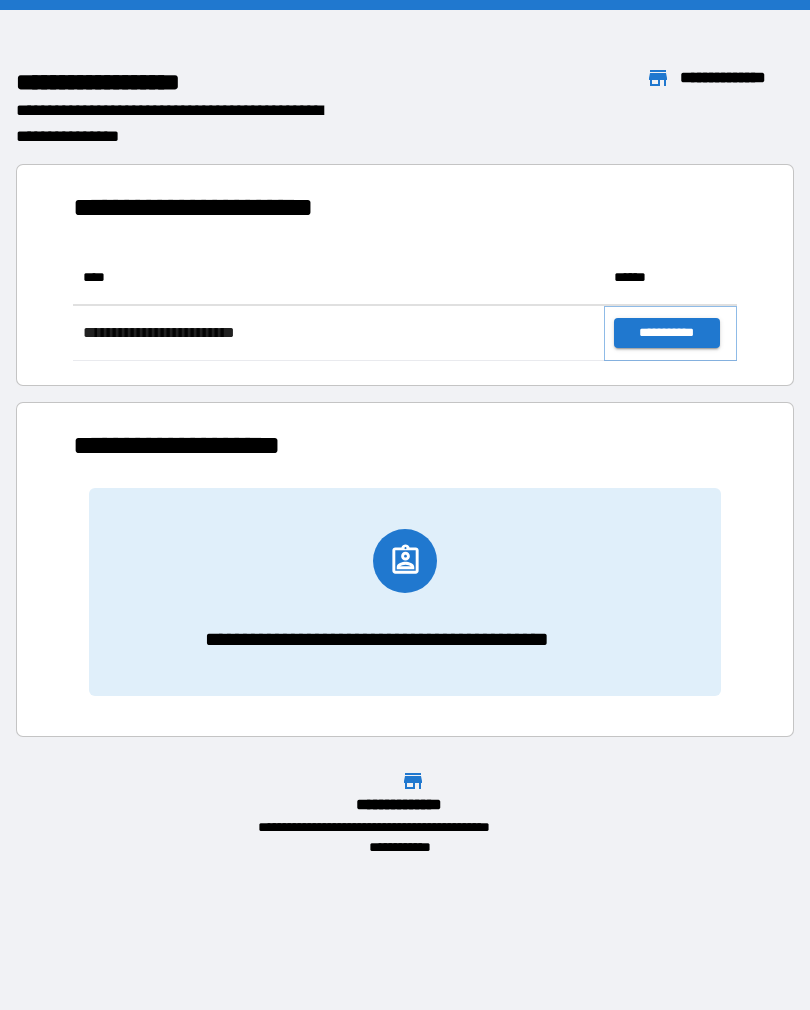 click on "**********" at bounding box center [666, 333] 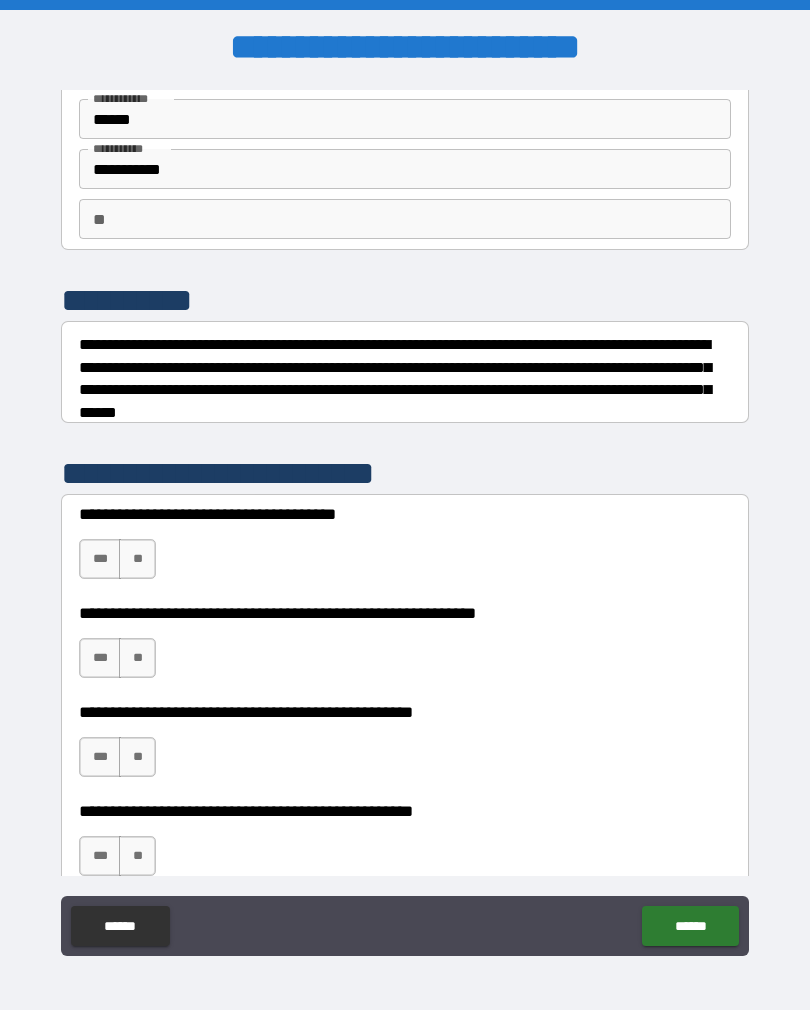 scroll, scrollTop: 88, scrollLeft: 0, axis: vertical 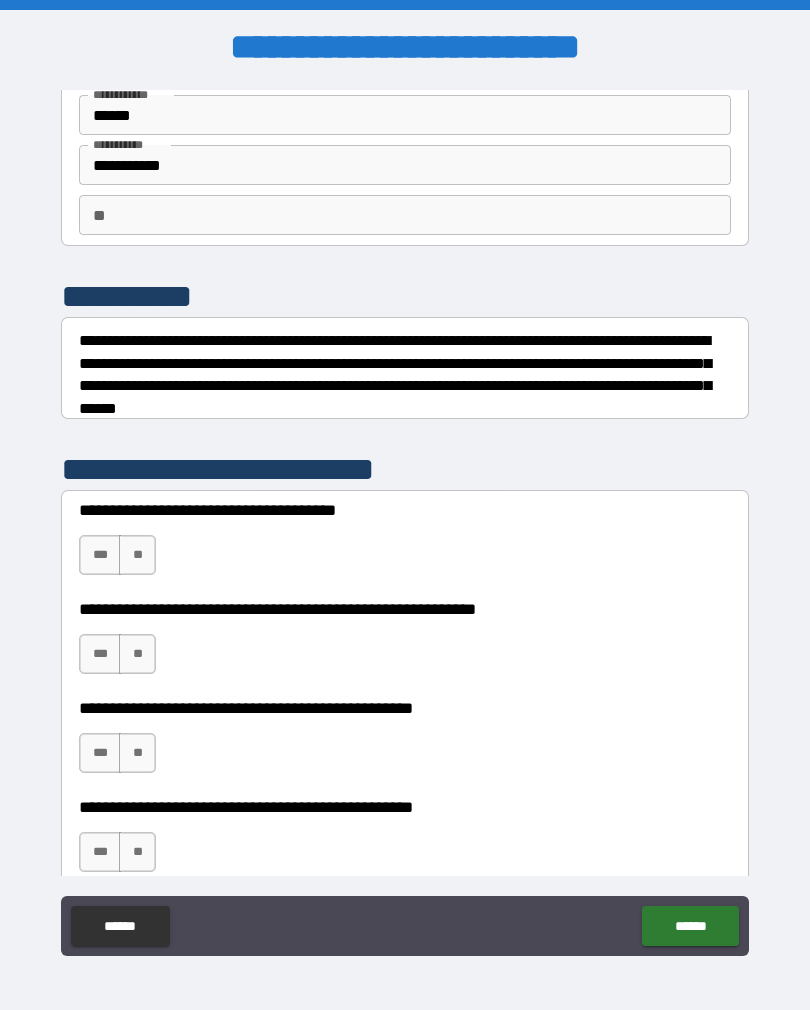 click on "***" at bounding box center (100, 555) 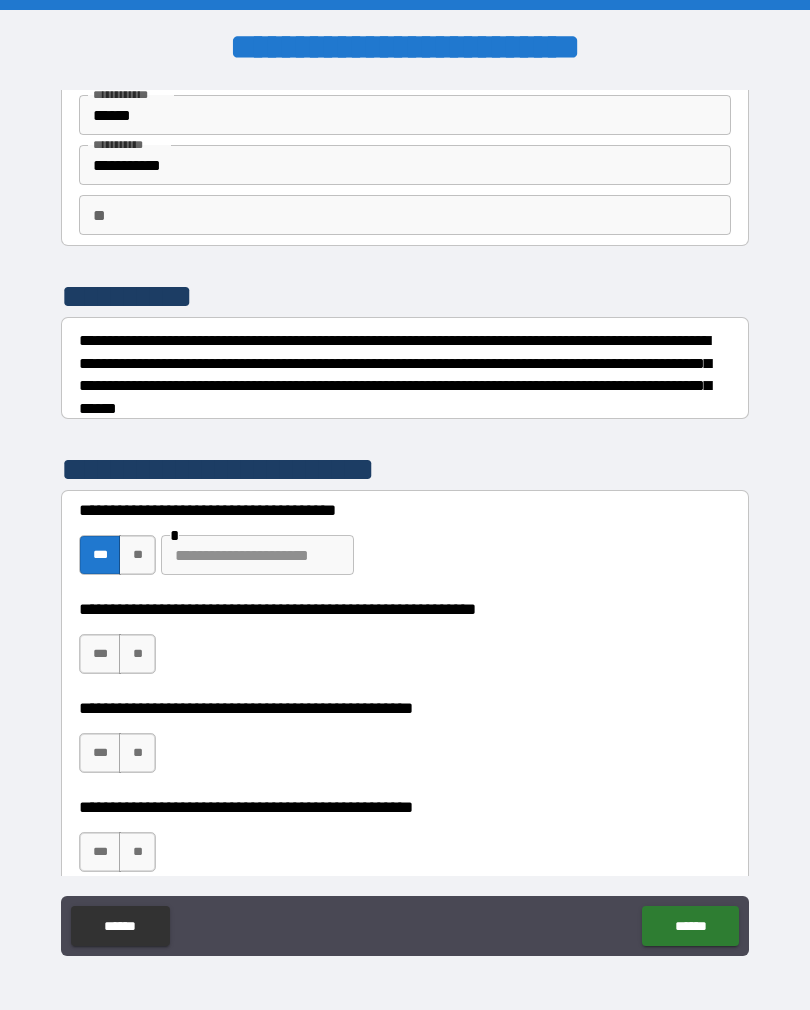 click at bounding box center [257, 555] 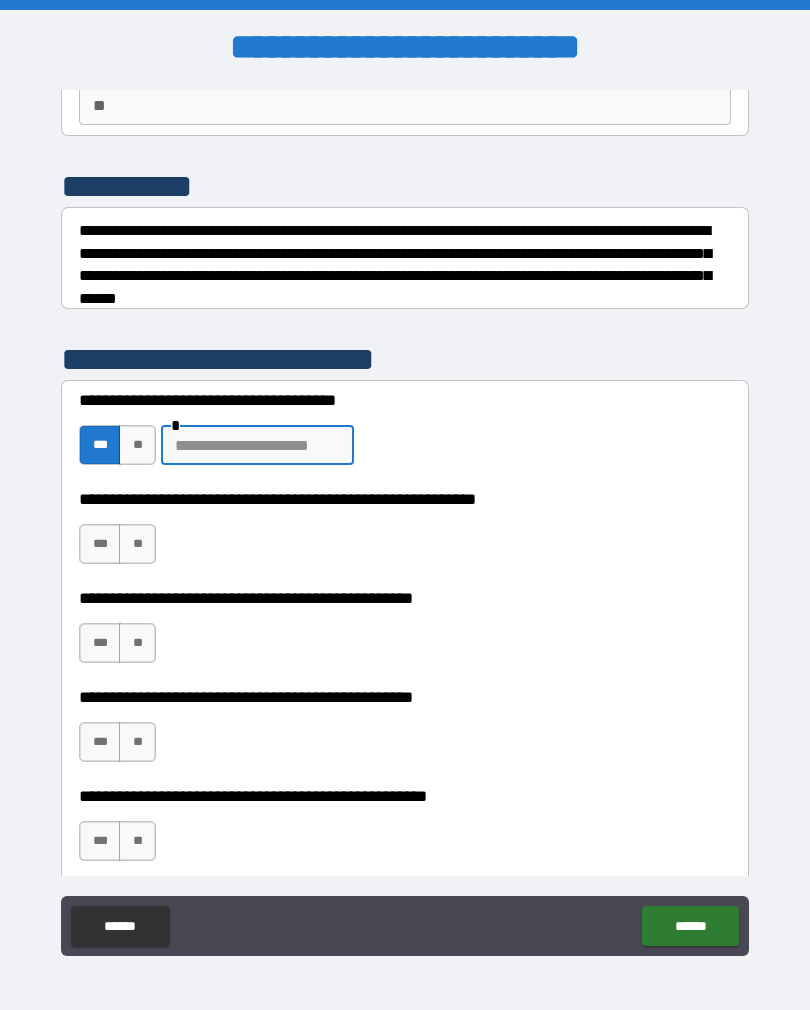 scroll, scrollTop: 199, scrollLeft: 0, axis: vertical 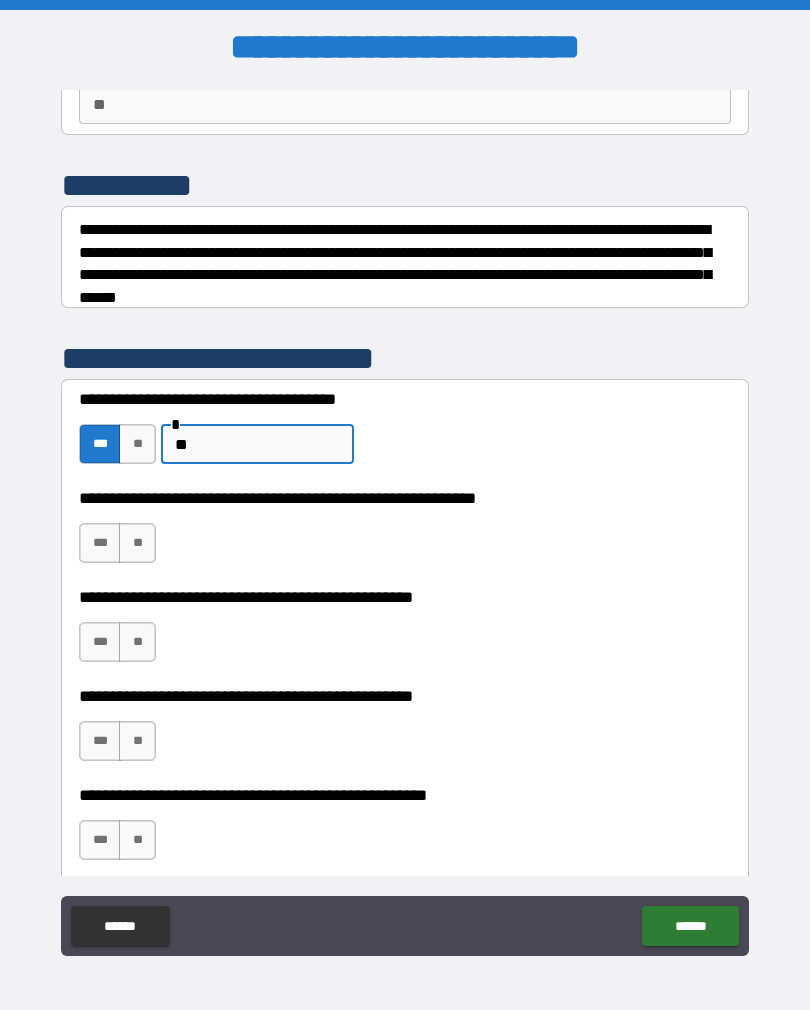 type on "*" 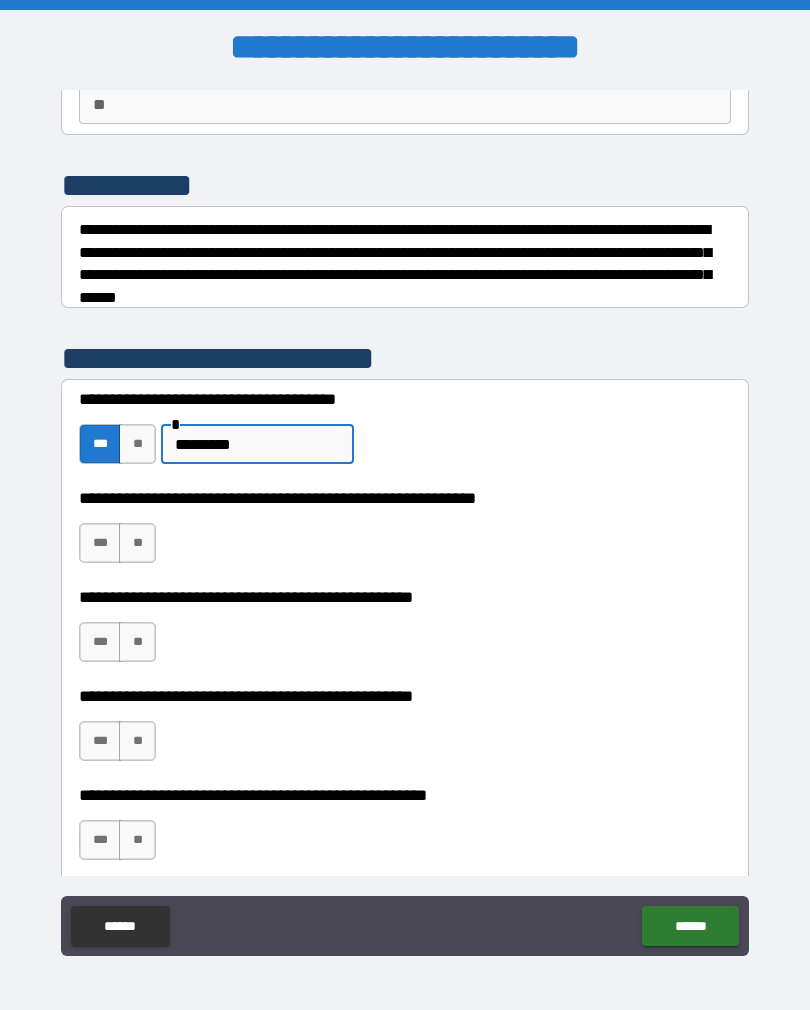 type on "*********" 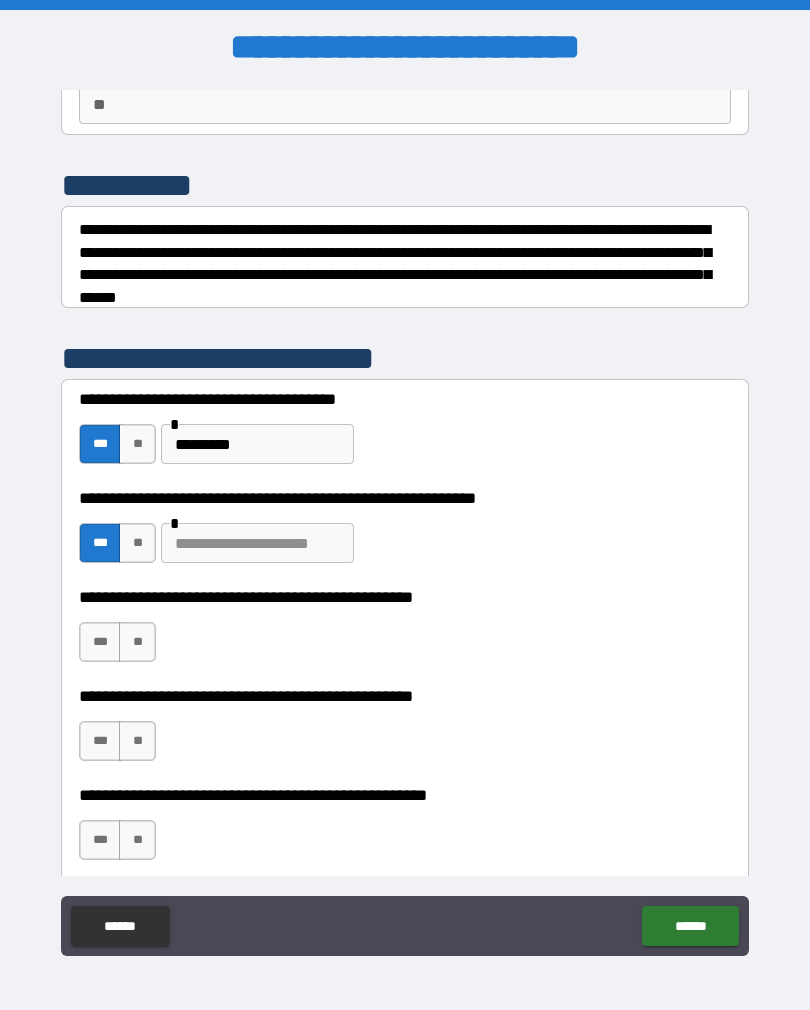 click at bounding box center (257, 543) 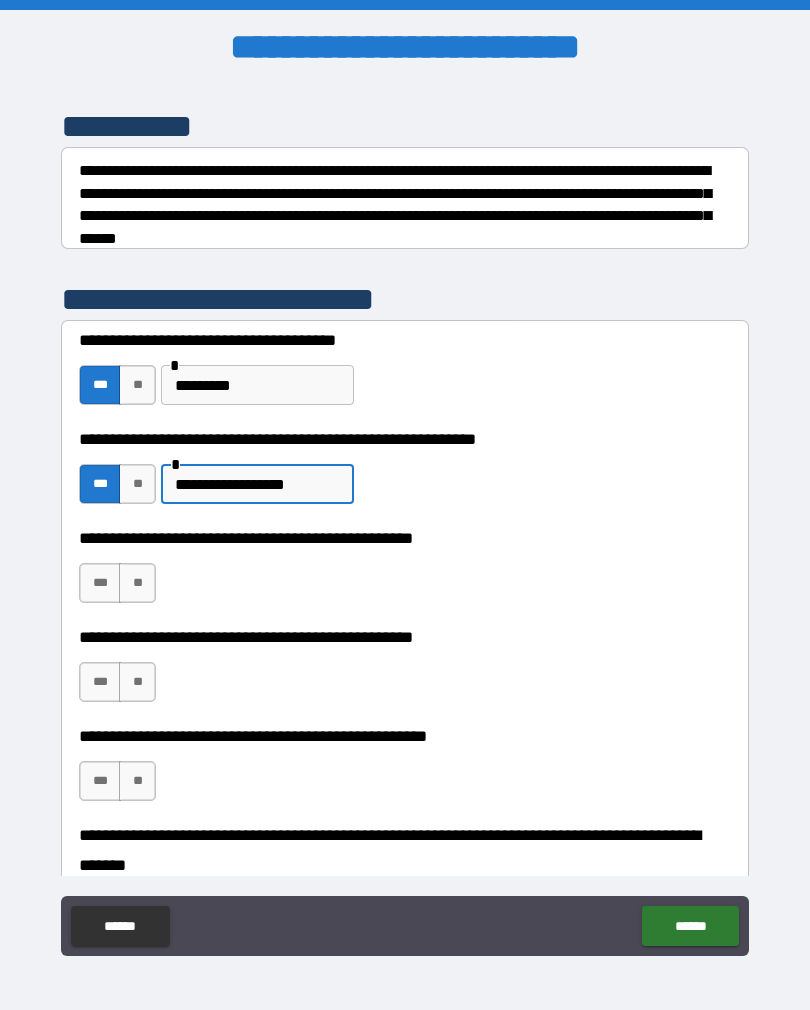 scroll, scrollTop: 275, scrollLeft: 0, axis: vertical 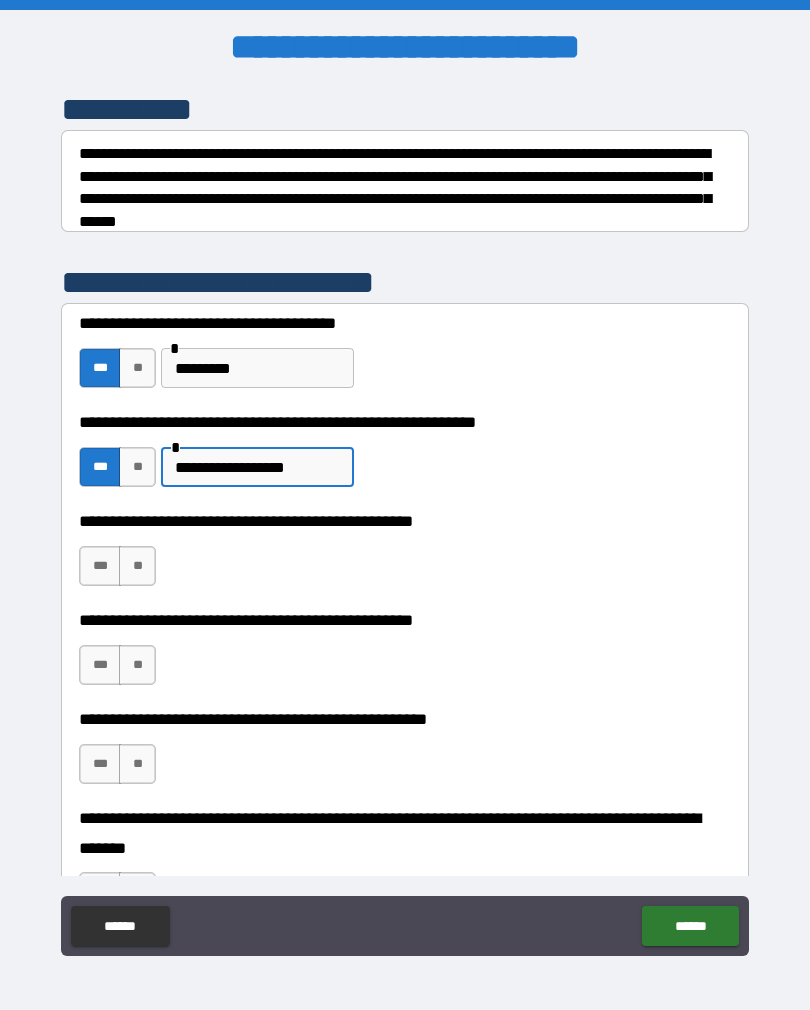 type on "**********" 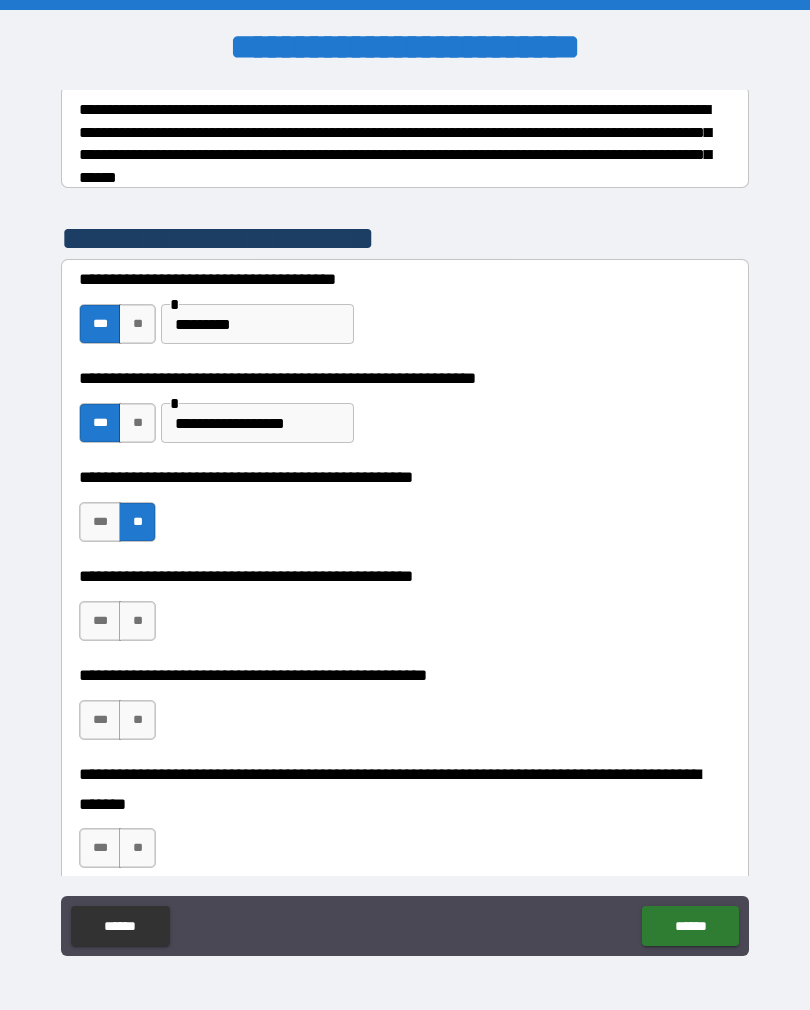 scroll, scrollTop: 333, scrollLeft: 0, axis: vertical 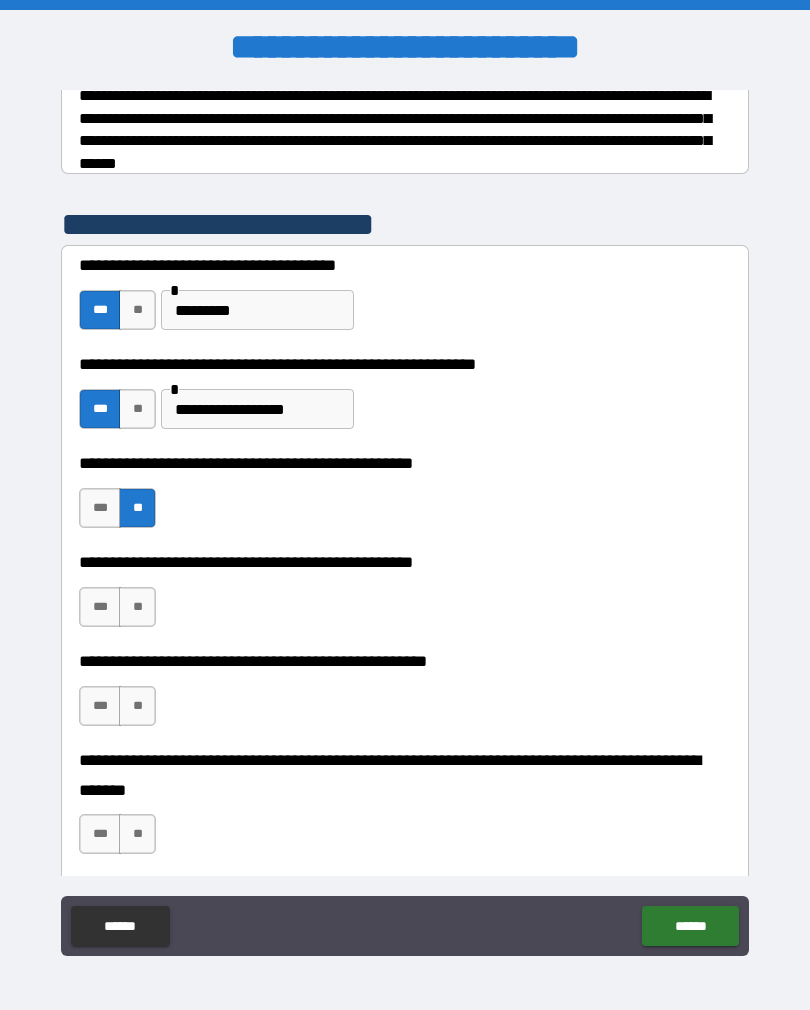 click on "***" at bounding box center (100, 607) 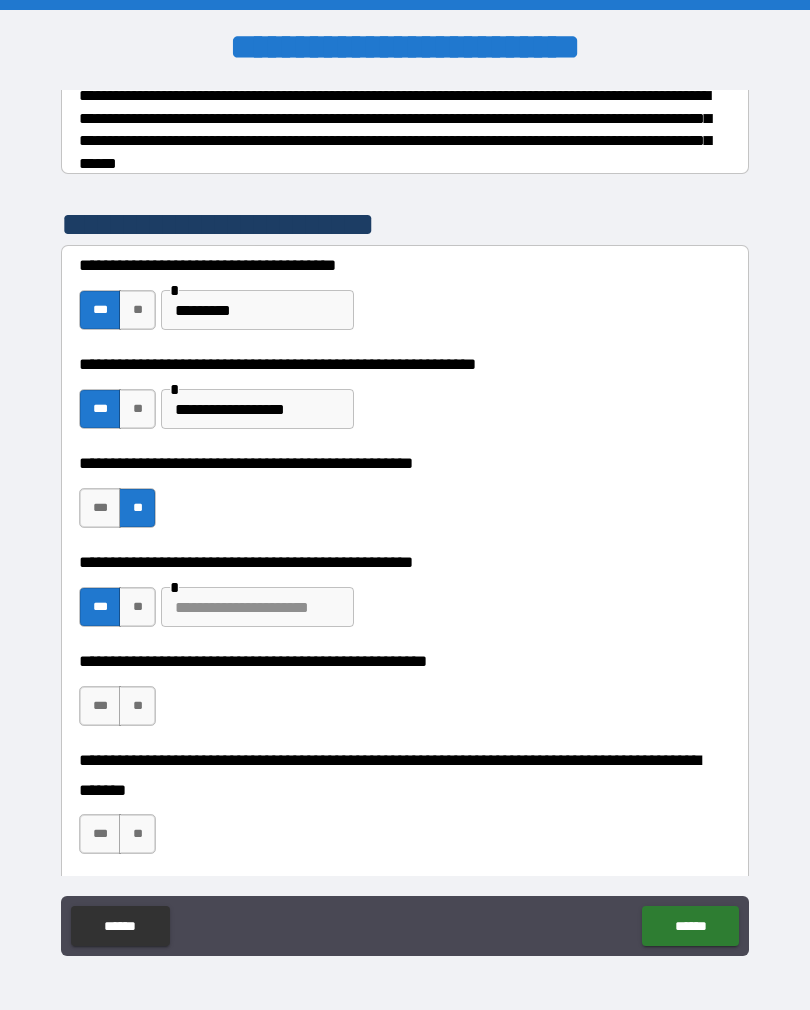 click on "*********" at bounding box center (257, 310) 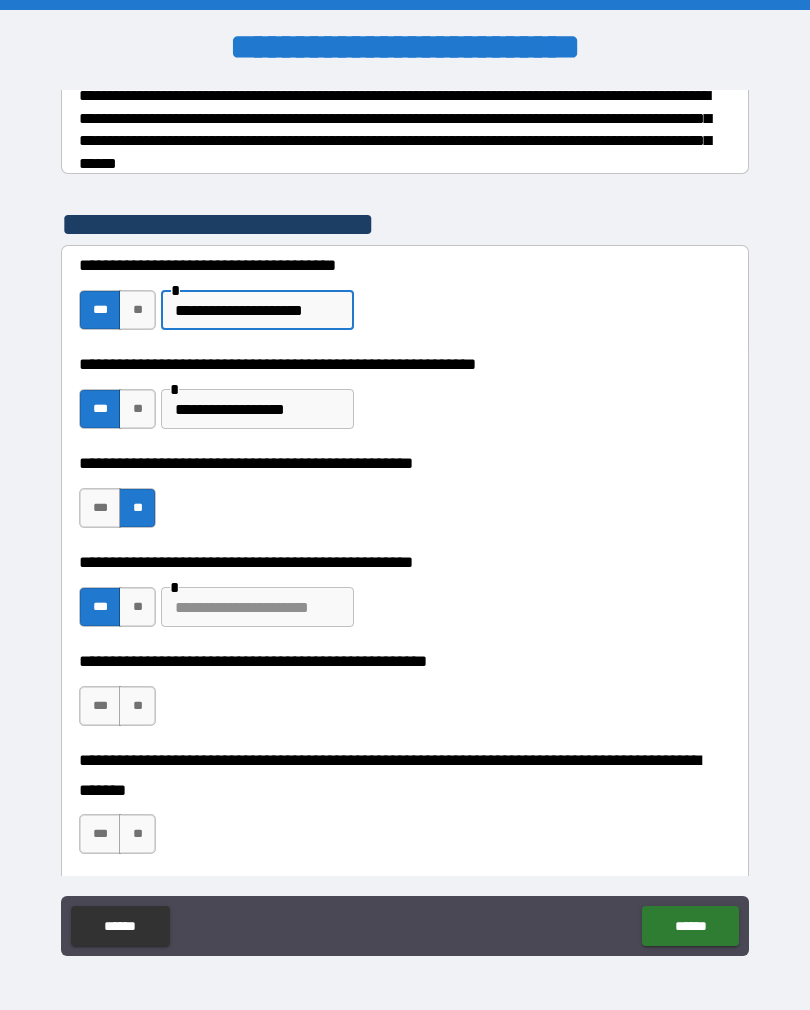 click on "**********" at bounding box center (257, 310) 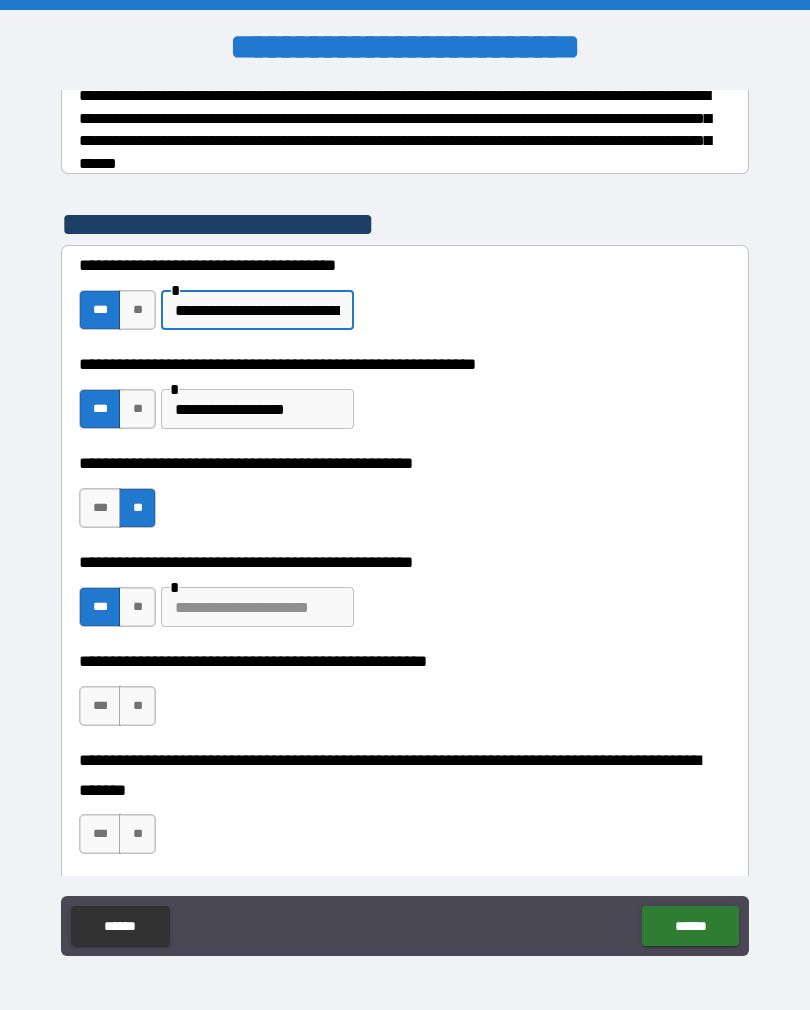 type on "**********" 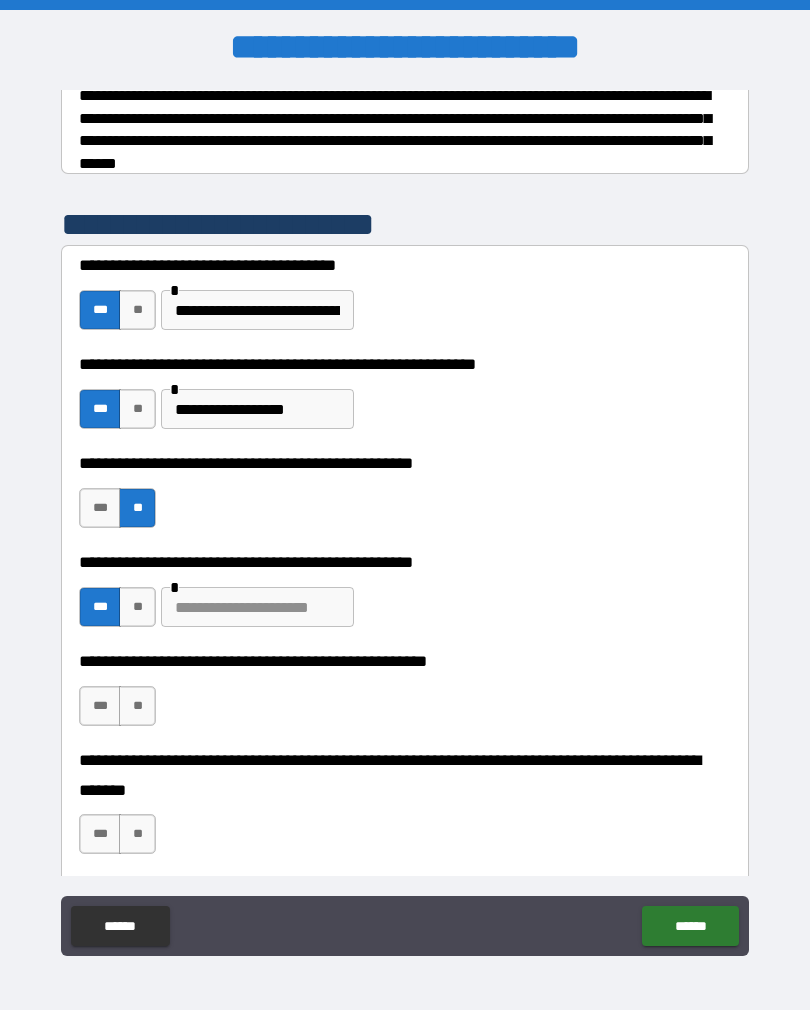 click on "**********" at bounding box center (257, 310) 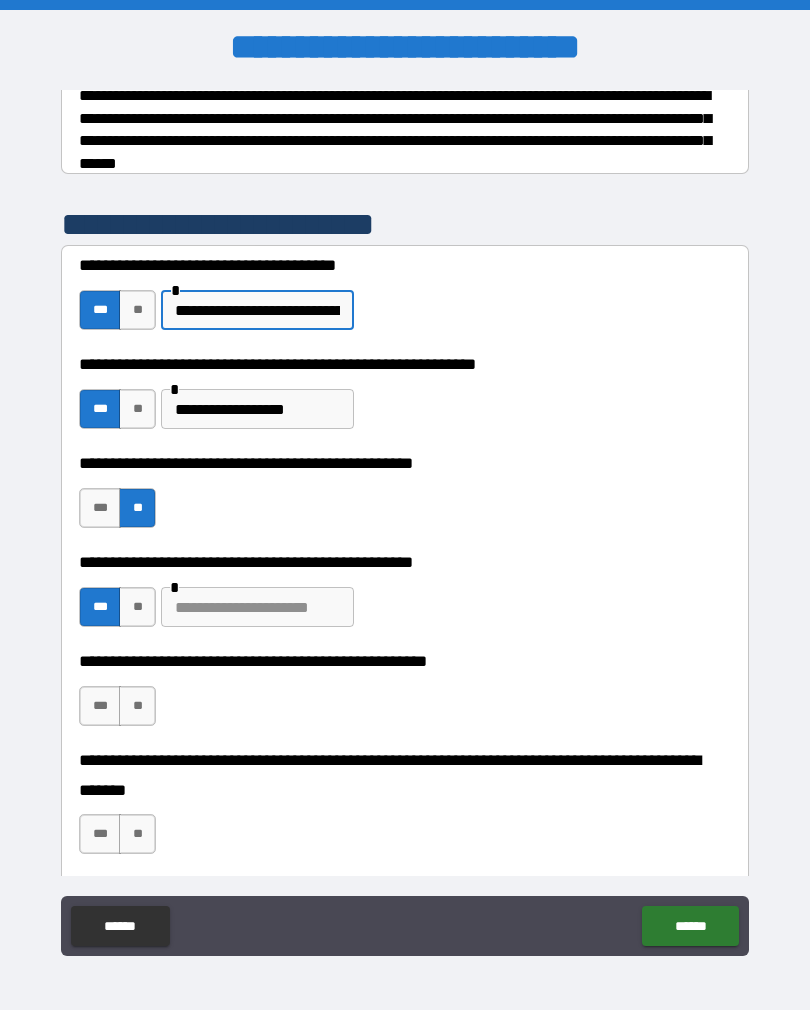 click on "**********" at bounding box center (257, 310) 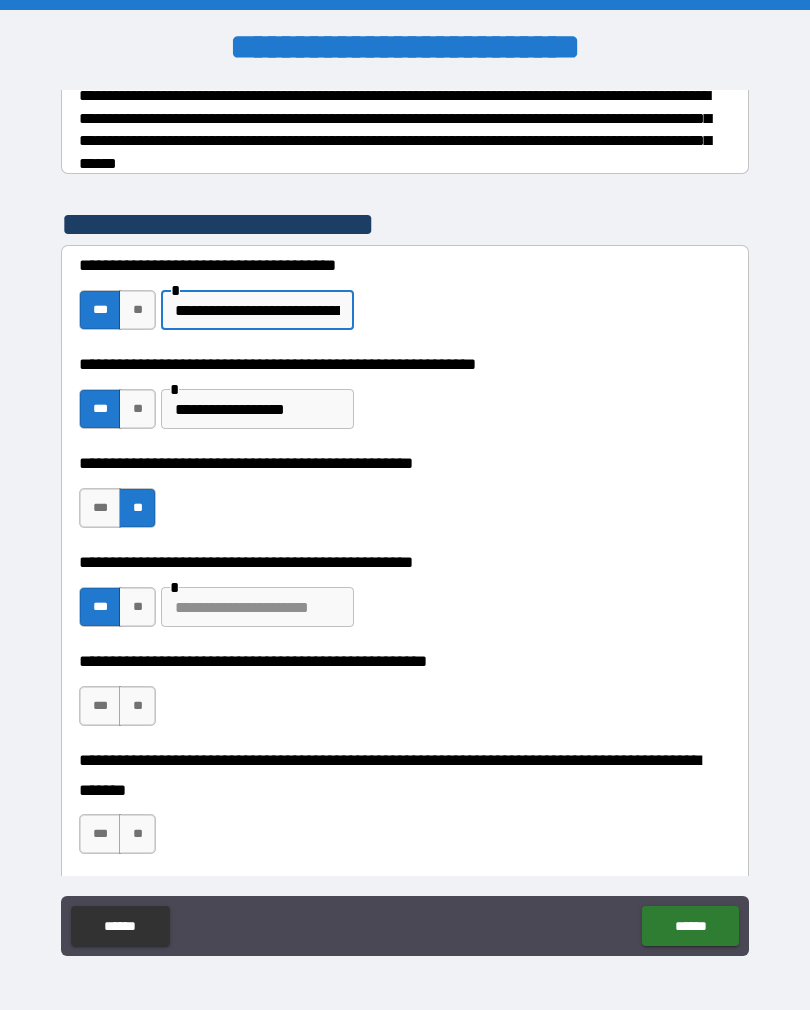 click on "**********" at bounding box center [405, 498] 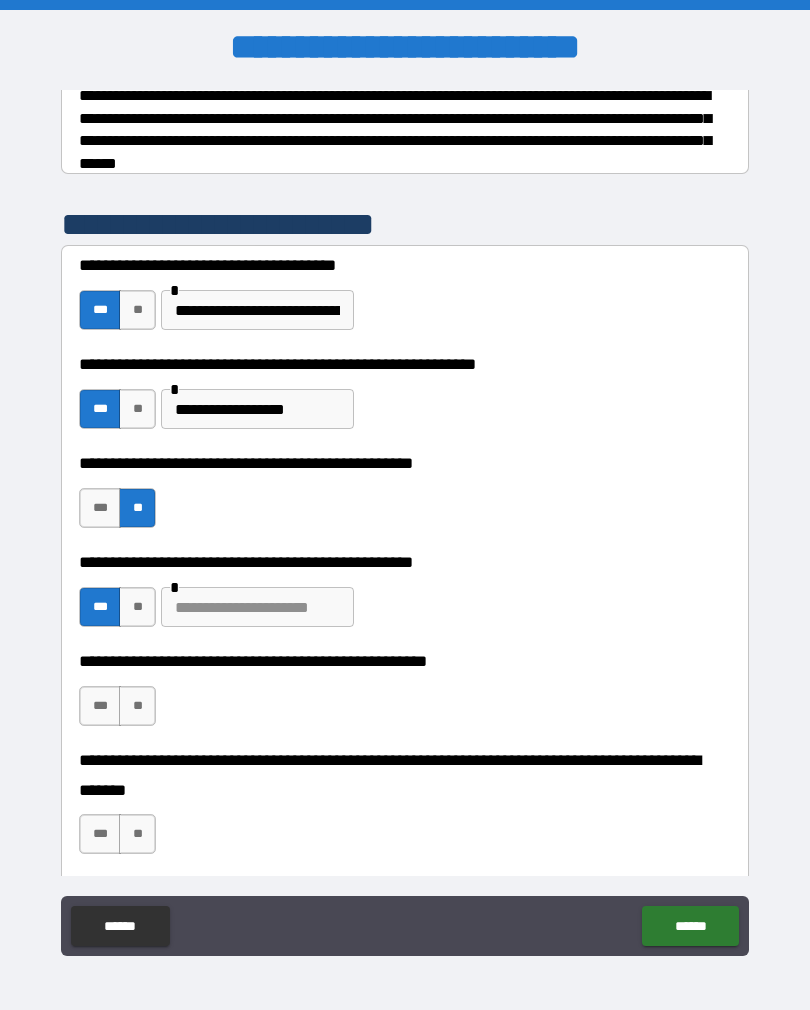 click on "**********" at bounding box center (257, 310) 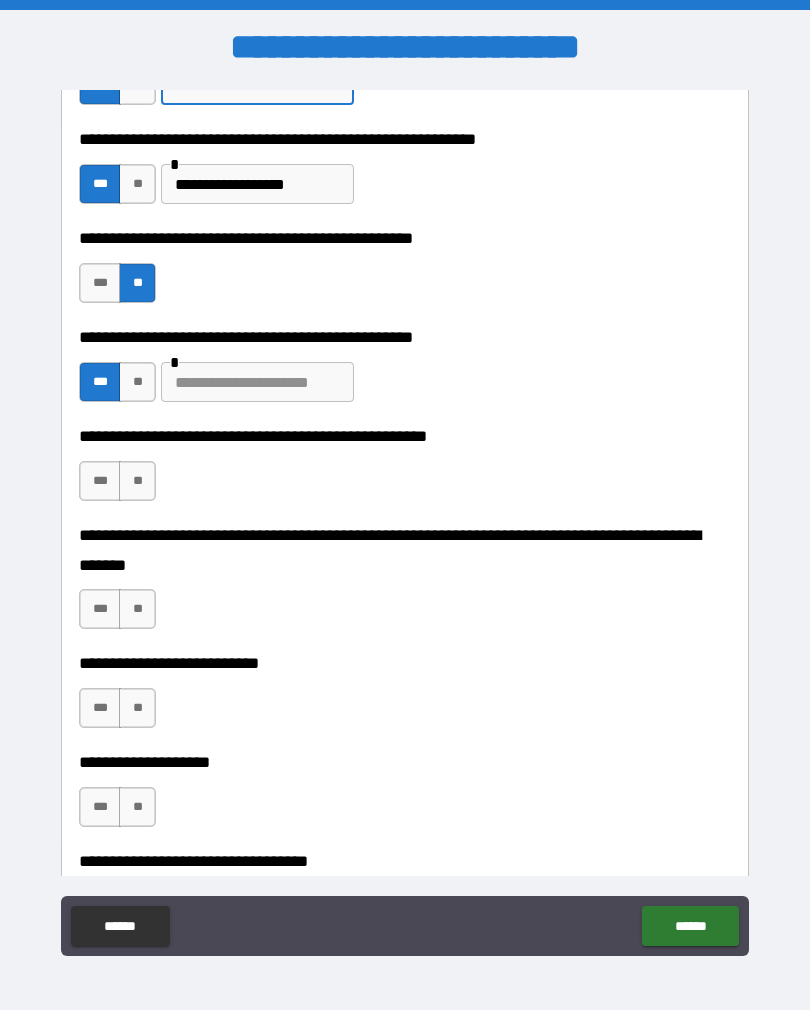 scroll, scrollTop: 560, scrollLeft: 0, axis: vertical 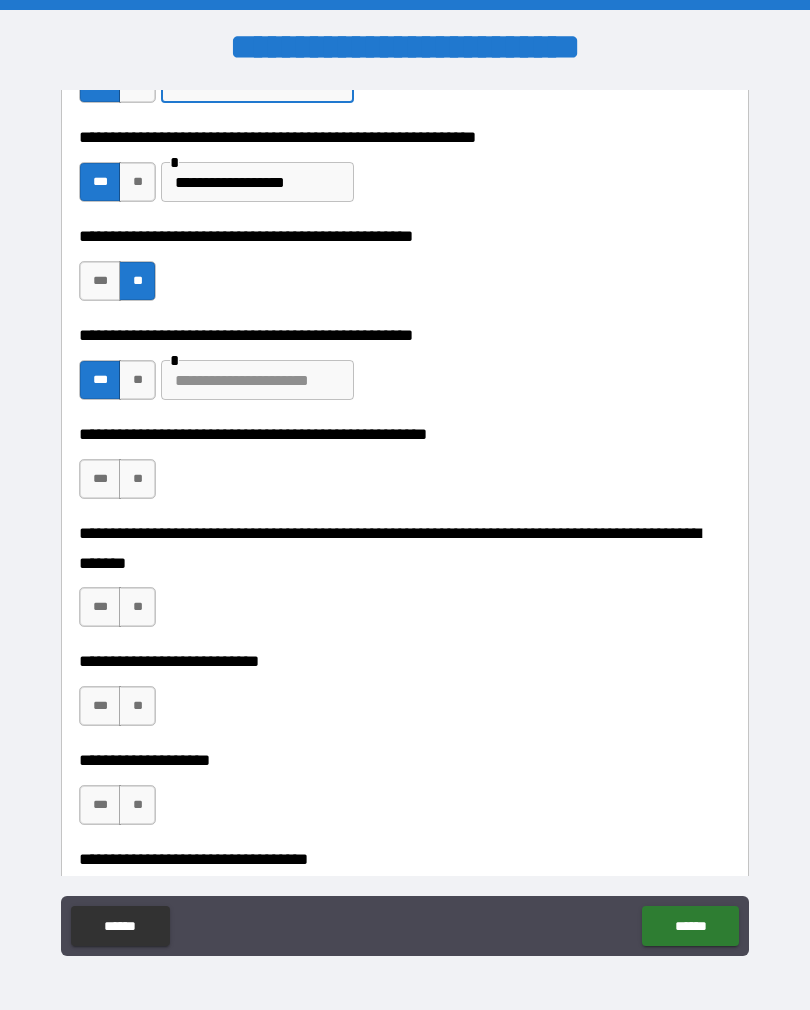 click on "**" at bounding box center [137, 479] 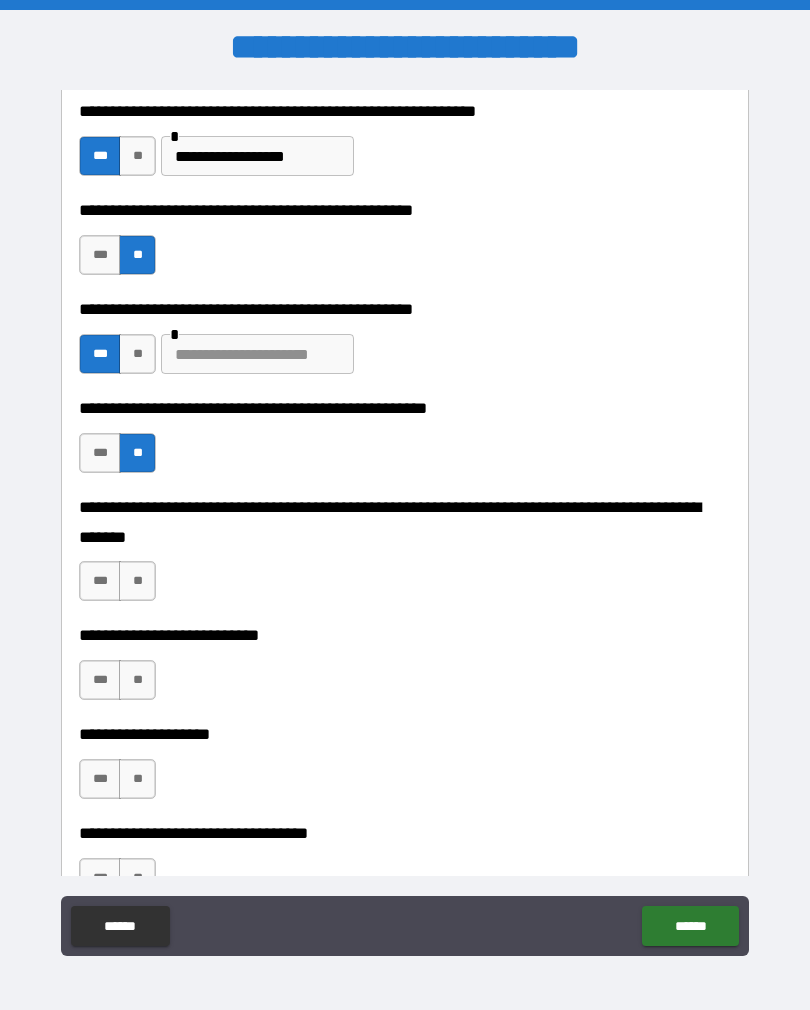 scroll, scrollTop: 605, scrollLeft: 0, axis: vertical 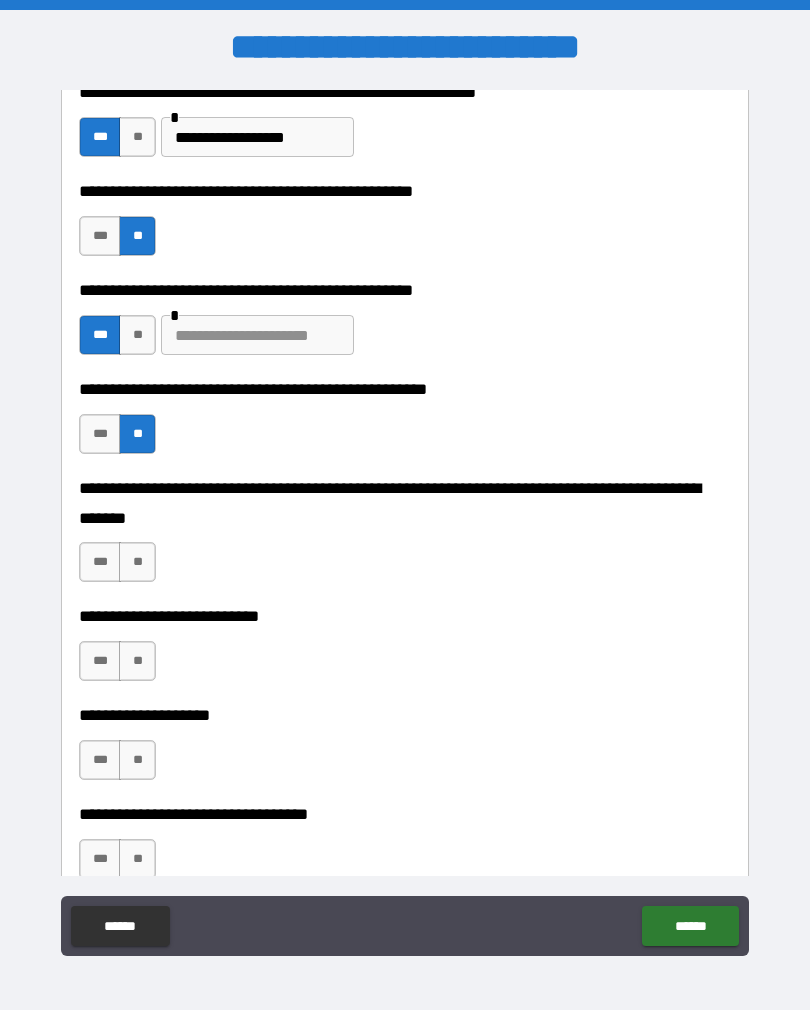 click on "**" at bounding box center (137, 562) 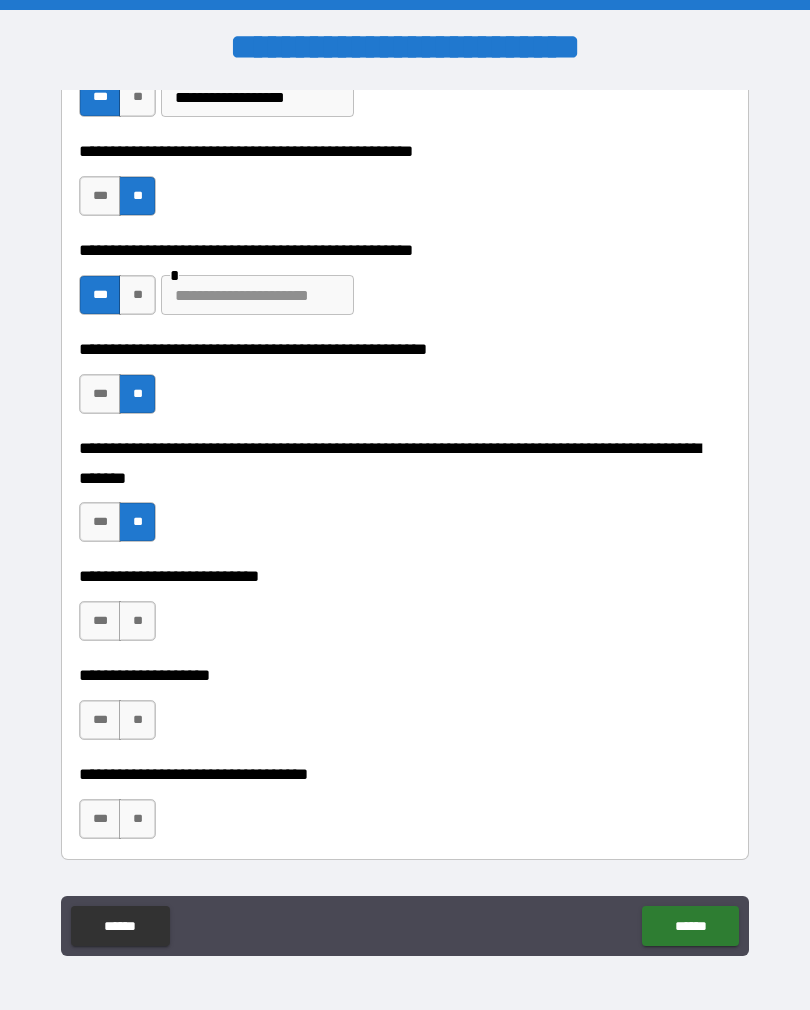 scroll, scrollTop: 648, scrollLeft: 0, axis: vertical 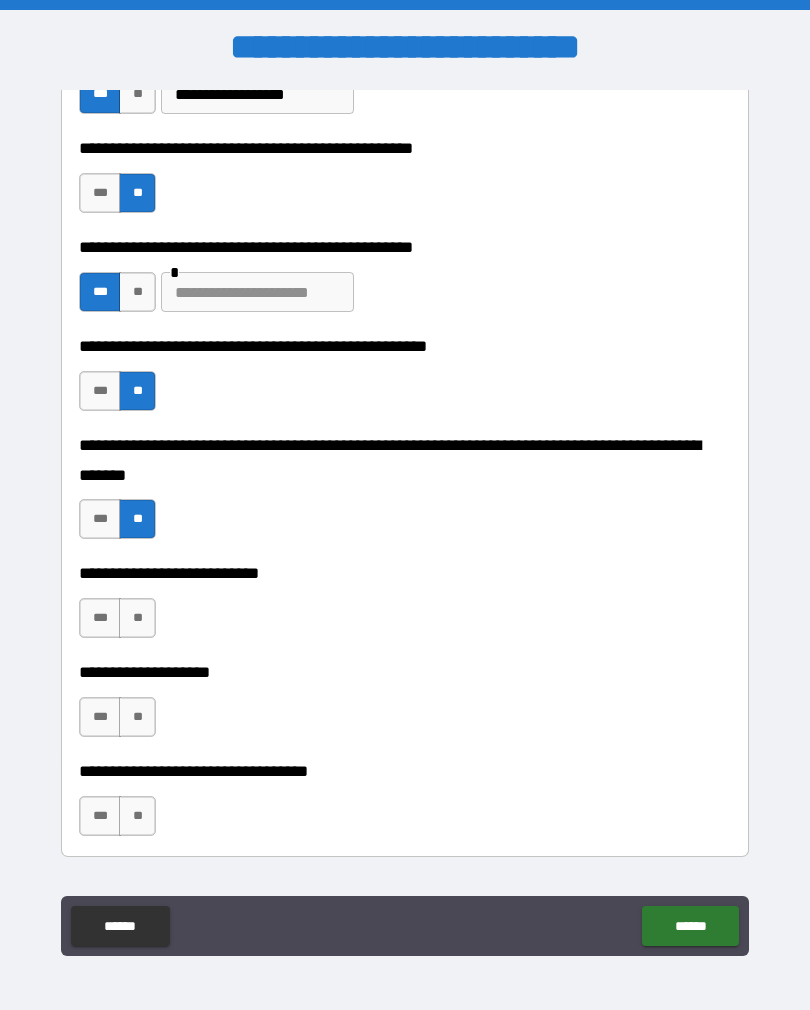 click on "**" at bounding box center (137, 618) 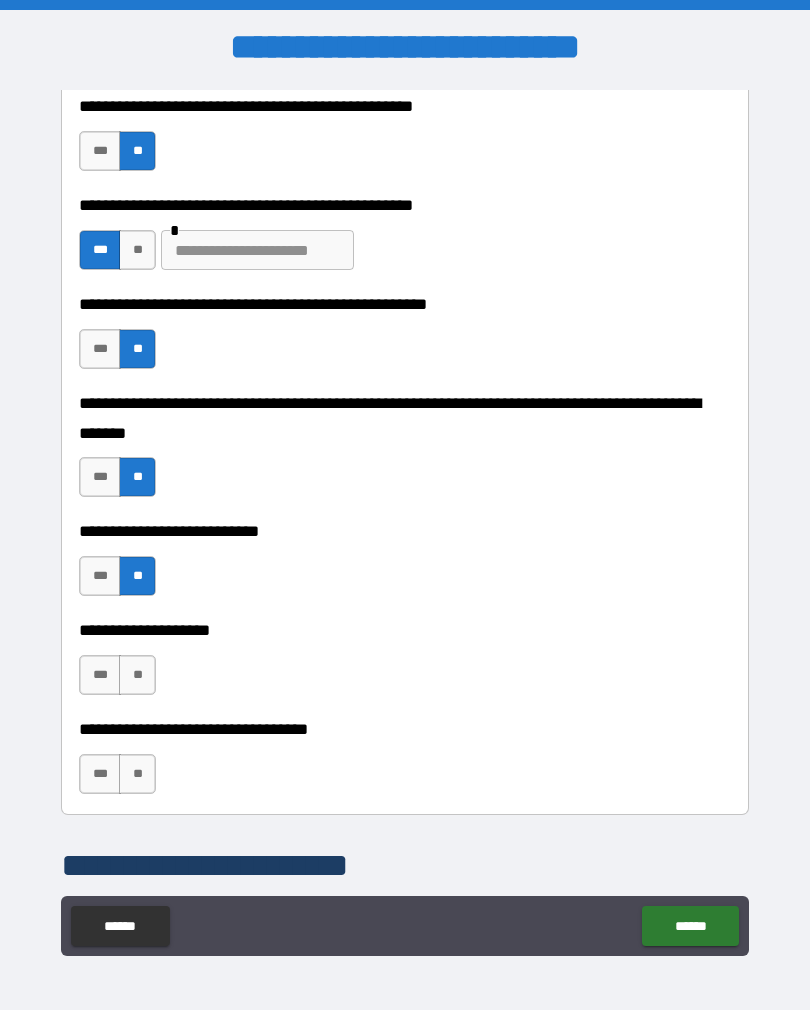 scroll, scrollTop: 693, scrollLeft: 0, axis: vertical 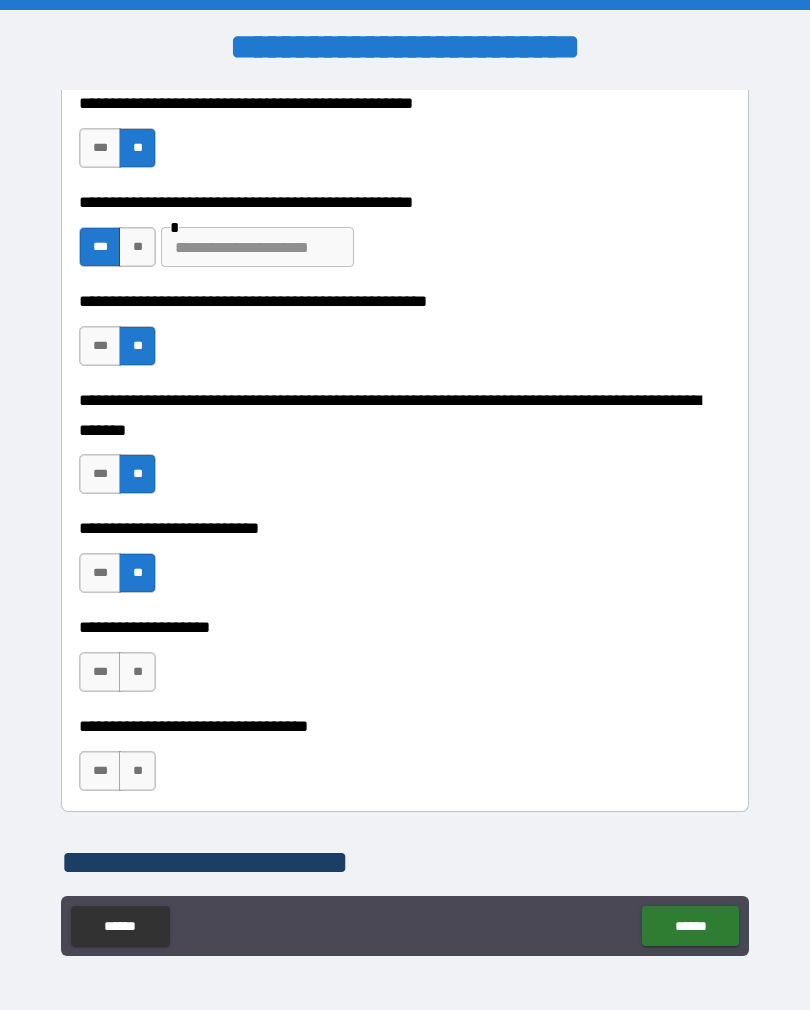 click on "**" at bounding box center (137, 672) 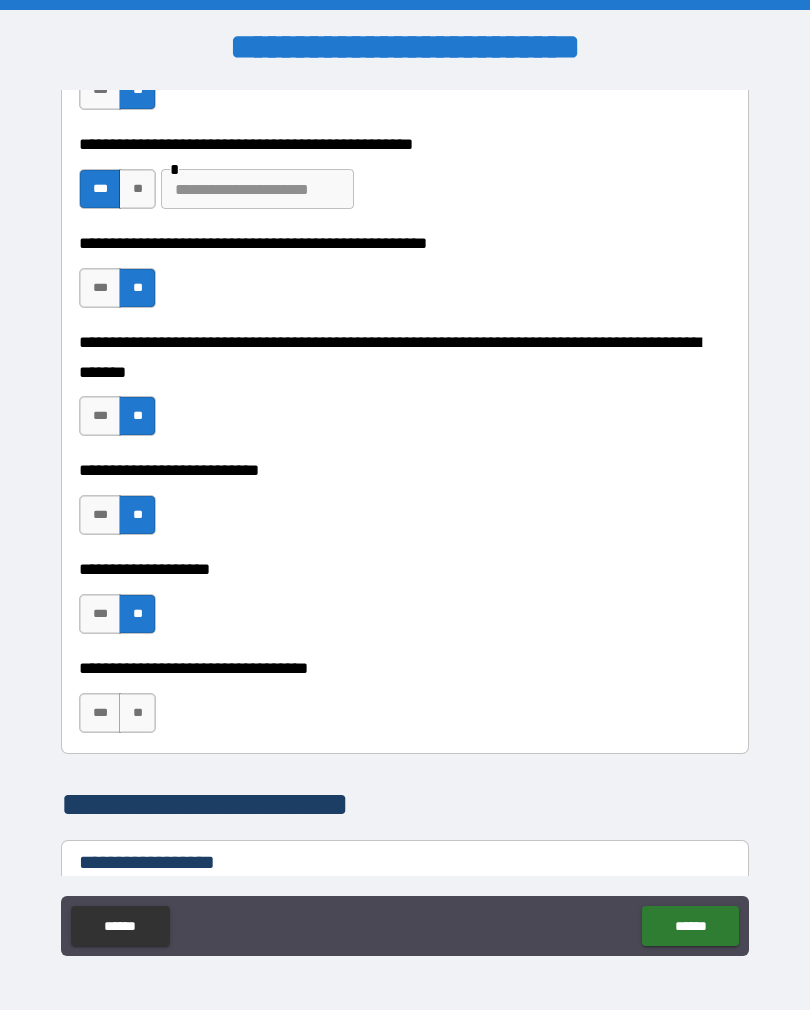 scroll, scrollTop: 754, scrollLeft: 0, axis: vertical 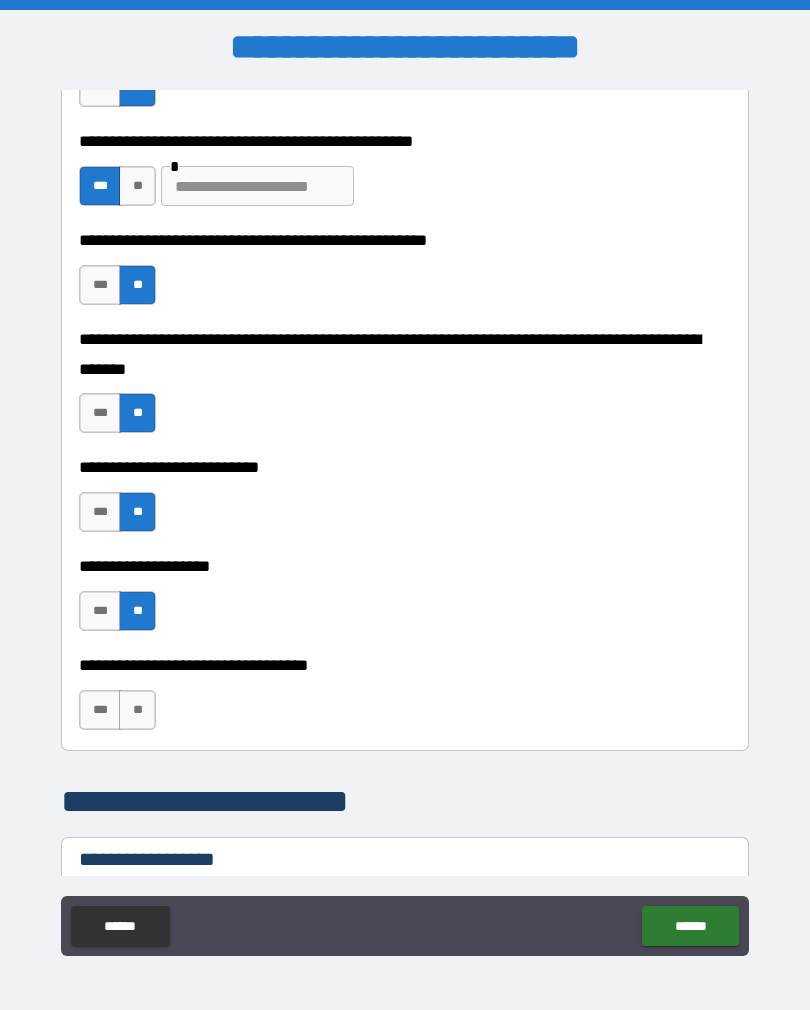 click on "**" at bounding box center [137, 710] 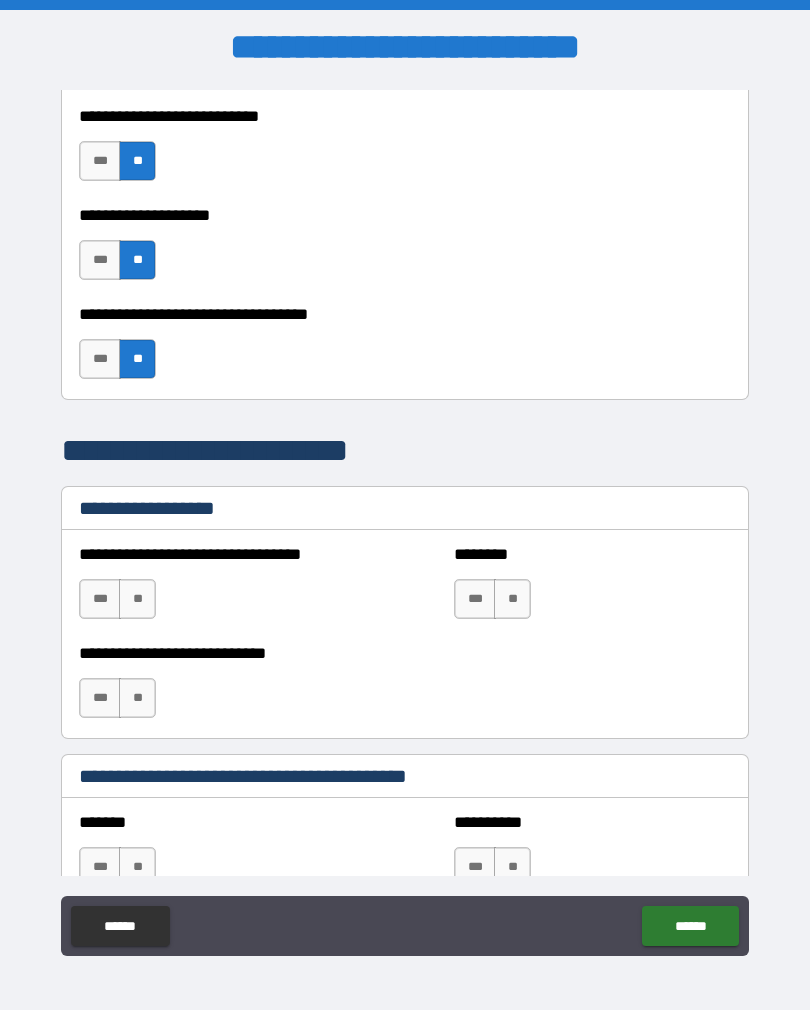 scroll, scrollTop: 1113, scrollLeft: 0, axis: vertical 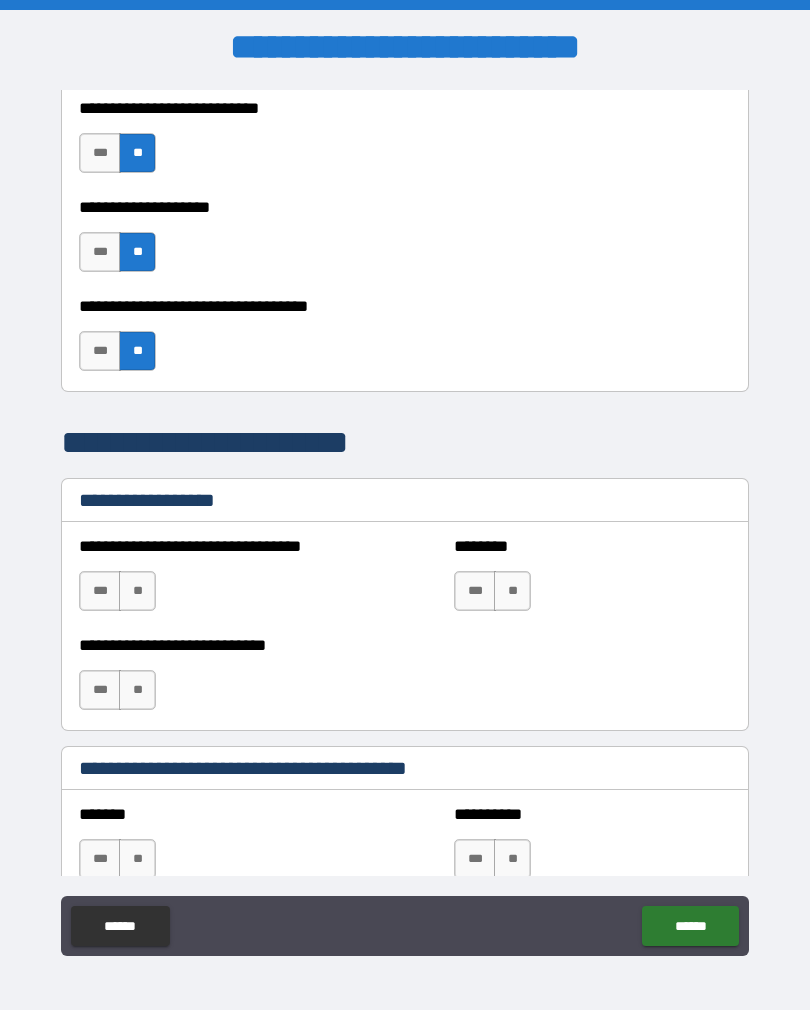 click on "**" at bounding box center [137, 591] 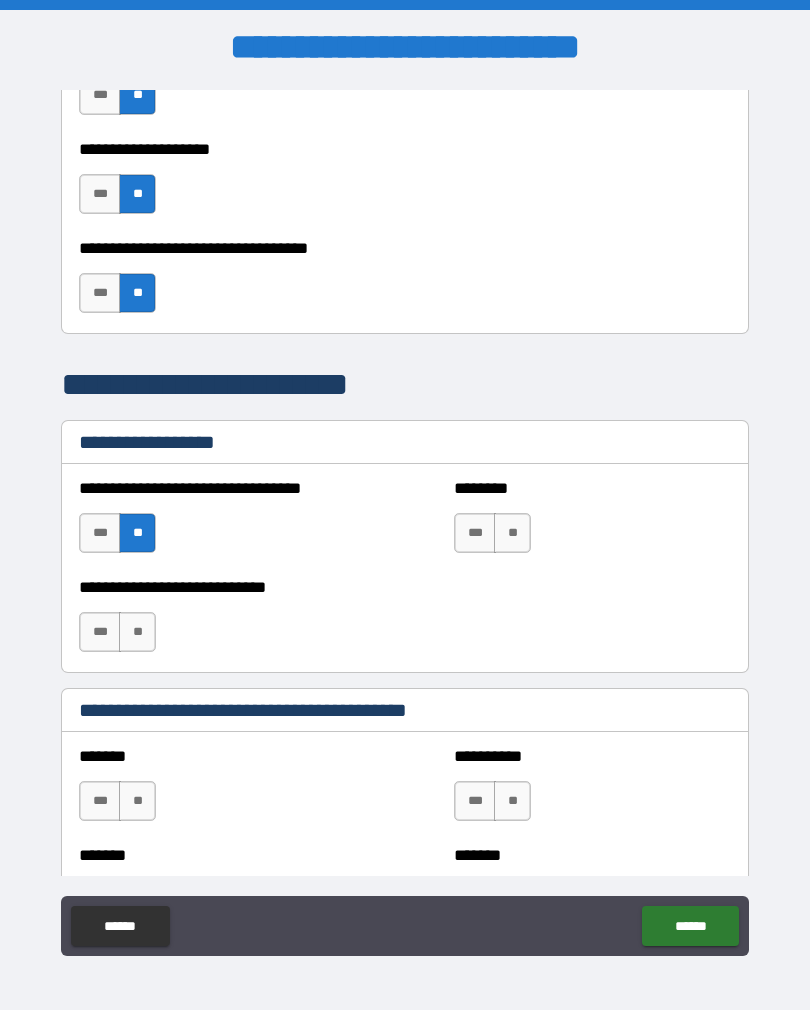 scroll, scrollTop: 1172, scrollLeft: 0, axis: vertical 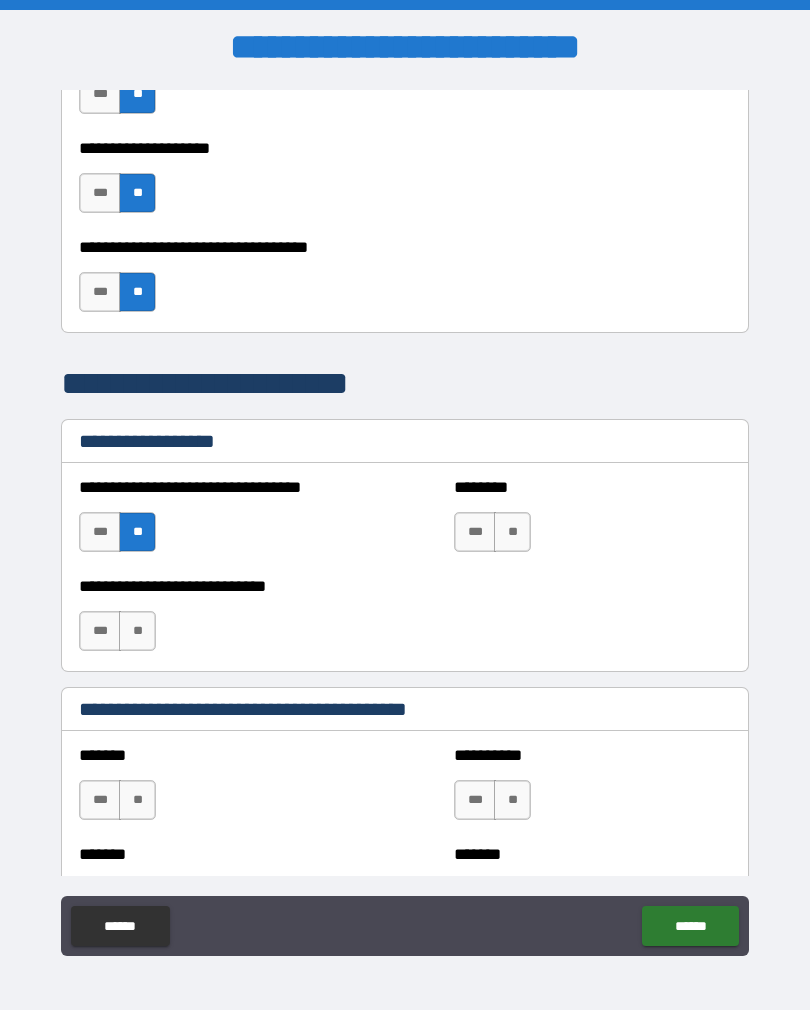click on "**" at bounding box center (137, 631) 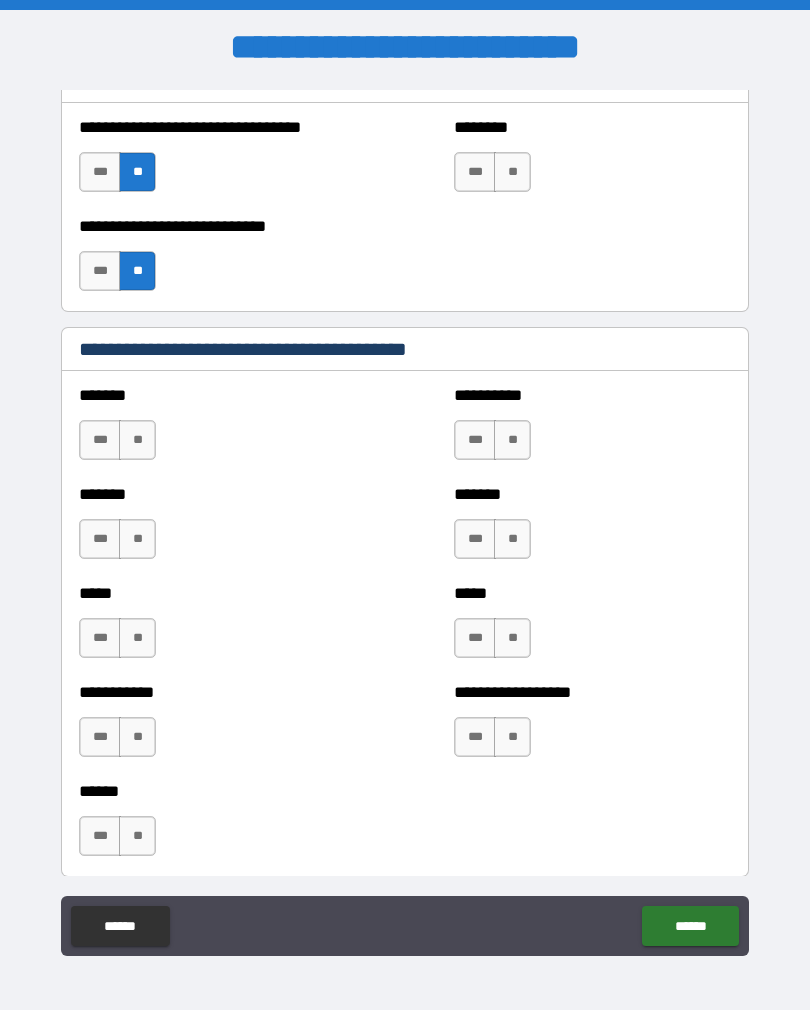 scroll, scrollTop: 1533, scrollLeft: 0, axis: vertical 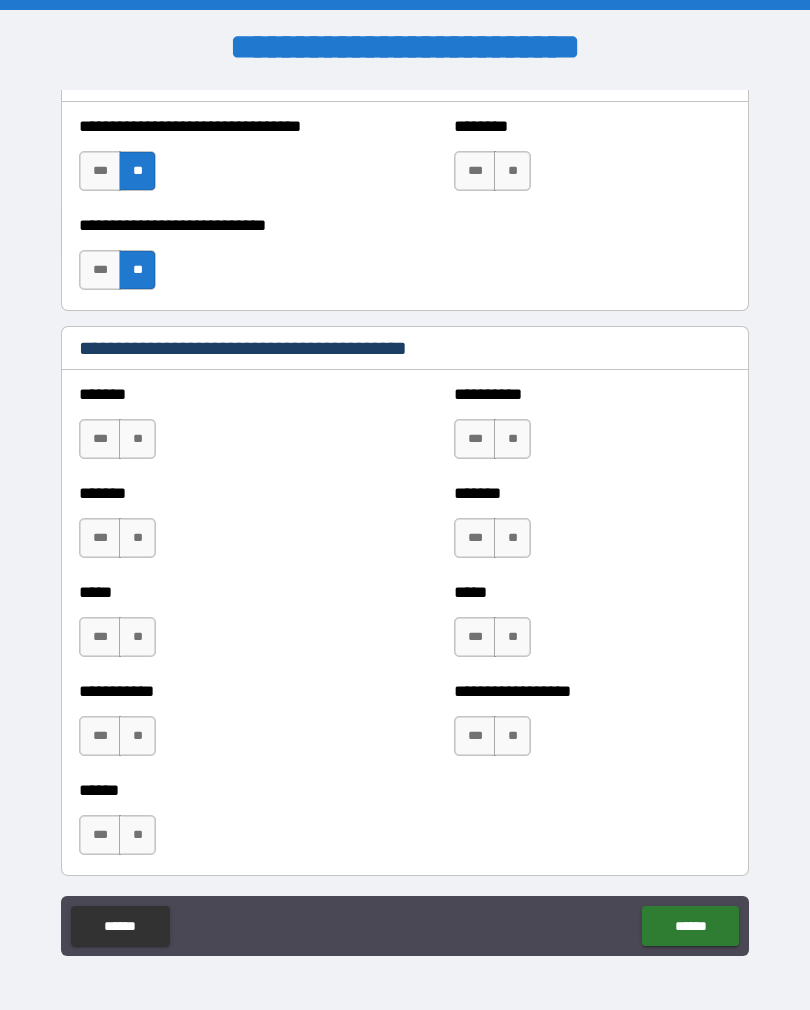 click on "**" at bounding box center [137, 439] 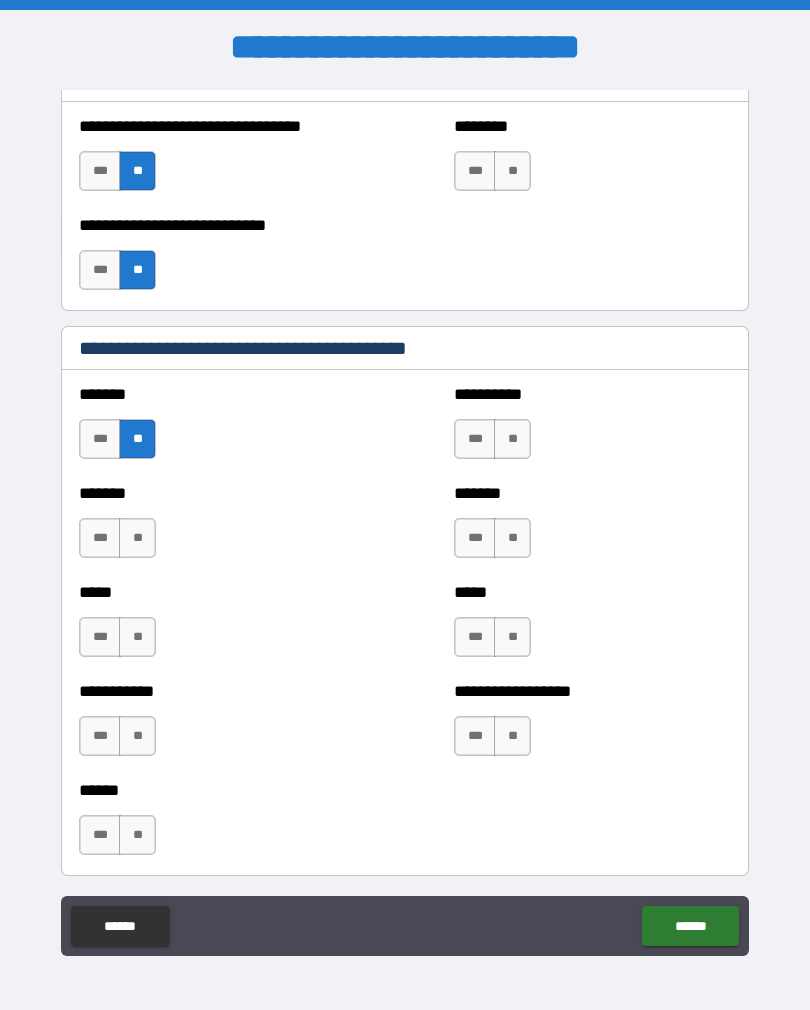 click on "**" at bounding box center (137, 538) 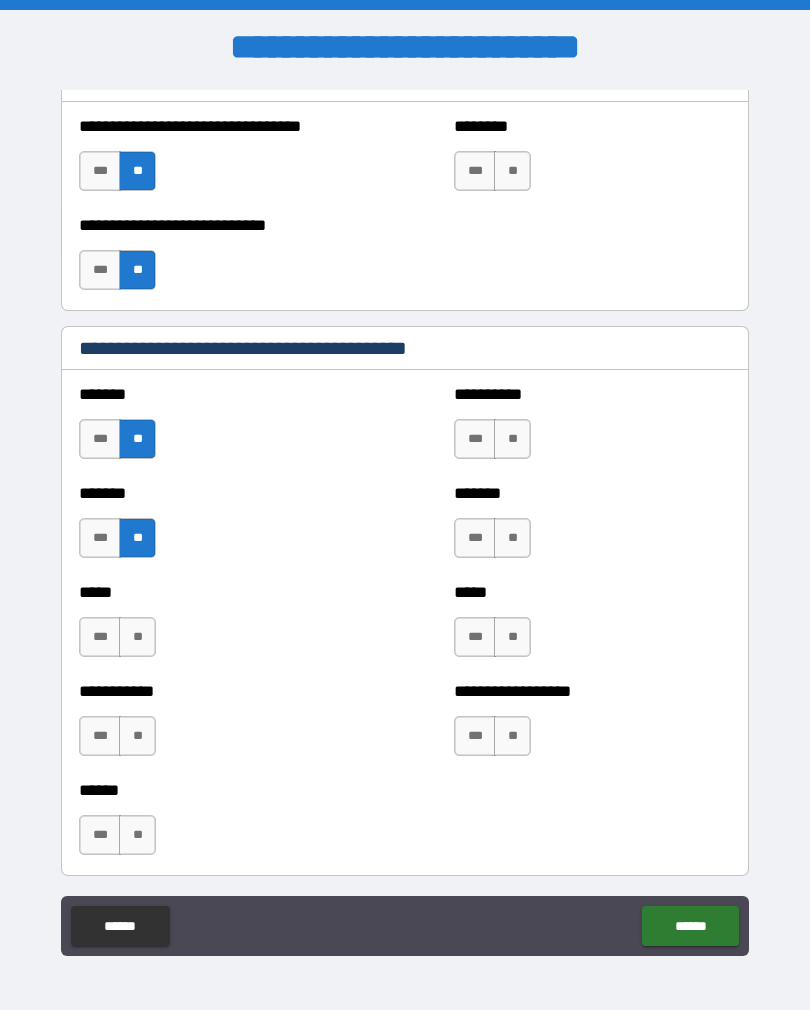 click on "**" at bounding box center [137, 637] 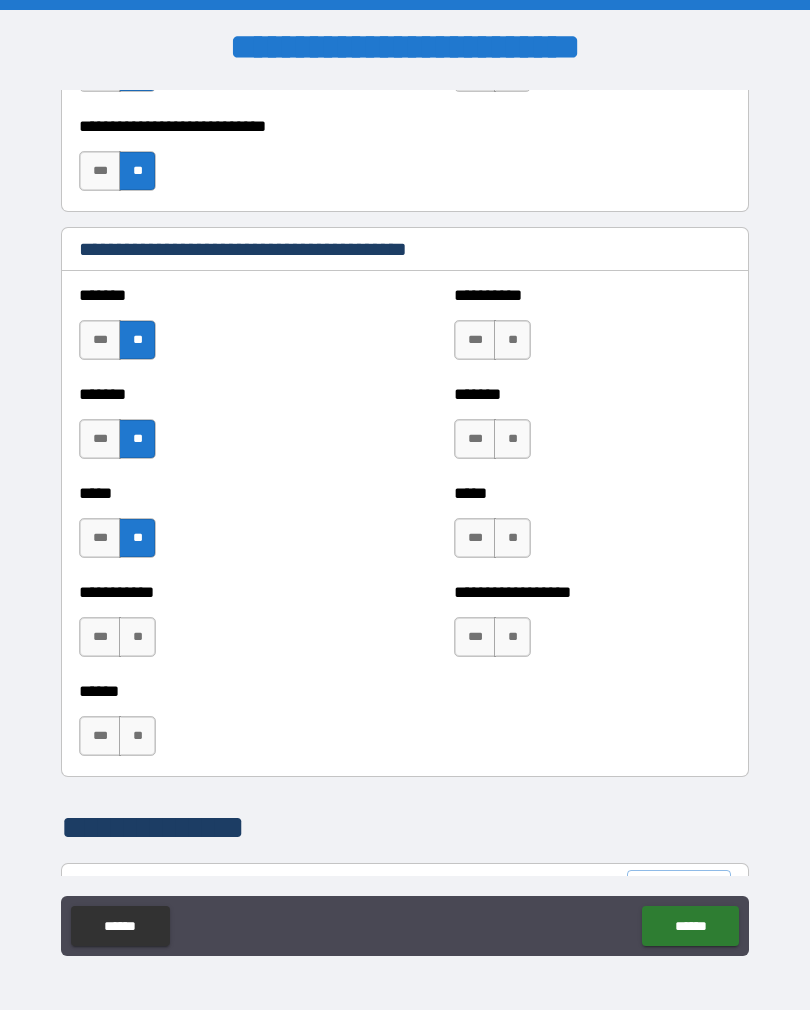 scroll, scrollTop: 1634, scrollLeft: 0, axis: vertical 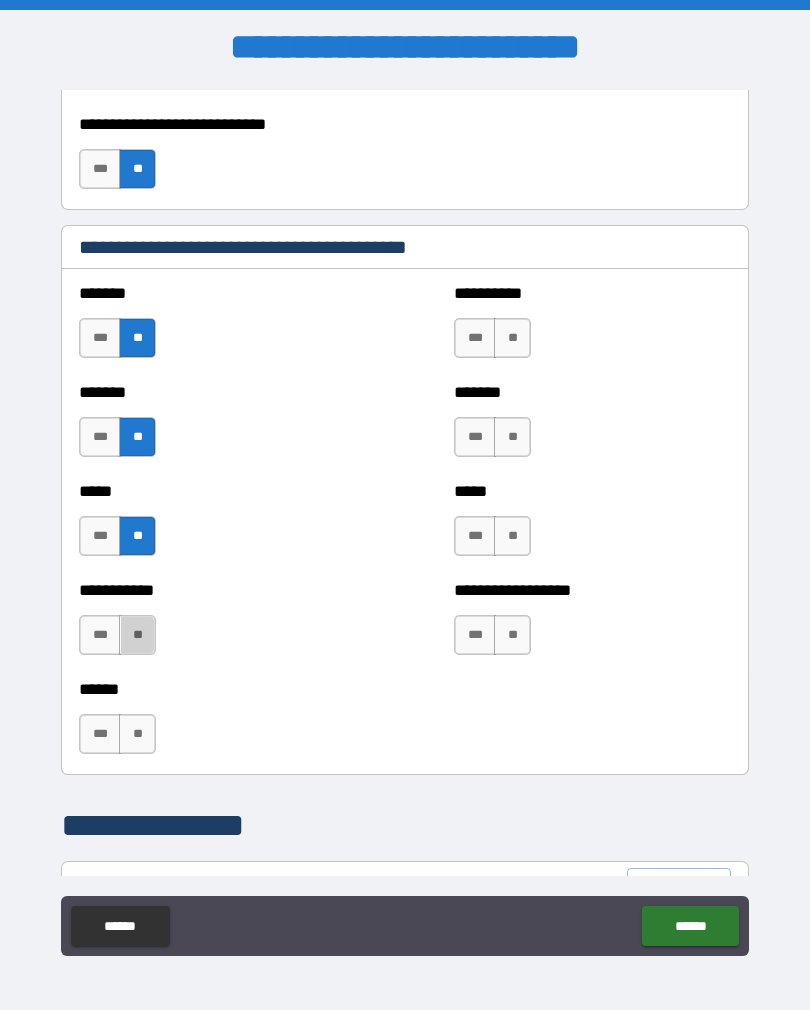 click on "**" at bounding box center (137, 635) 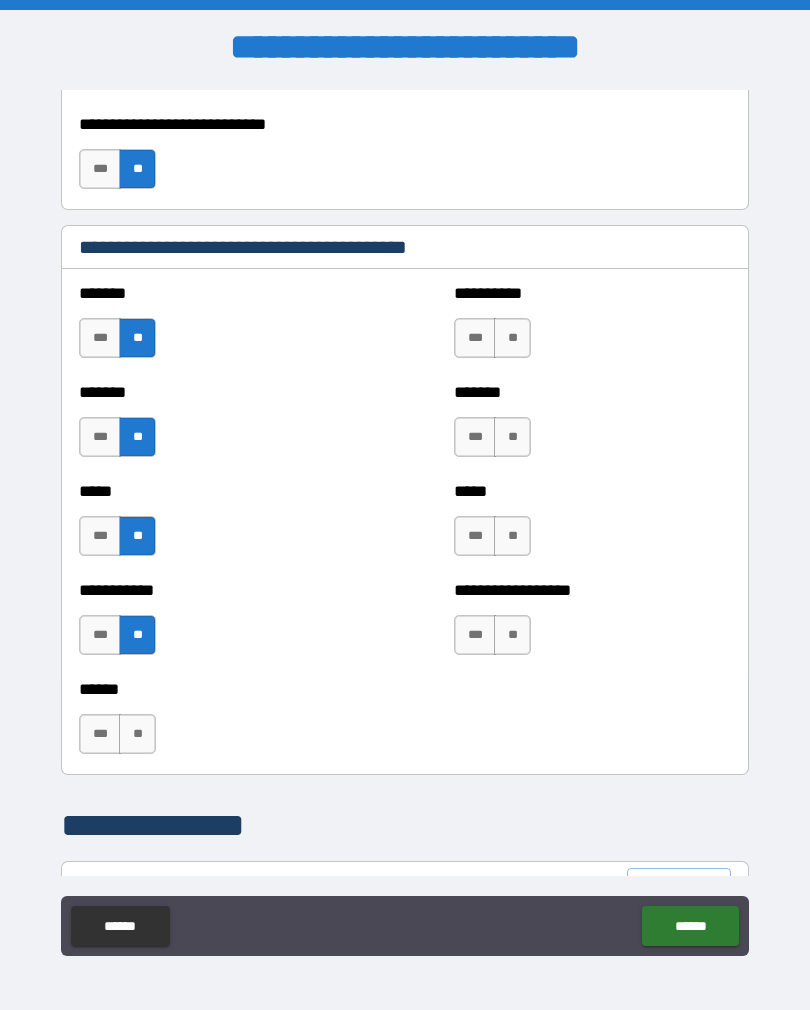 click on "**" at bounding box center [137, 734] 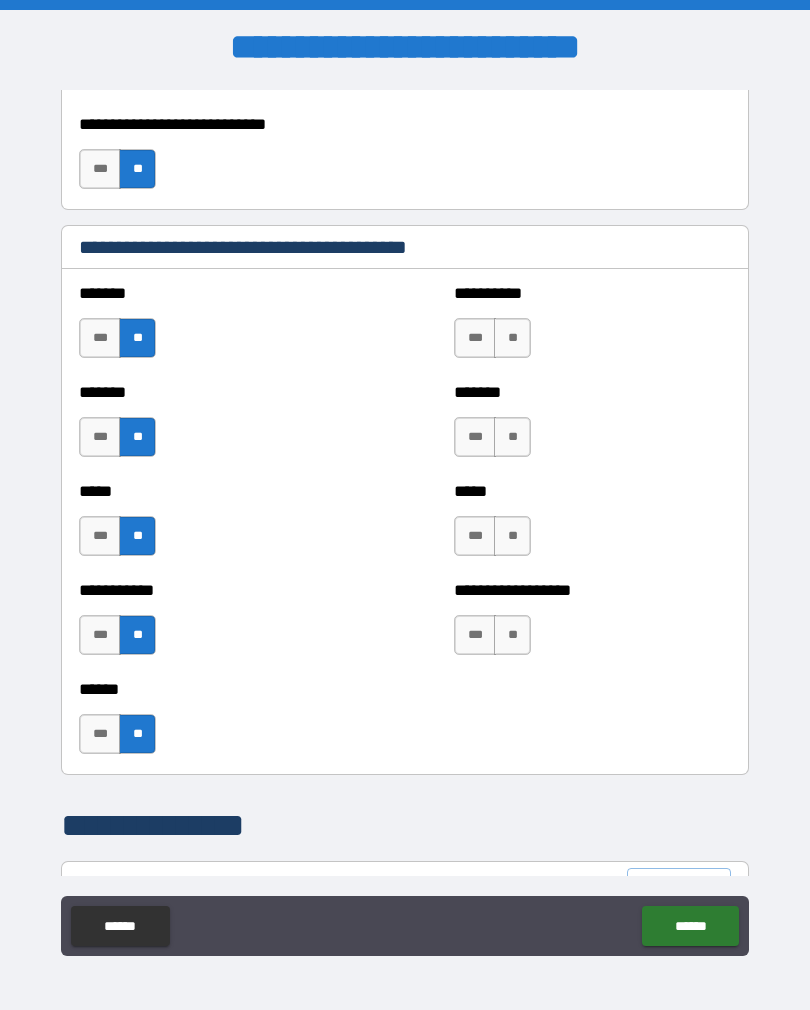 click on "**" at bounding box center (512, 338) 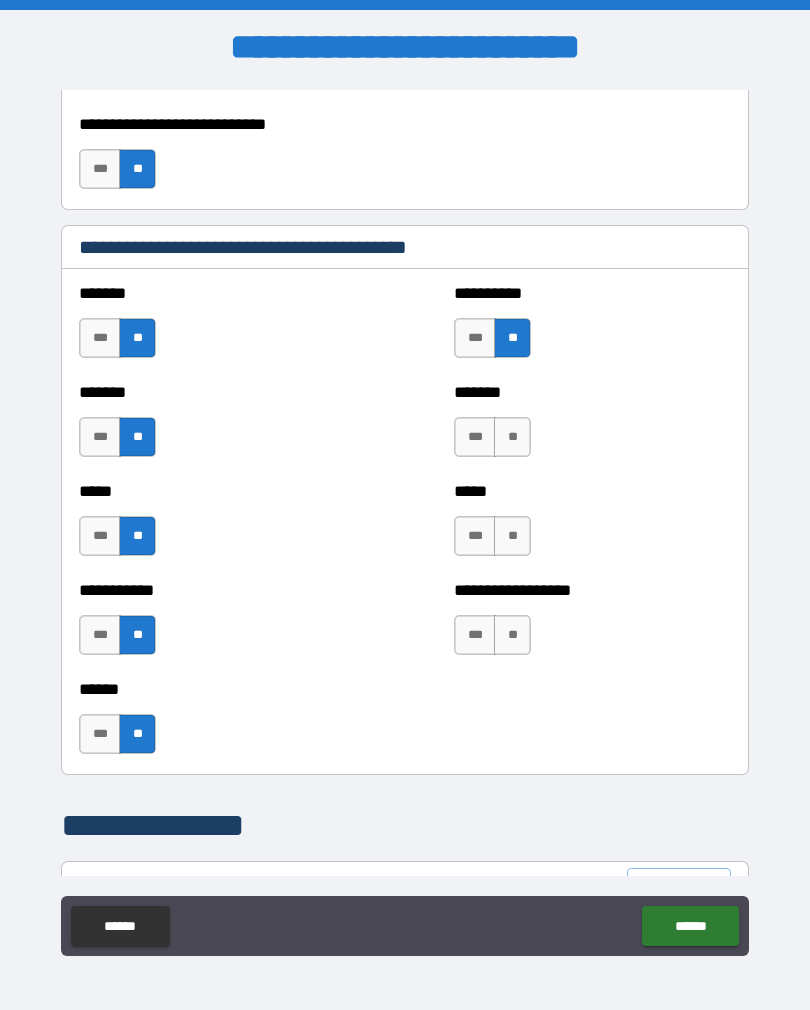 click on "**" at bounding box center [512, 437] 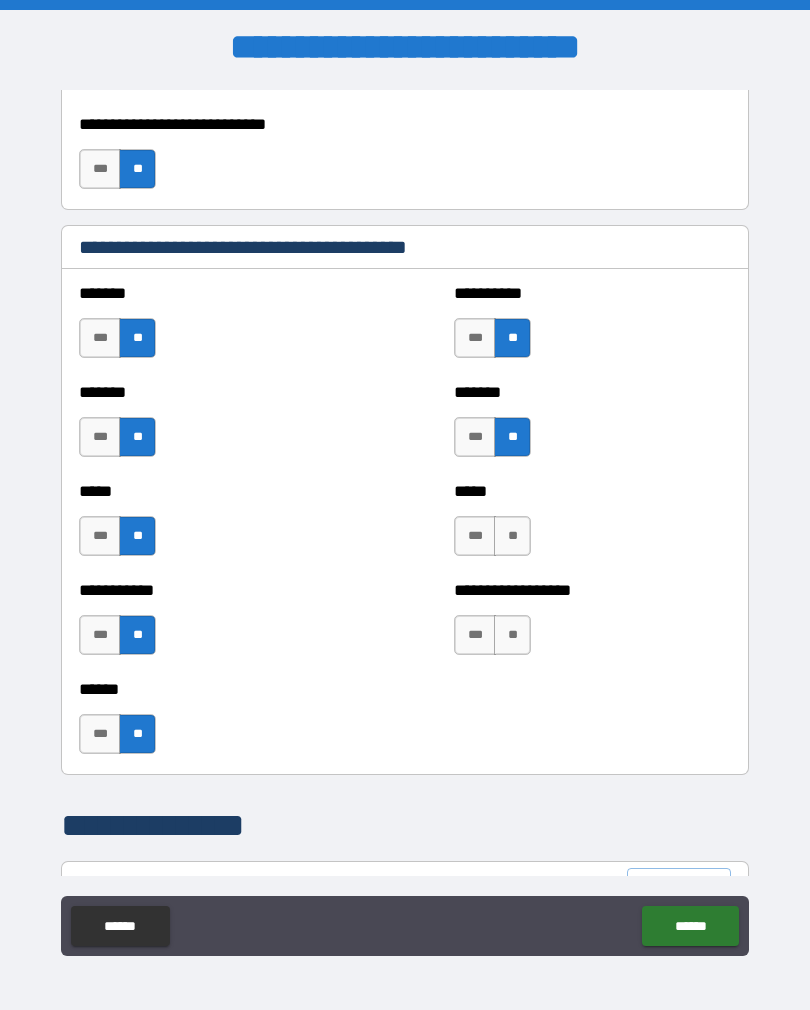 click on "**" at bounding box center [512, 536] 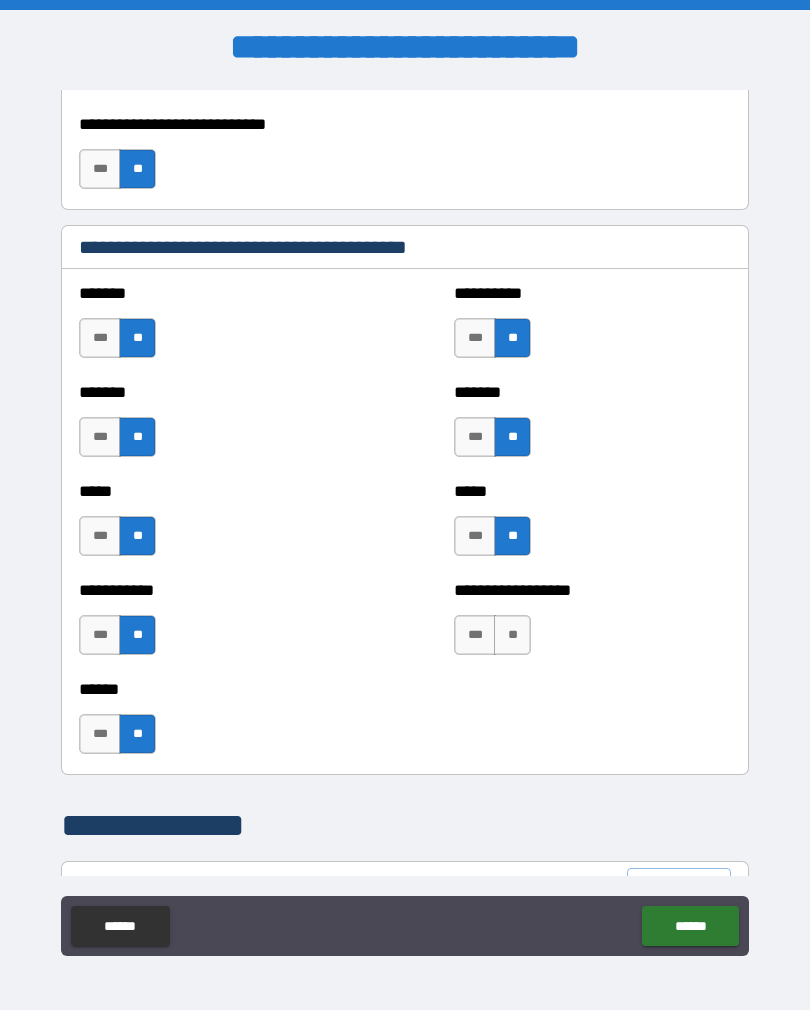 click on "**" at bounding box center [512, 635] 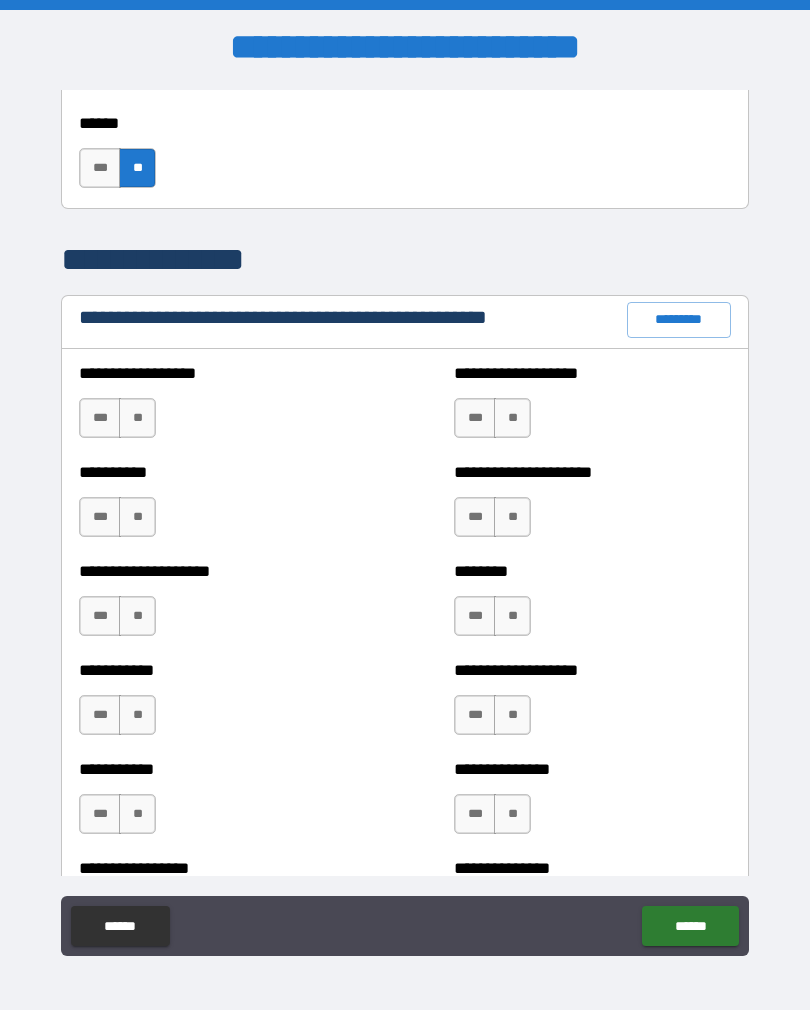 scroll, scrollTop: 2204, scrollLeft: 0, axis: vertical 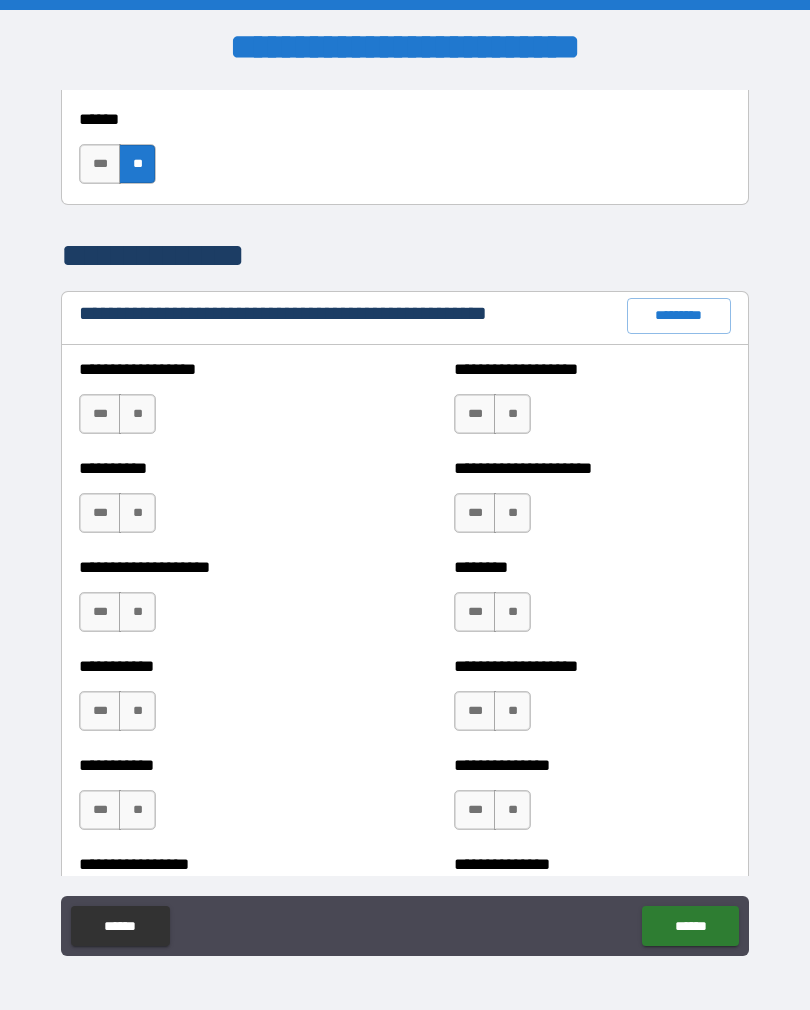 click on "**" at bounding box center [137, 414] 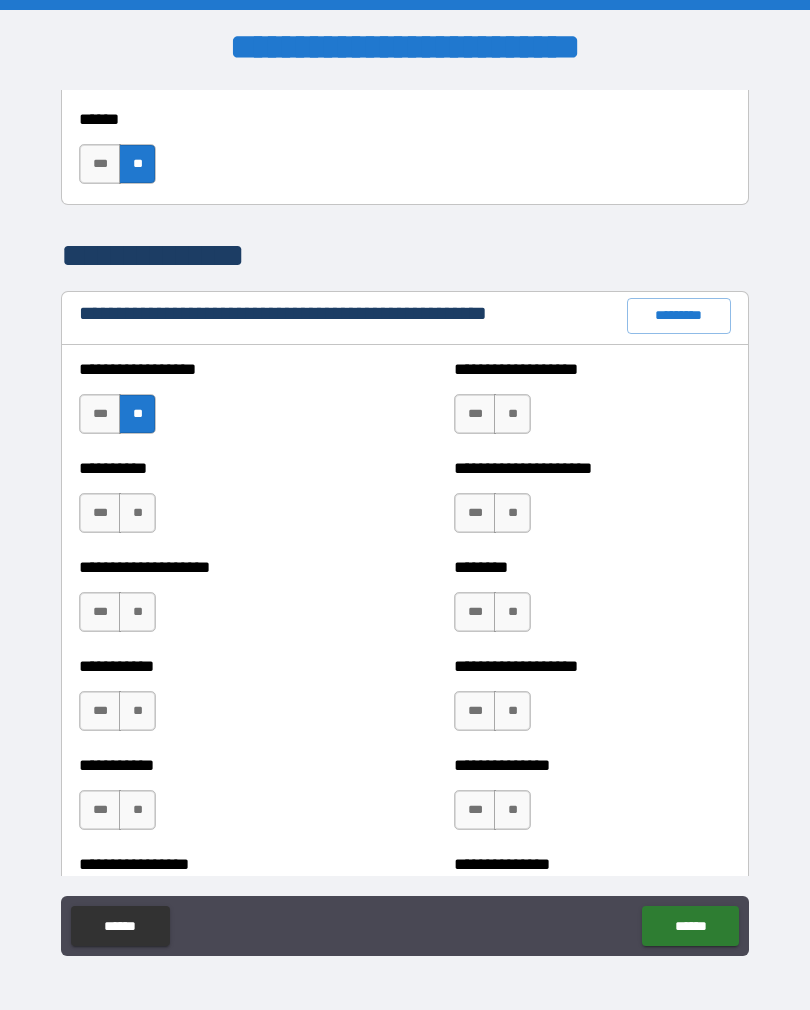 click on "**" at bounding box center (137, 513) 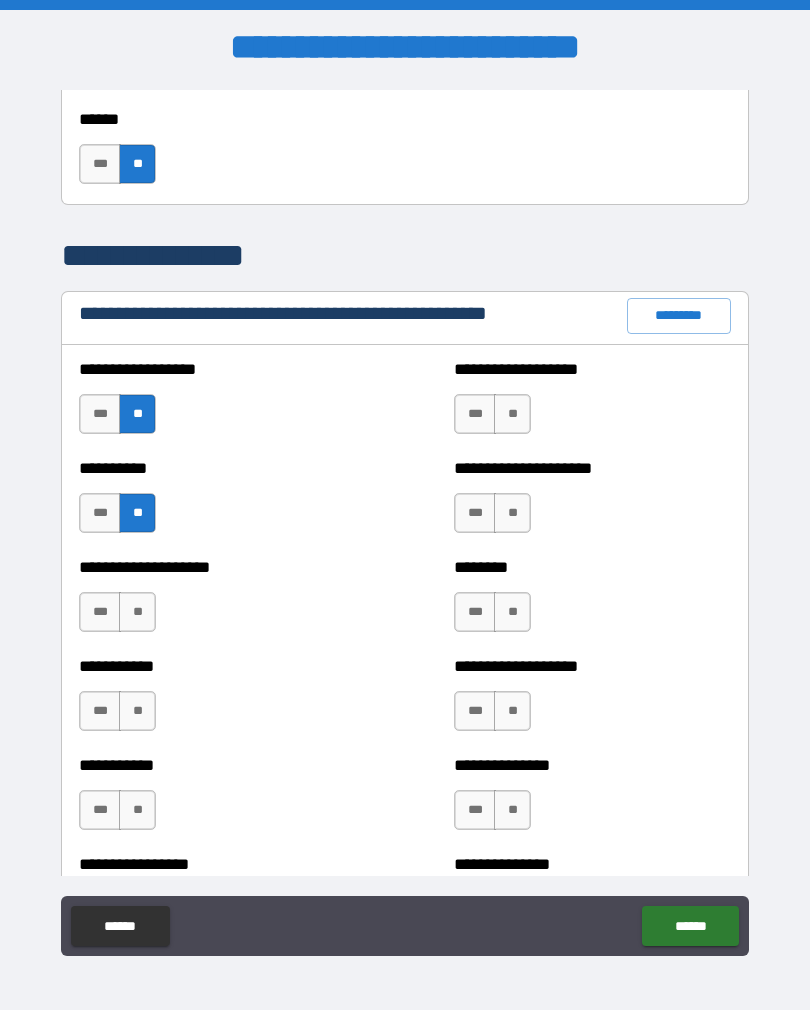 click on "**" at bounding box center [137, 612] 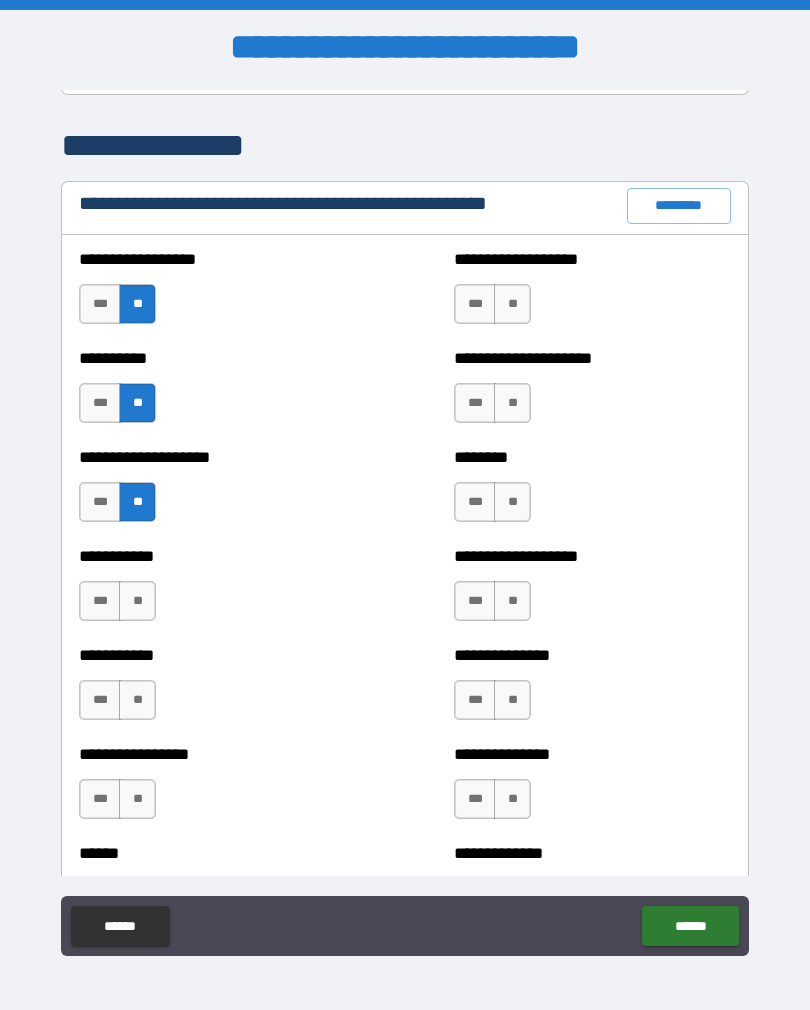 scroll, scrollTop: 2320, scrollLeft: 0, axis: vertical 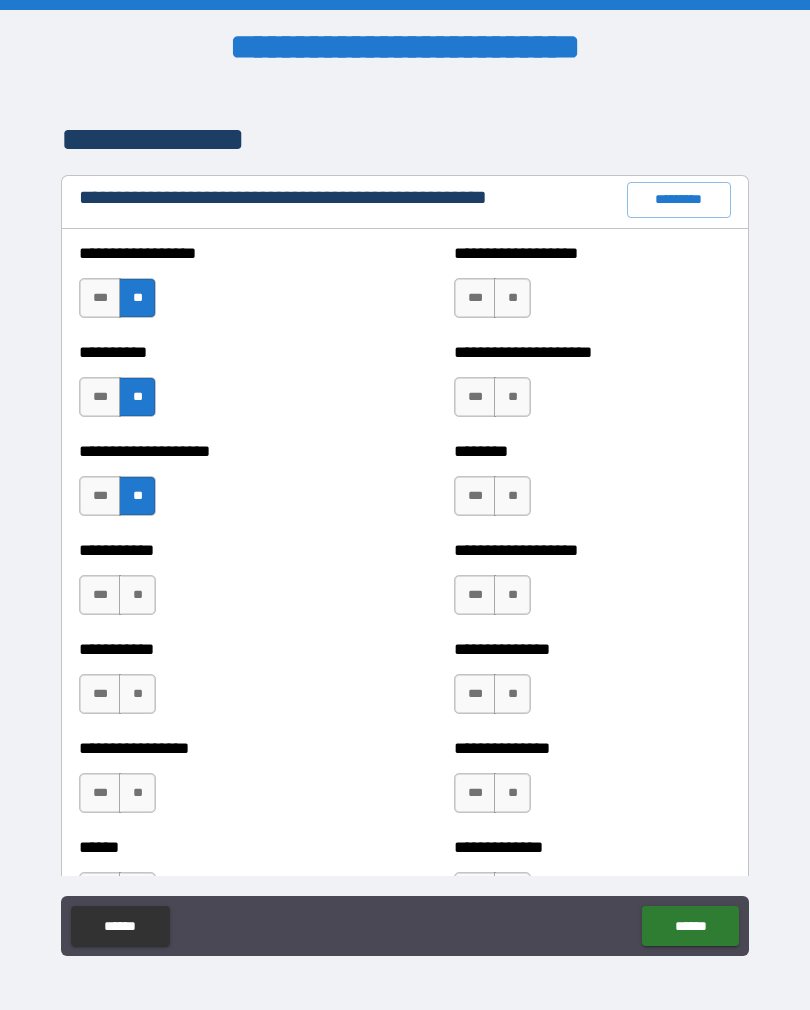 click on "**" at bounding box center [137, 595] 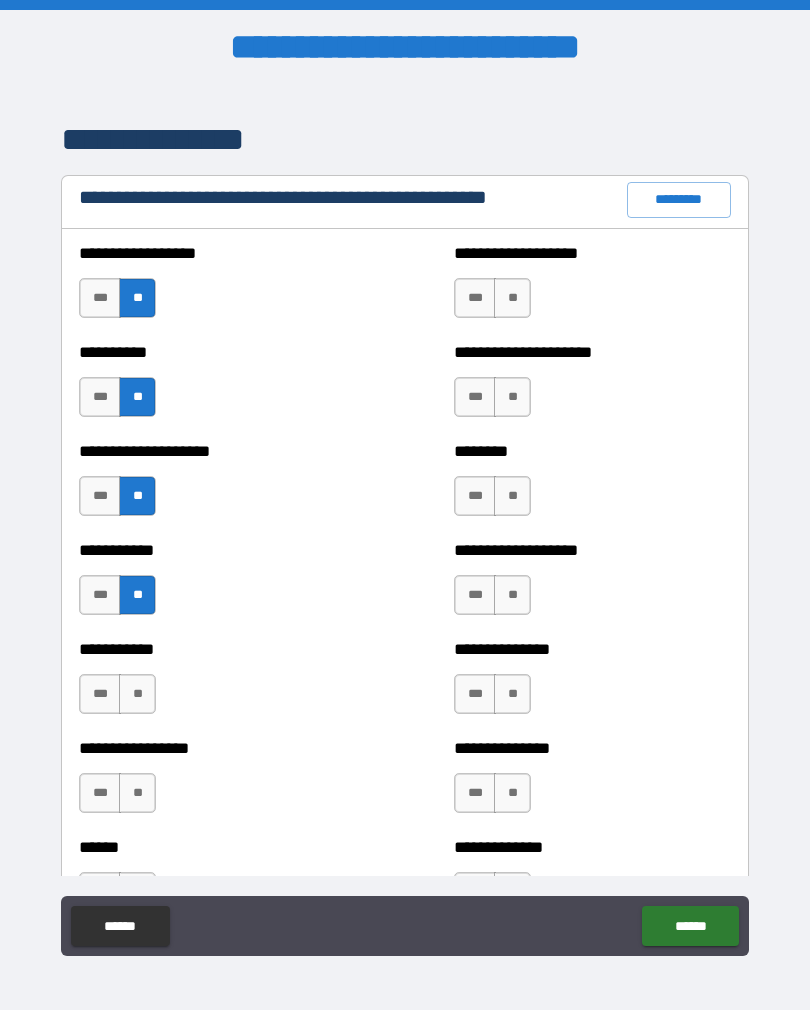 click on "**" at bounding box center [137, 694] 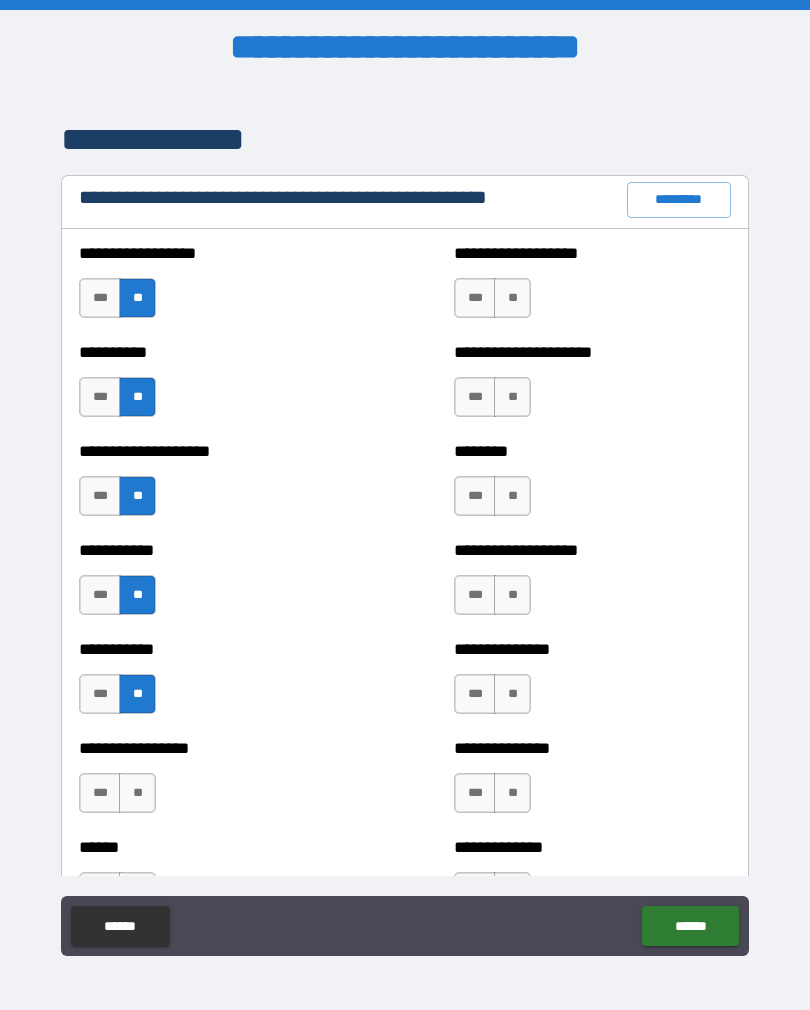 click on "**" at bounding box center [137, 793] 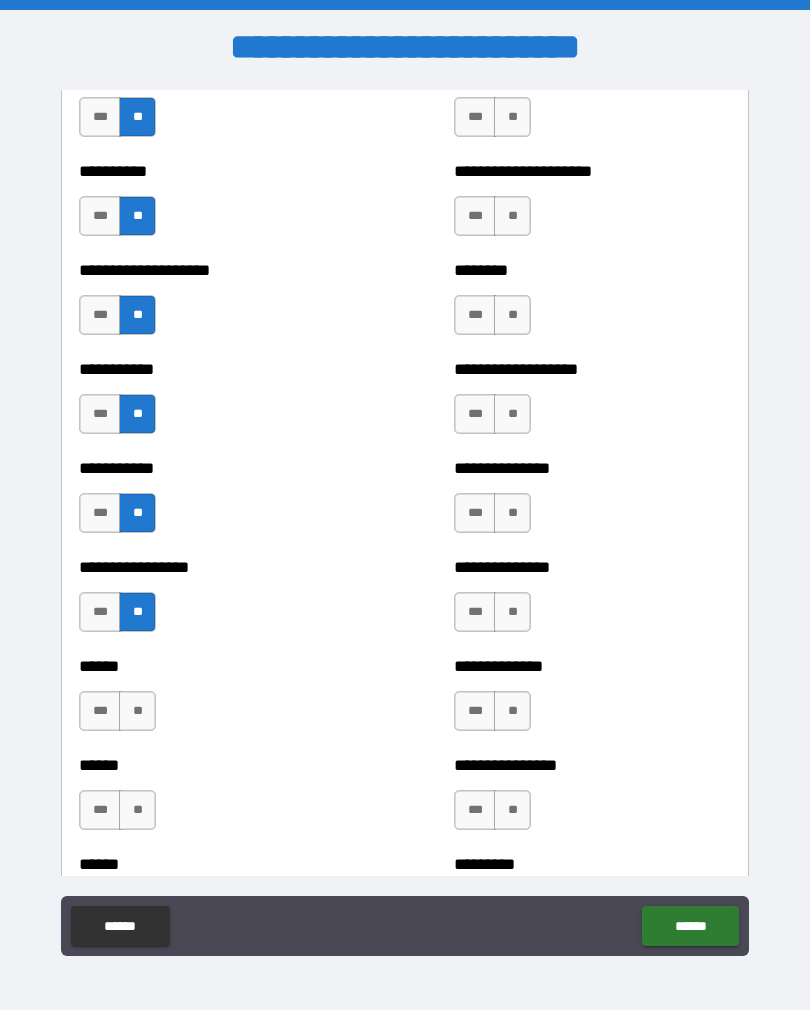 scroll, scrollTop: 2504, scrollLeft: 0, axis: vertical 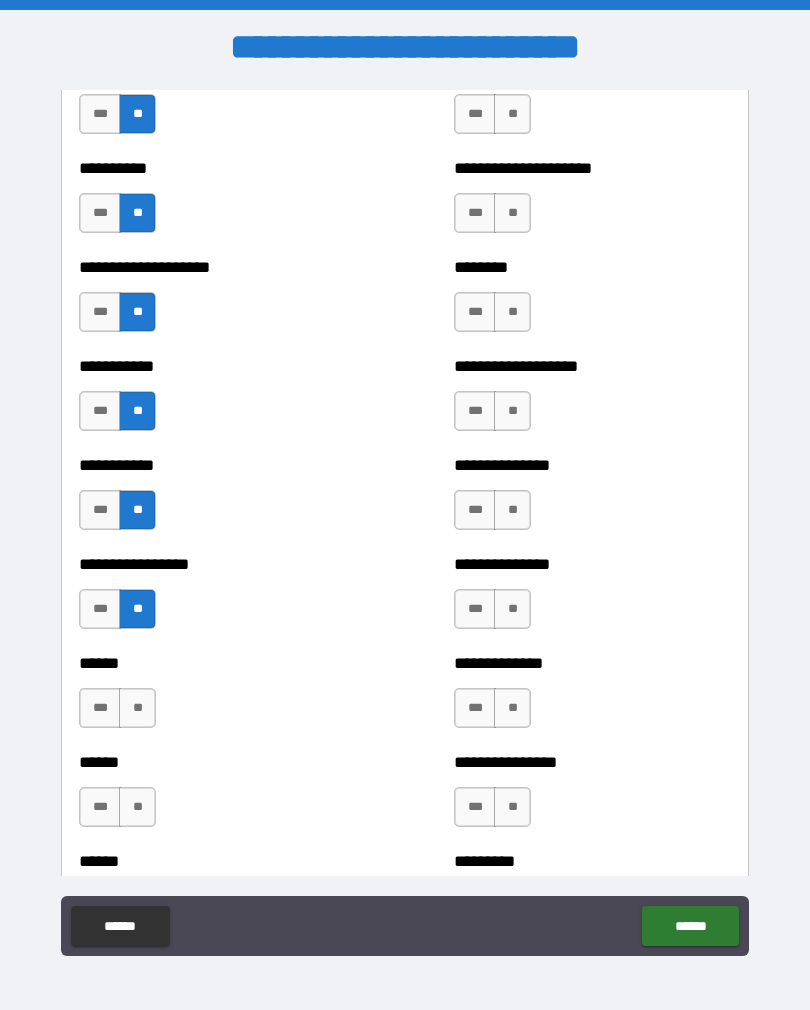 click on "**" at bounding box center (137, 708) 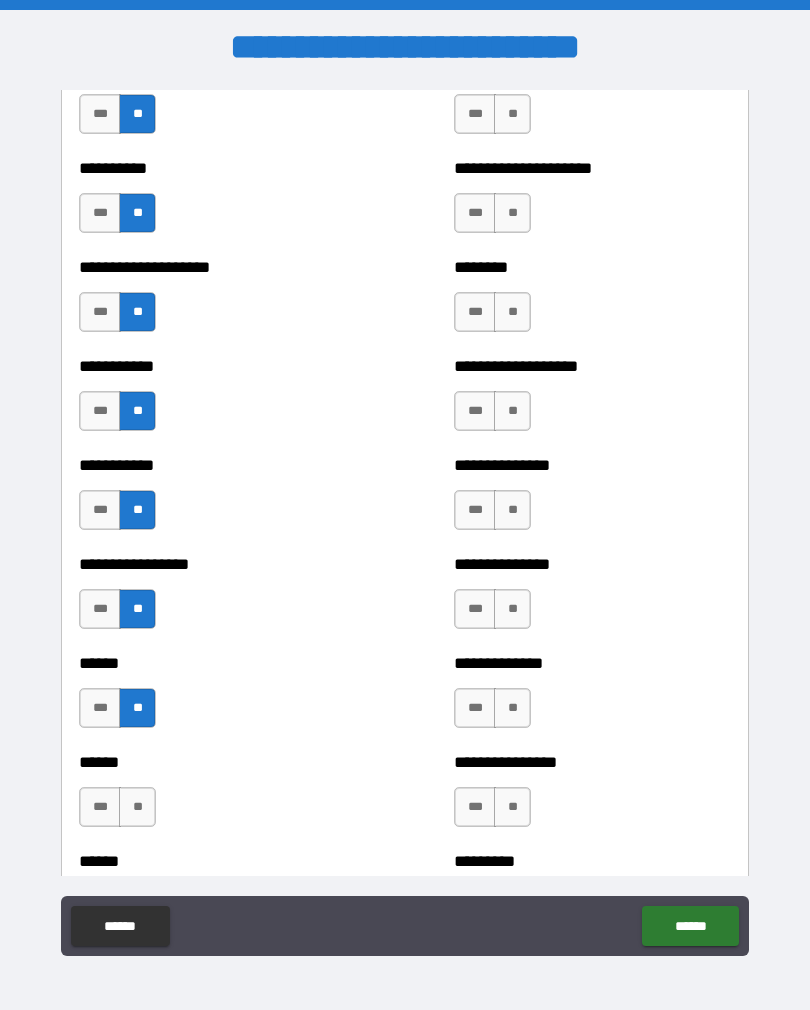 click on "**" at bounding box center (137, 807) 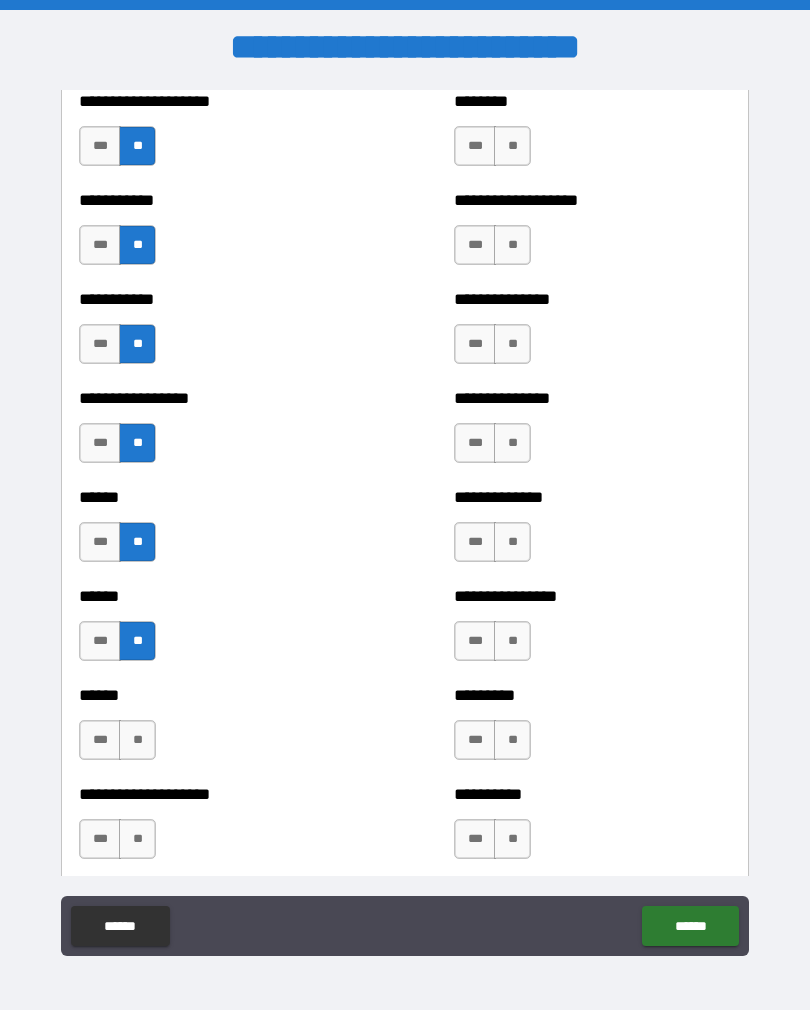 scroll, scrollTop: 2672, scrollLeft: 0, axis: vertical 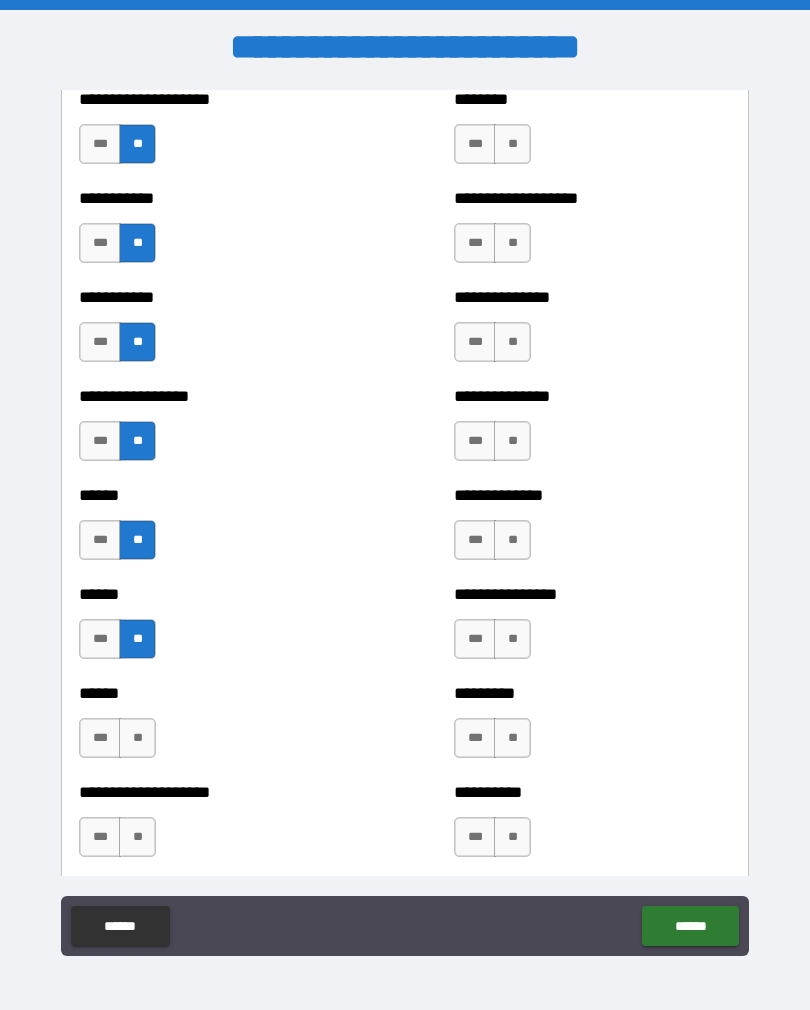 click on "**" at bounding box center (137, 738) 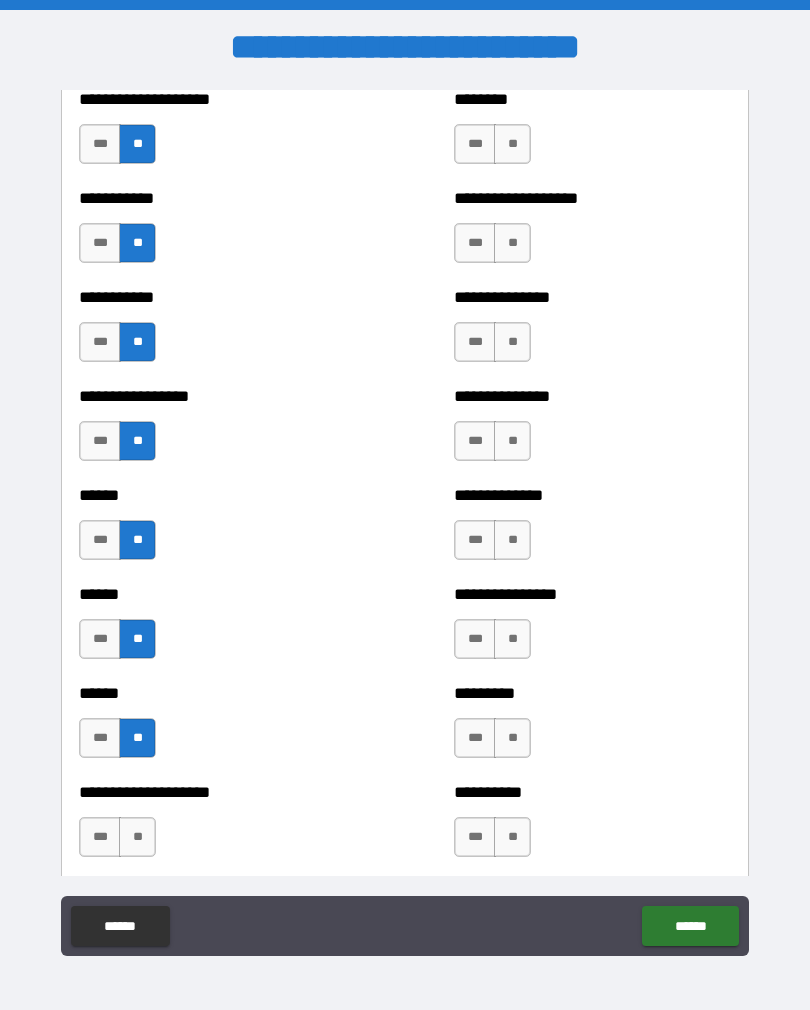 click on "**" at bounding box center (137, 837) 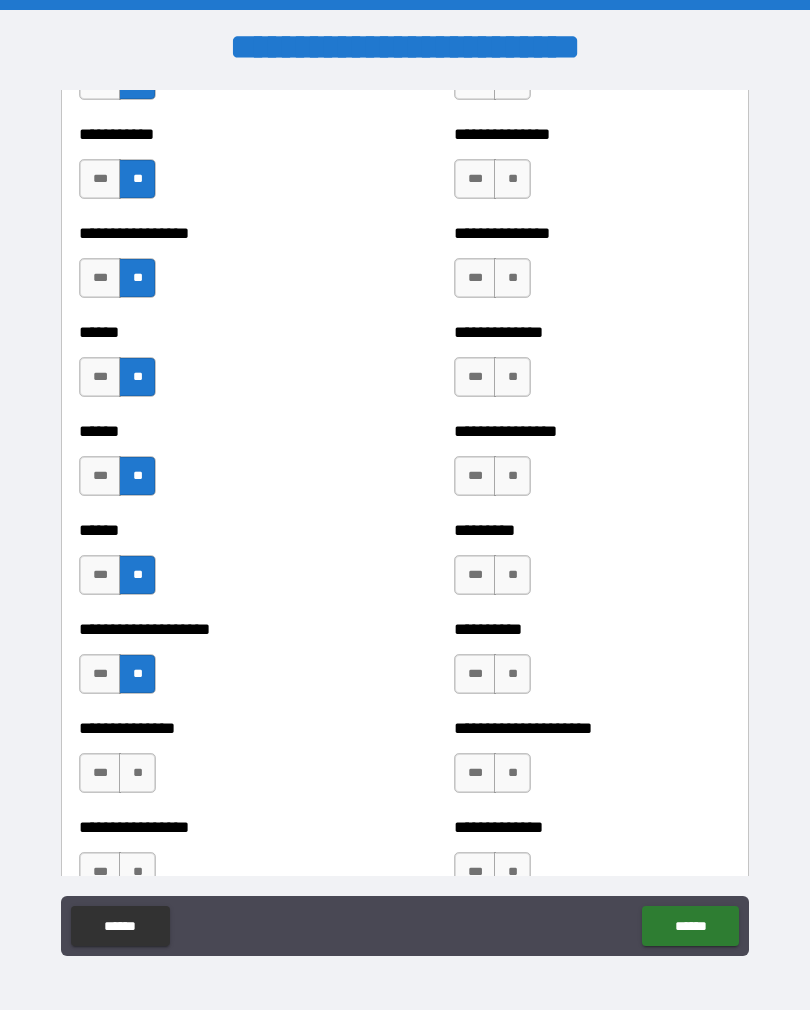 scroll, scrollTop: 2844, scrollLeft: 0, axis: vertical 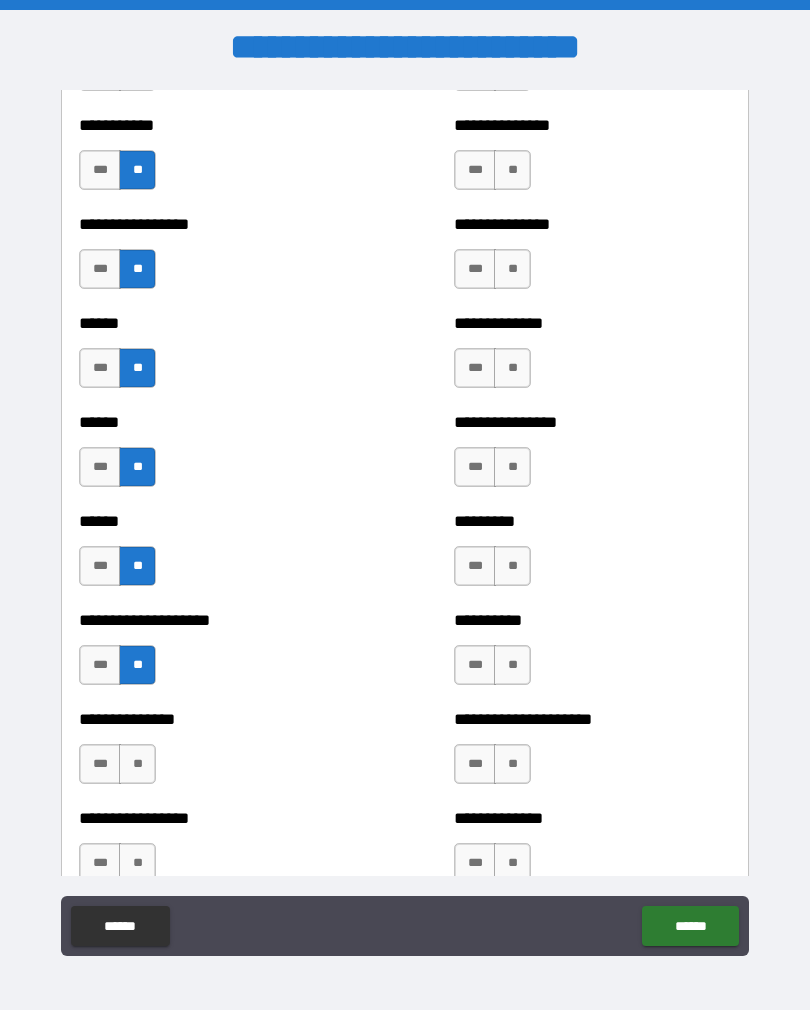 click on "**" at bounding box center (137, 764) 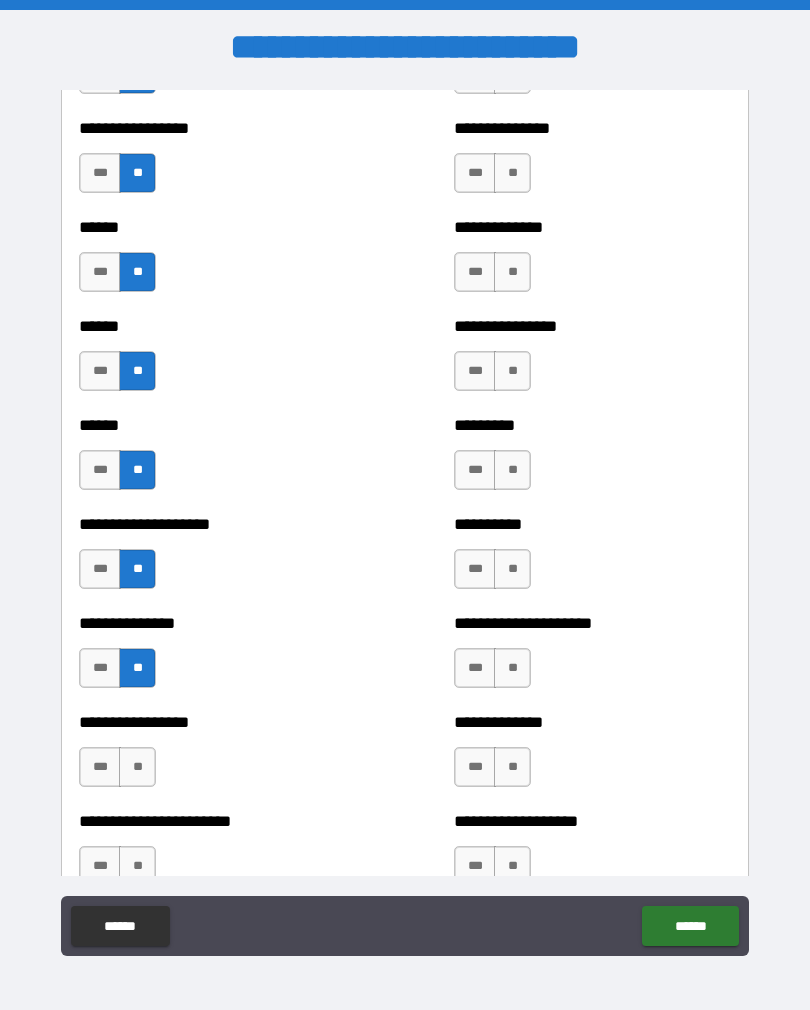 scroll, scrollTop: 2994, scrollLeft: 0, axis: vertical 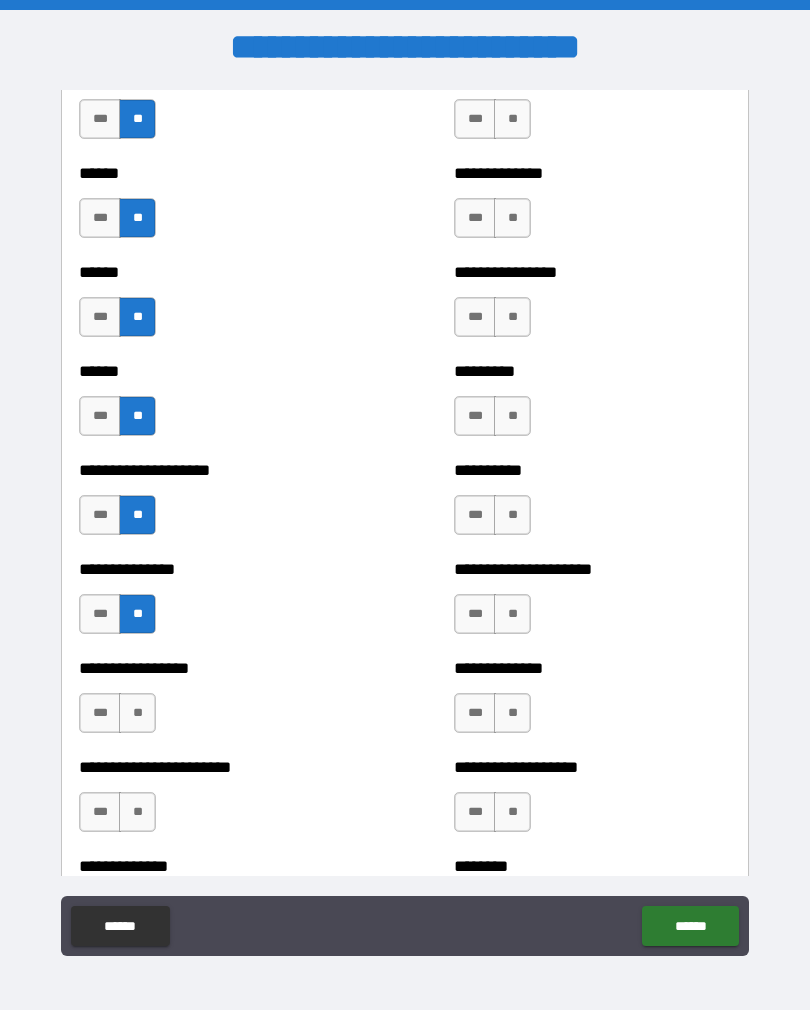click on "***" at bounding box center (100, 713) 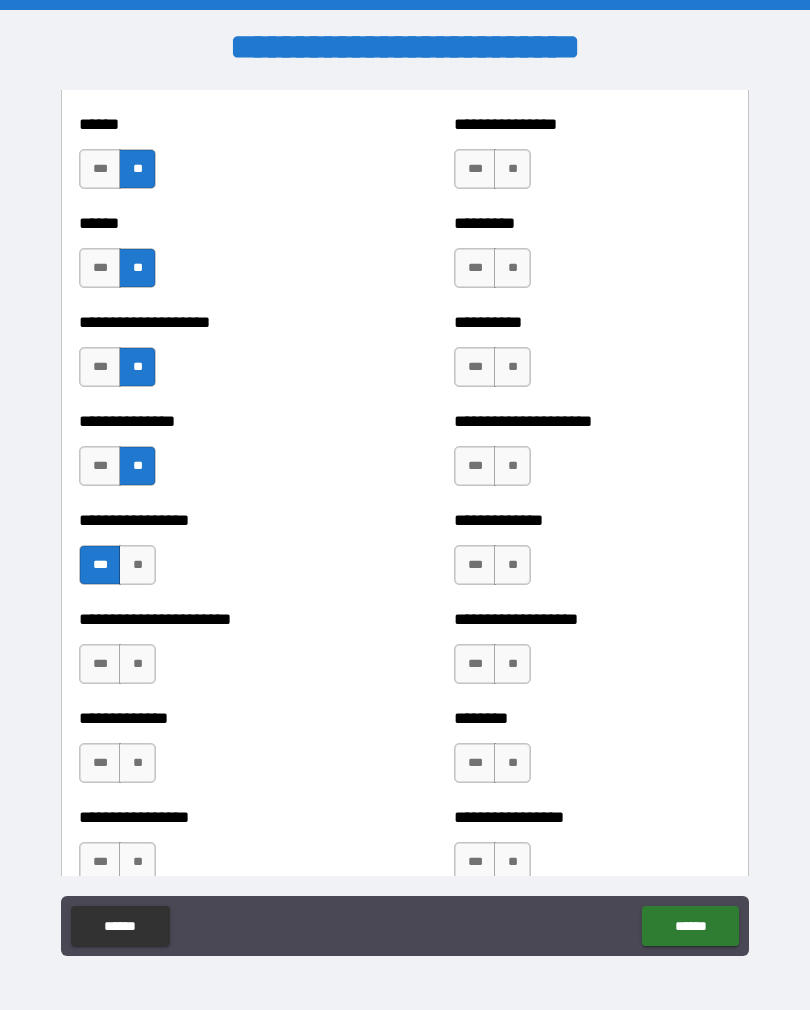 scroll, scrollTop: 3145, scrollLeft: 0, axis: vertical 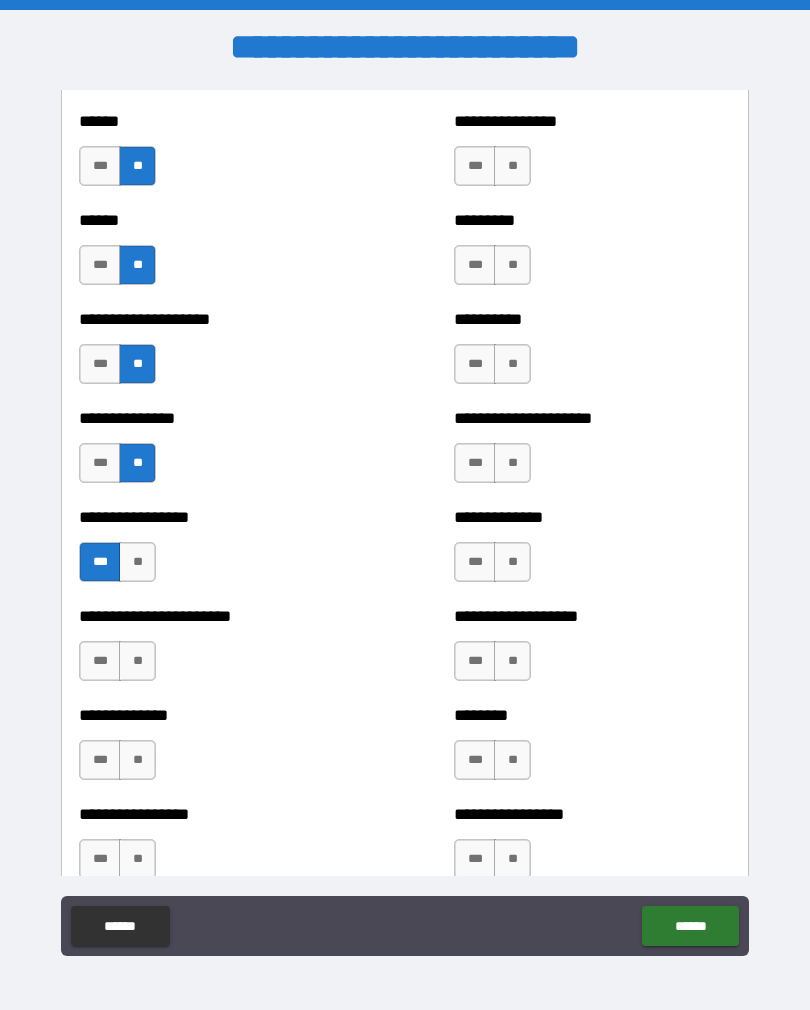 click on "**" at bounding box center (137, 661) 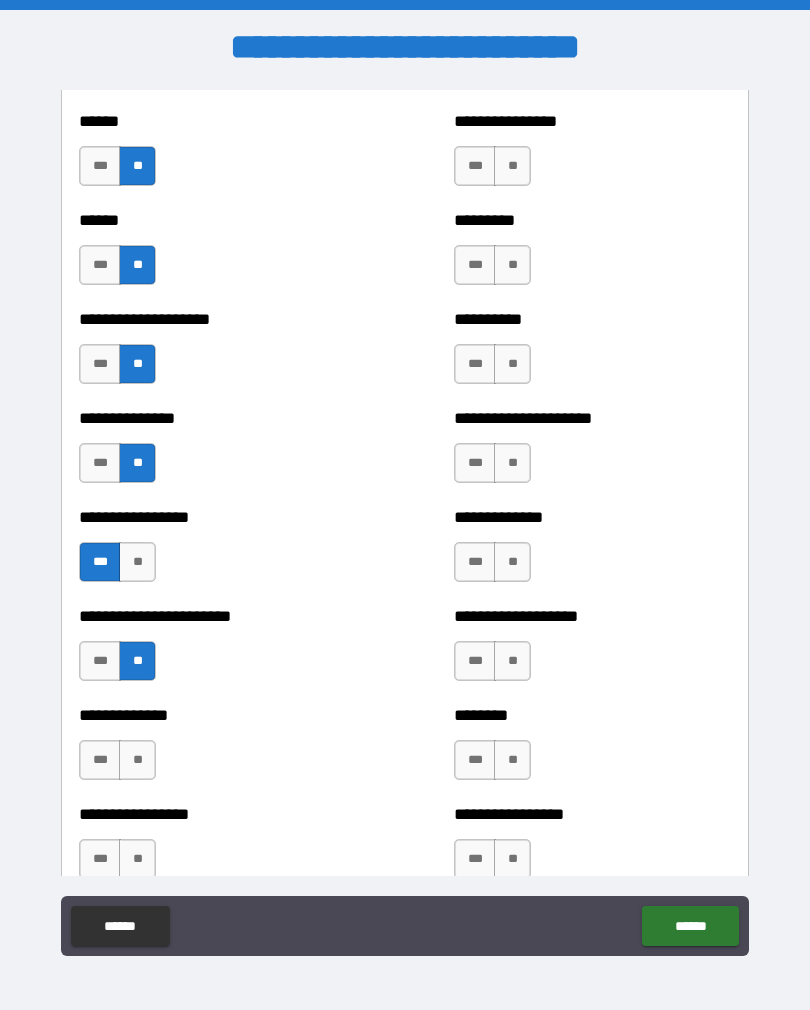 click on "**" at bounding box center (137, 760) 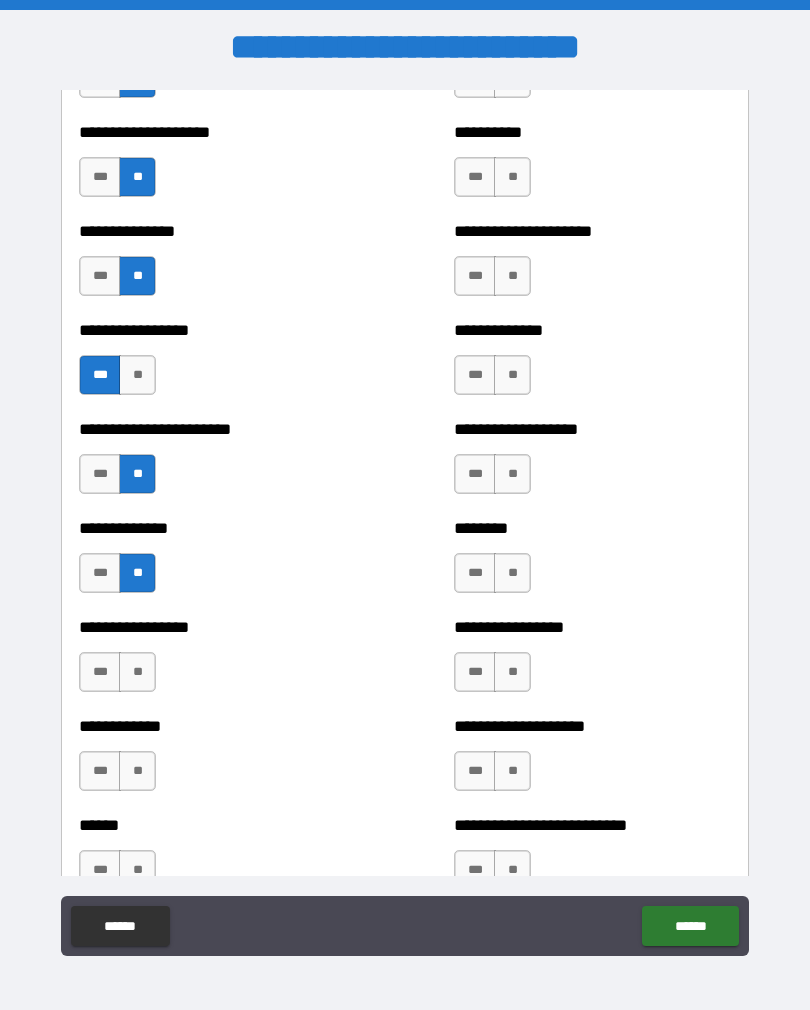 scroll, scrollTop: 3339, scrollLeft: 0, axis: vertical 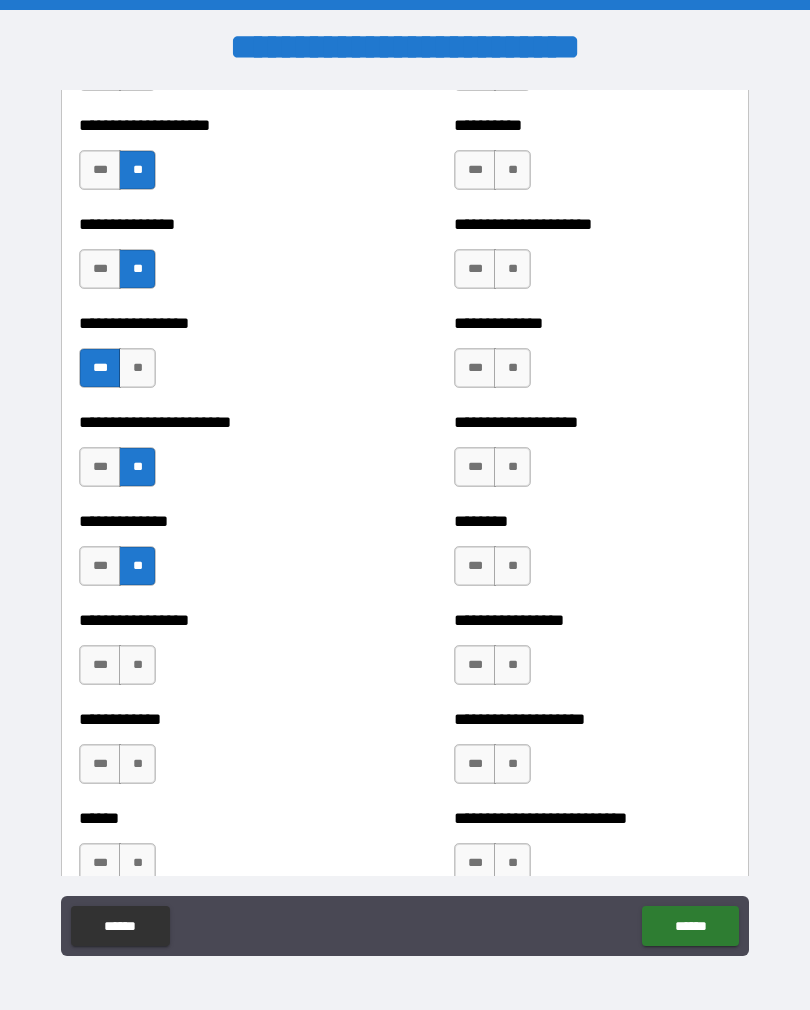 click on "**" at bounding box center [137, 665] 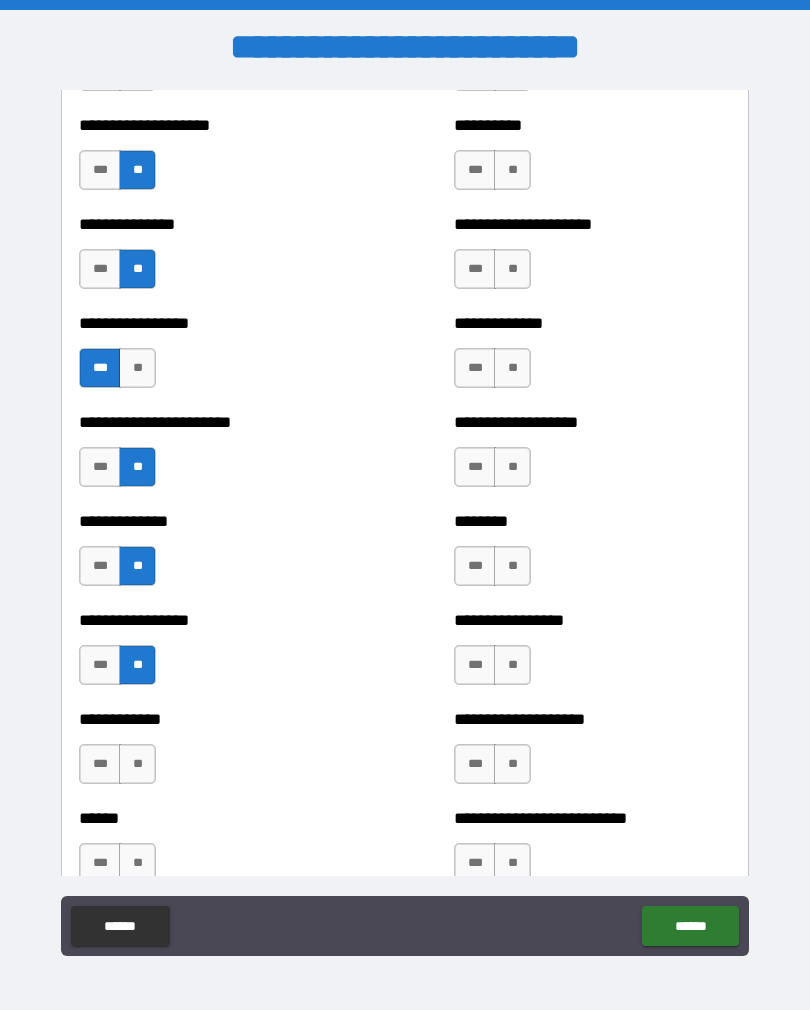 click on "**" at bounding box center [137, 764] 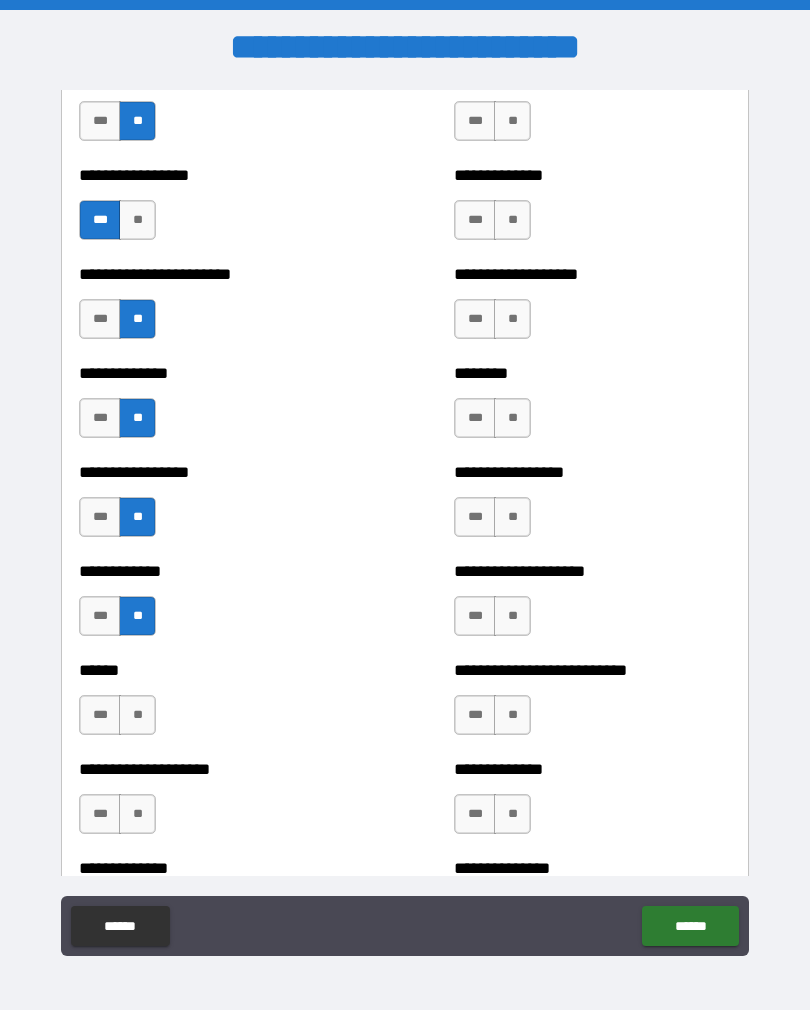scroll, scrollTop: 3493, scrollLeft: 0, axis: vertical 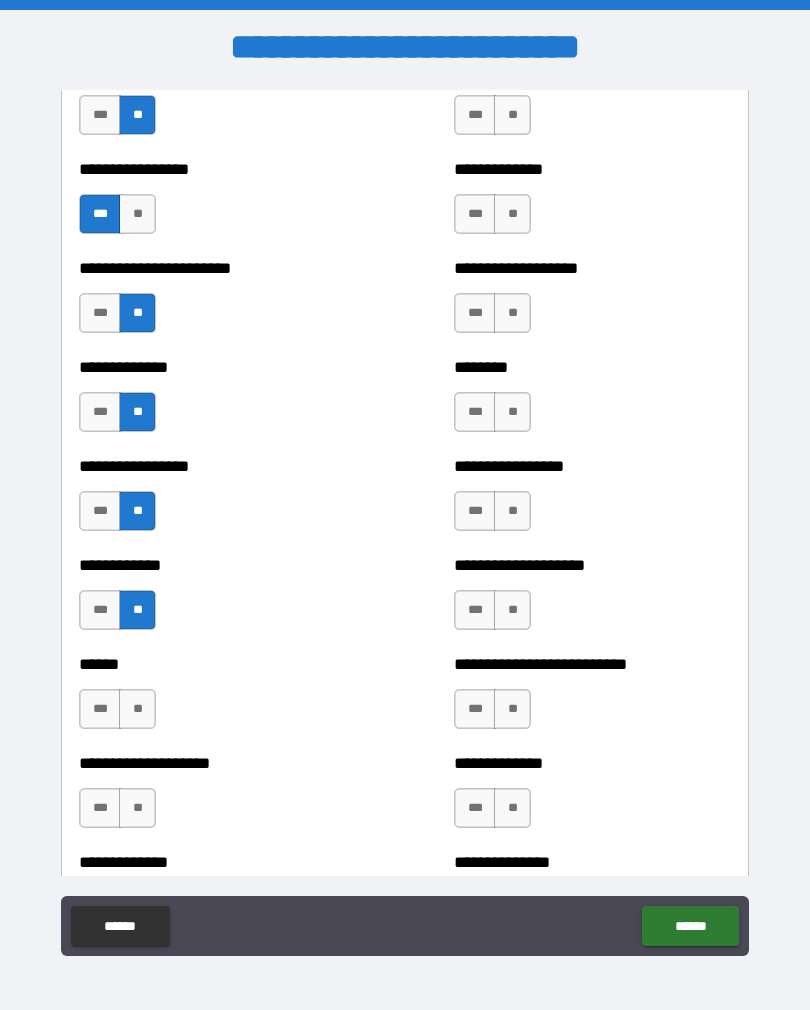 click on "**" at bounding box center [137, 709] 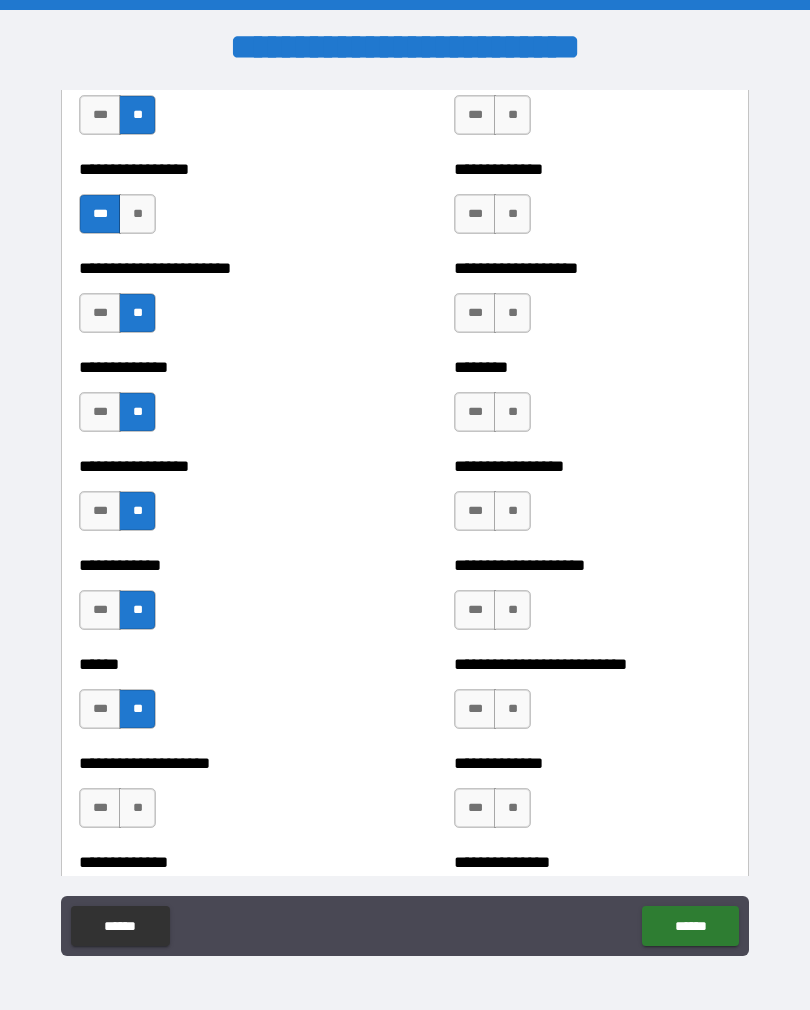 click on "**" at bounding box center (137, 808) 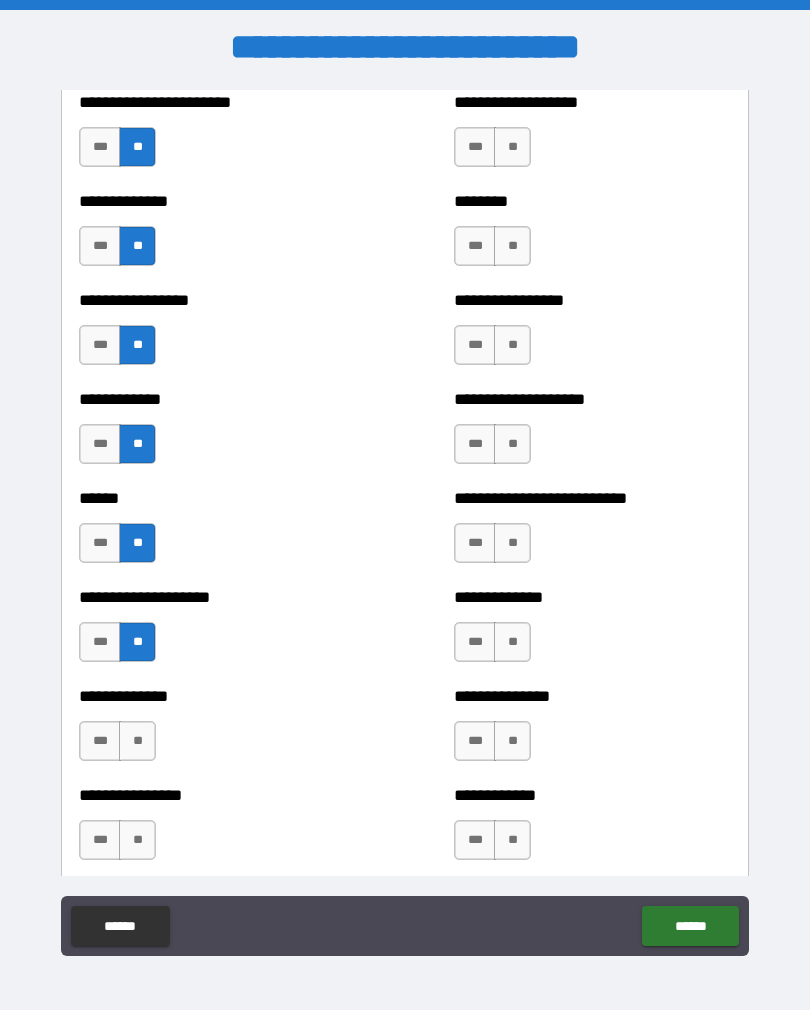 scroll, scrollTop: 3667, scrollLeft: 0, axis: vertical 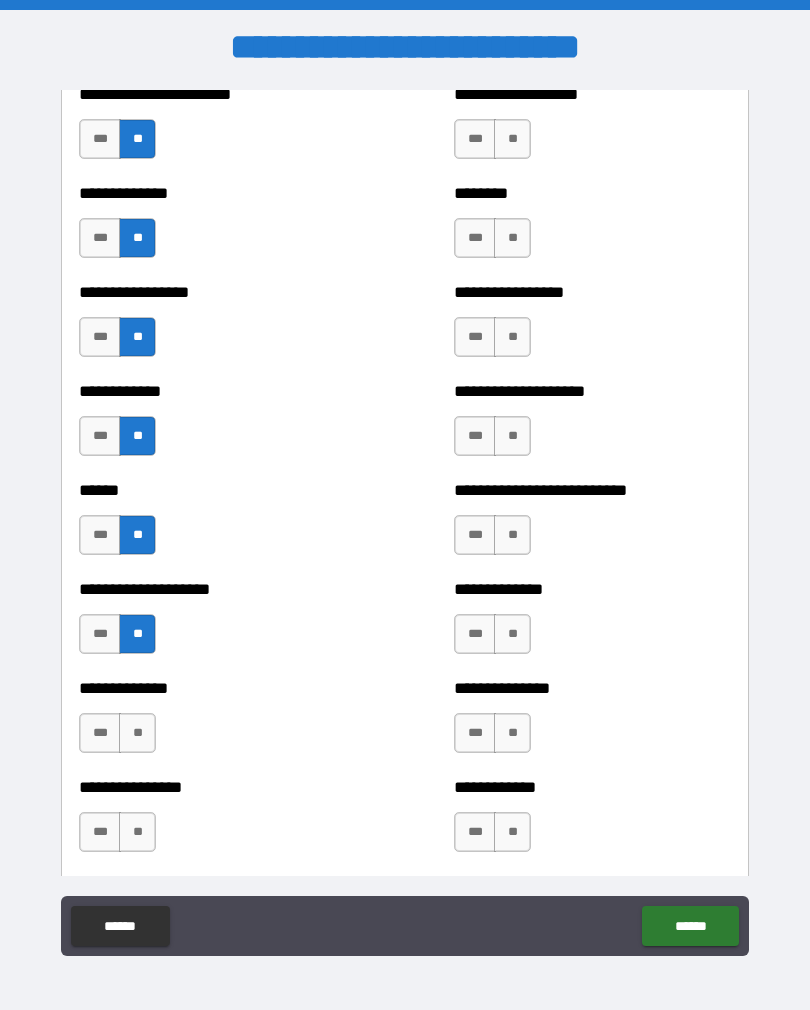 click on "**" at bounding box center (137, 733) 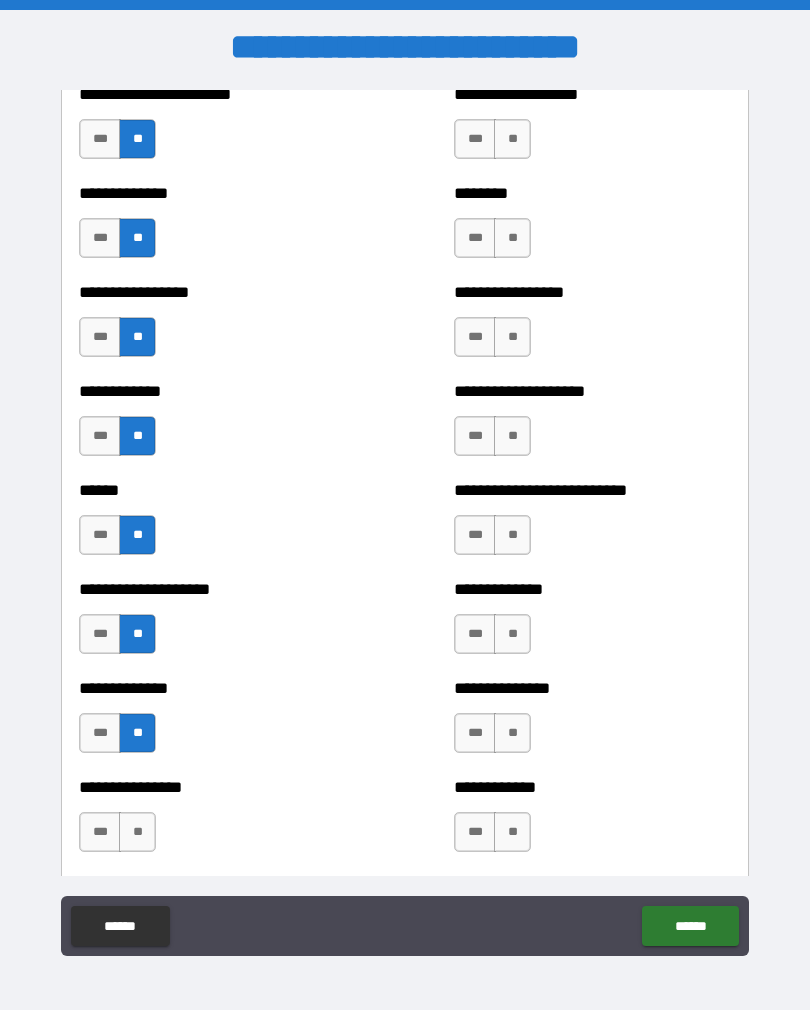 click on "***" at bounding box center (100, 832) 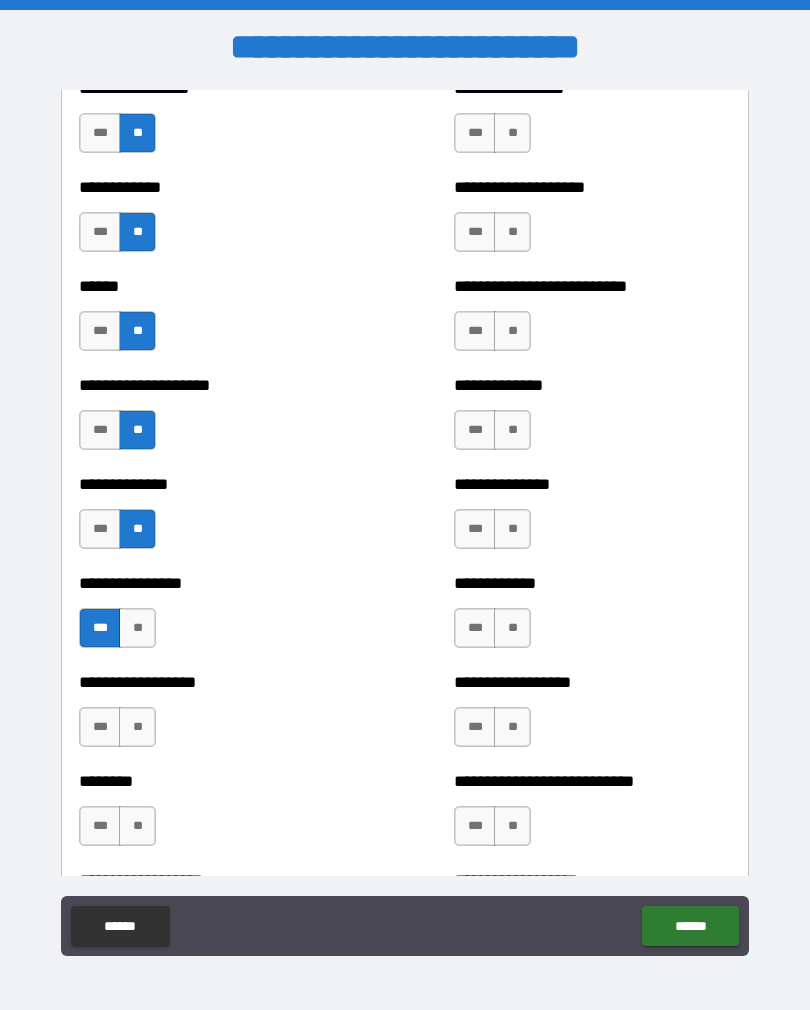 scroll, scrollTop: 3874, scrollLeft: 0, axis: vertical 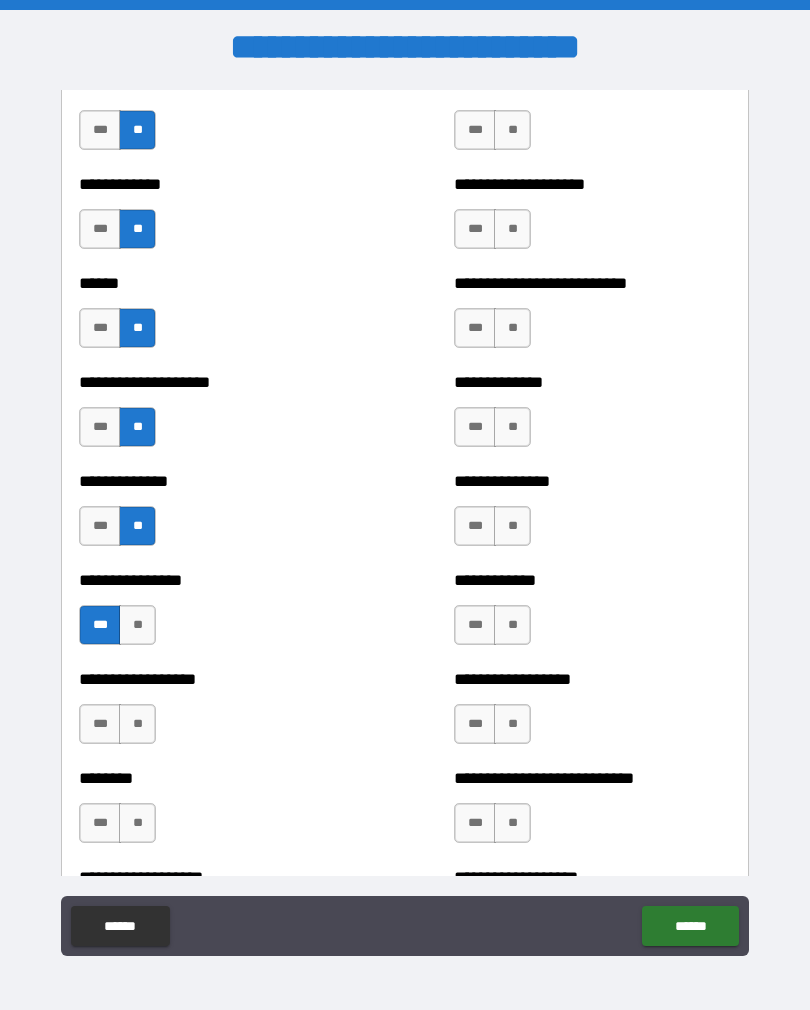 click on "***" at bounding box center (100, 724) 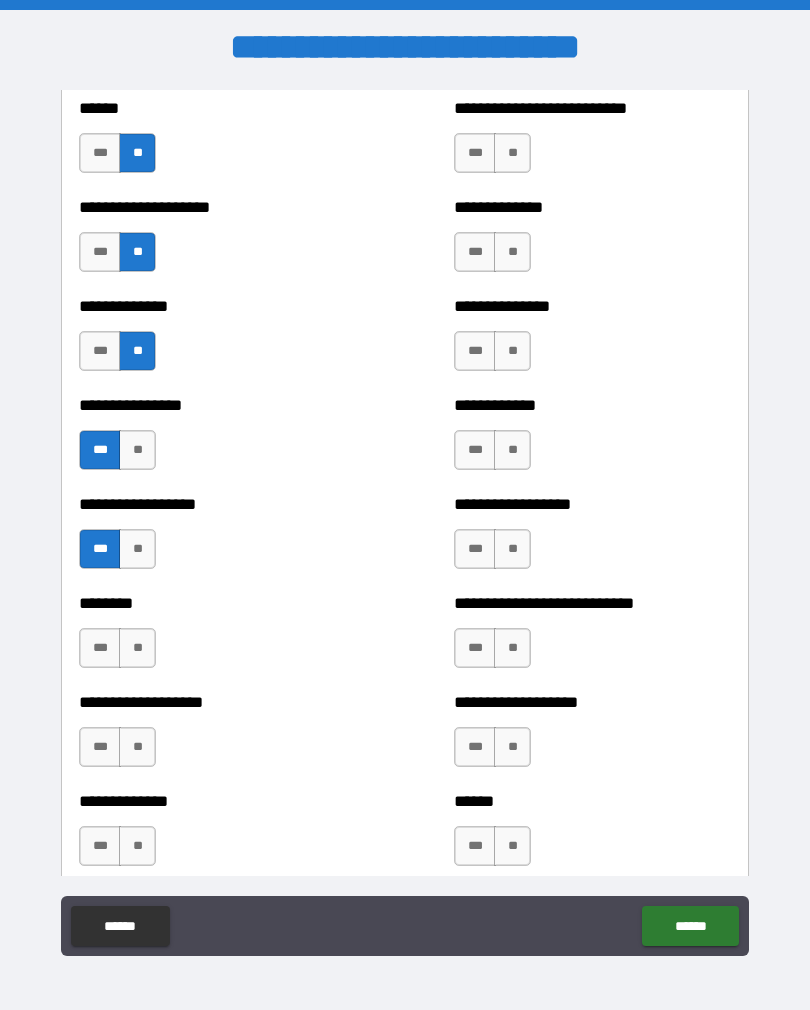scroll, scrollTop: 4059, scrollLeft: 0, axis: vertical 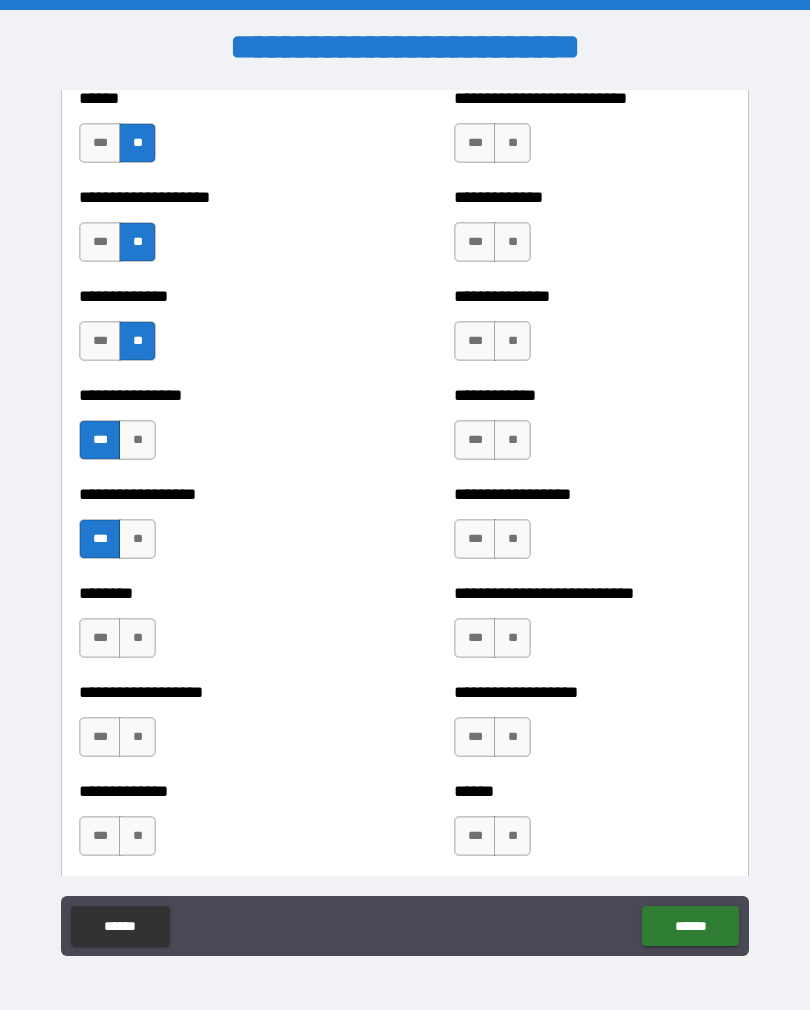 click on "**" at bounding box center [137, 638] 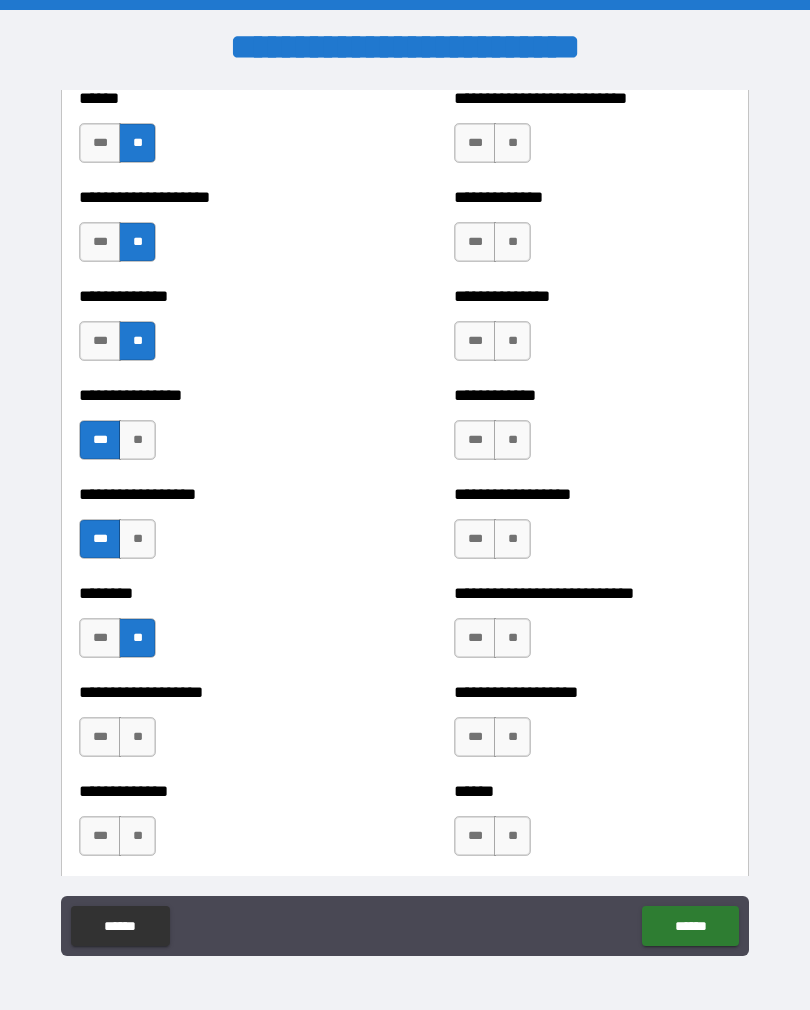 click on "**" at bounding box center (137, 737) 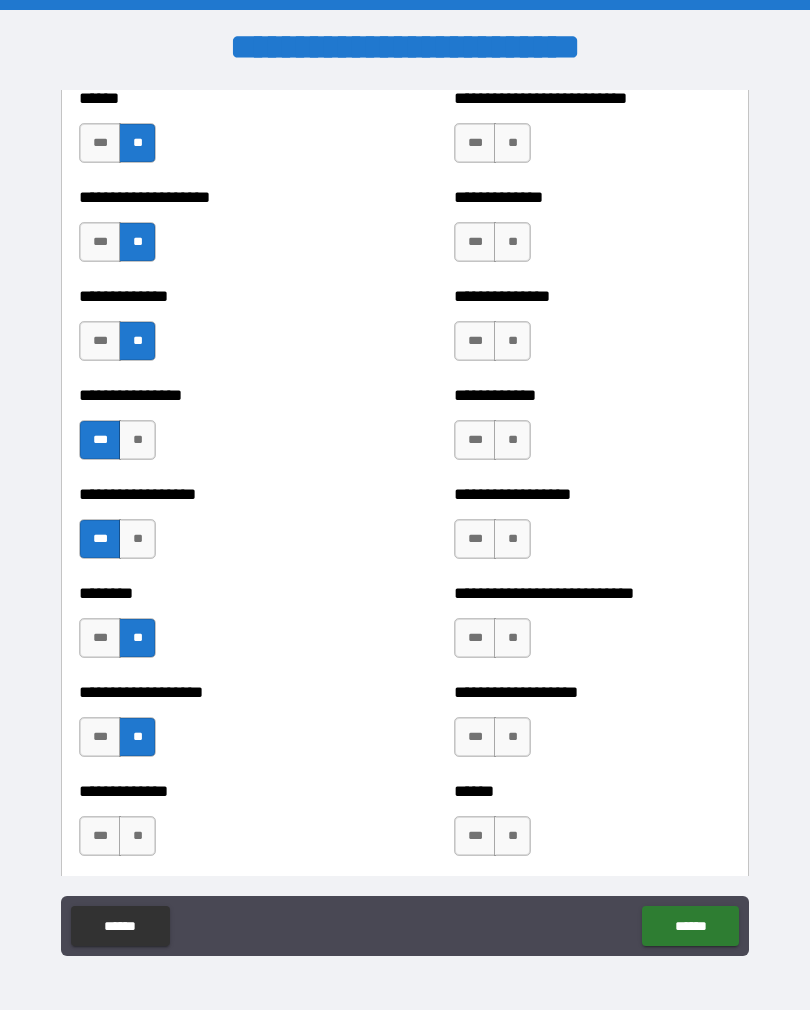 click on "**" at bounding box center [137, 836] 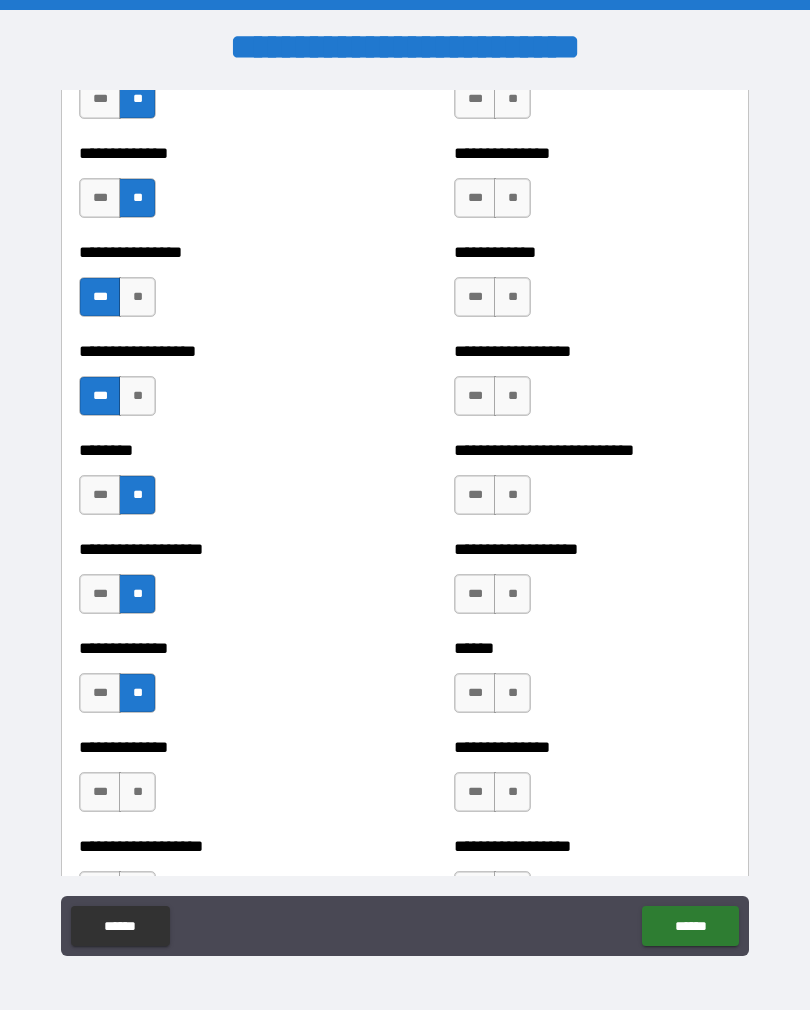 scroll, scrollTop: 4253, scrollLeft: 0, axis: vertical 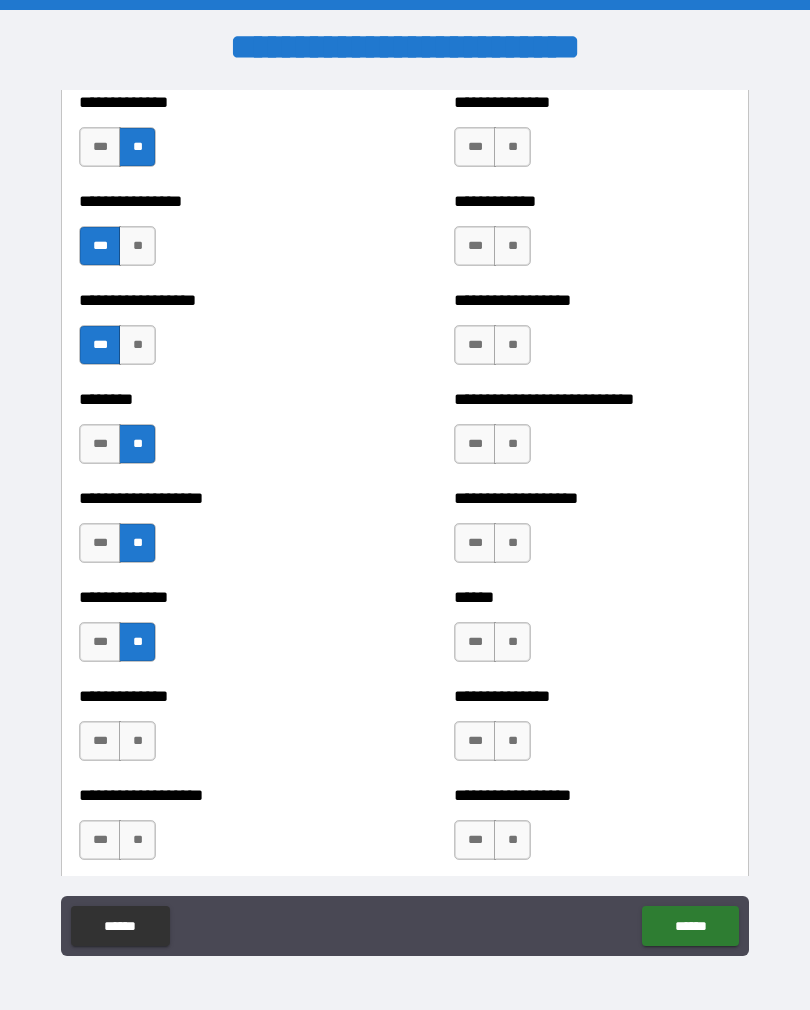 click on "**" at bounding box center [137, 741] 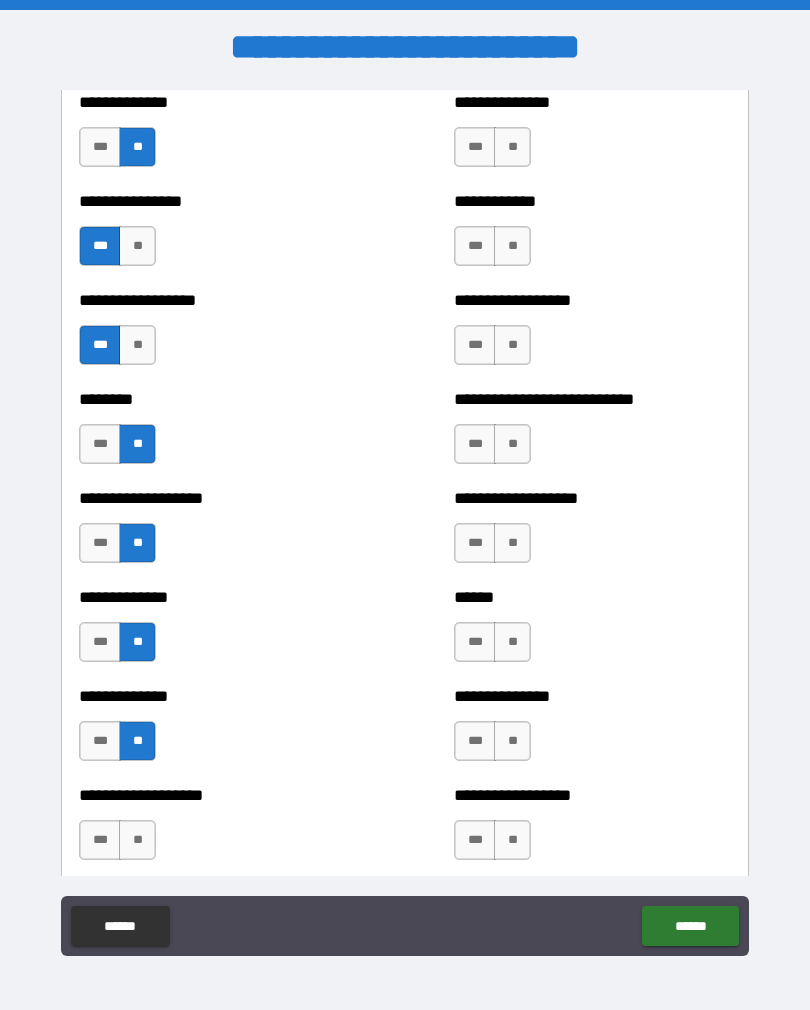 click on "**" at bounding box center (137, 840) 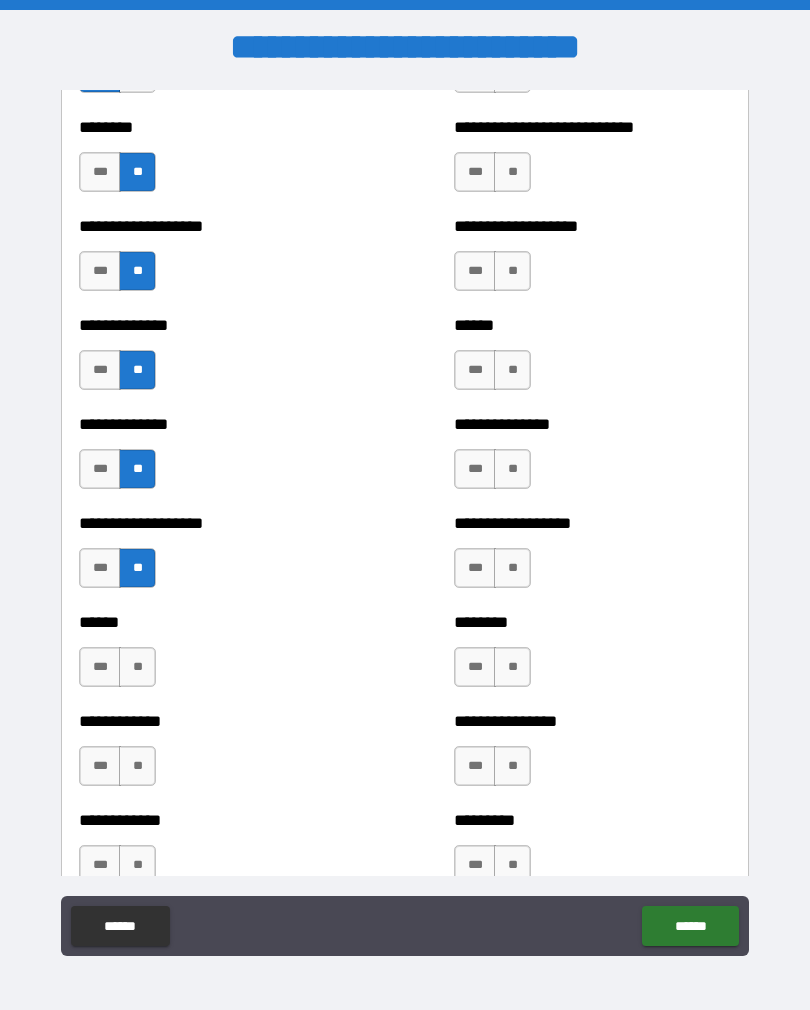 scroll, scrollTop: 4530, scrollLeft: 0, axis: vertical 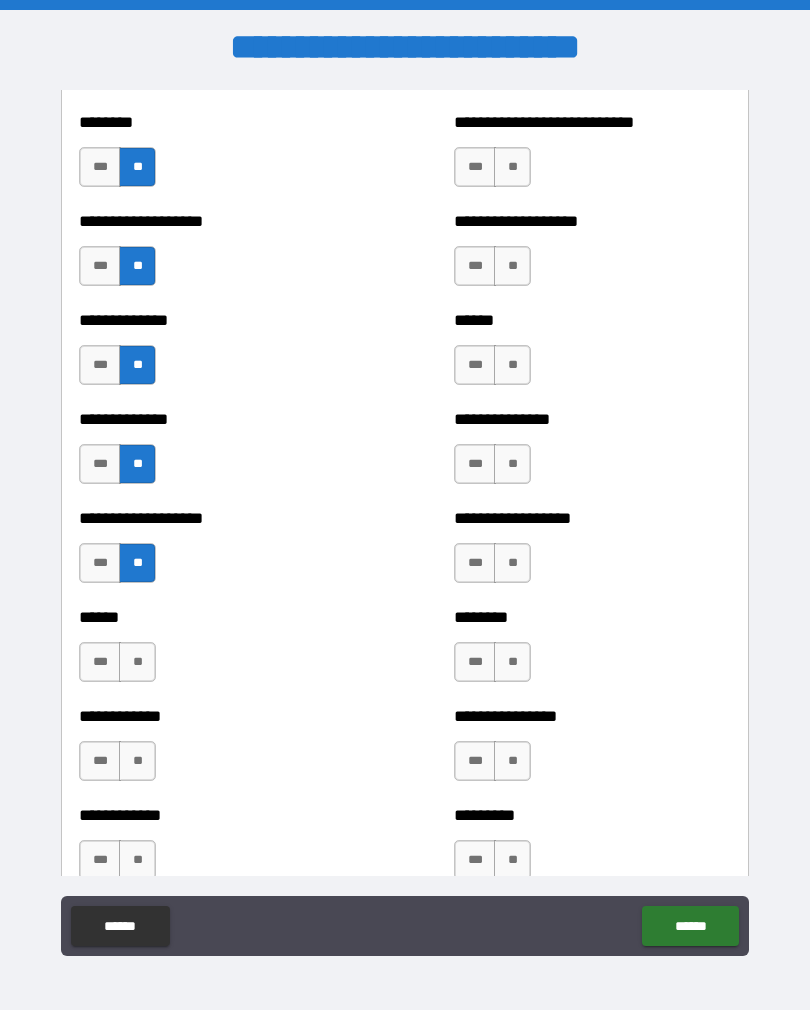 click on "**" at bounding box center (137, 662) 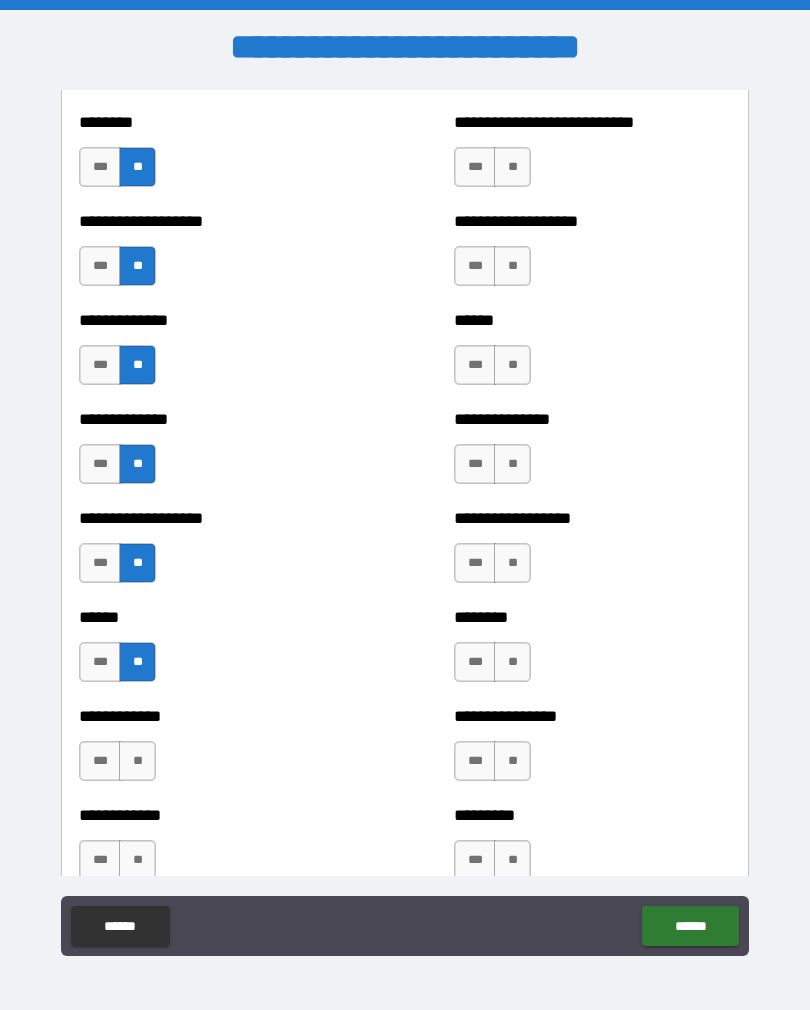 click on "**" at bounding box center [137, 761] 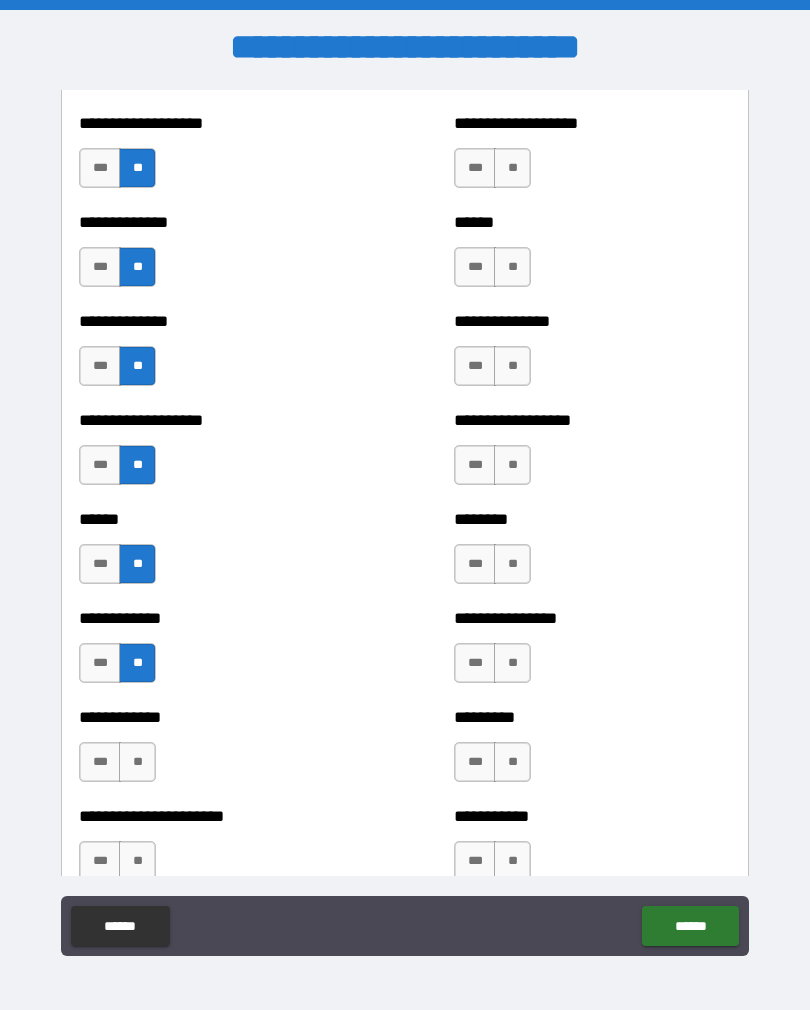 scroll, scrollTop: 4641, scrollLeft: 0, axis: vertical 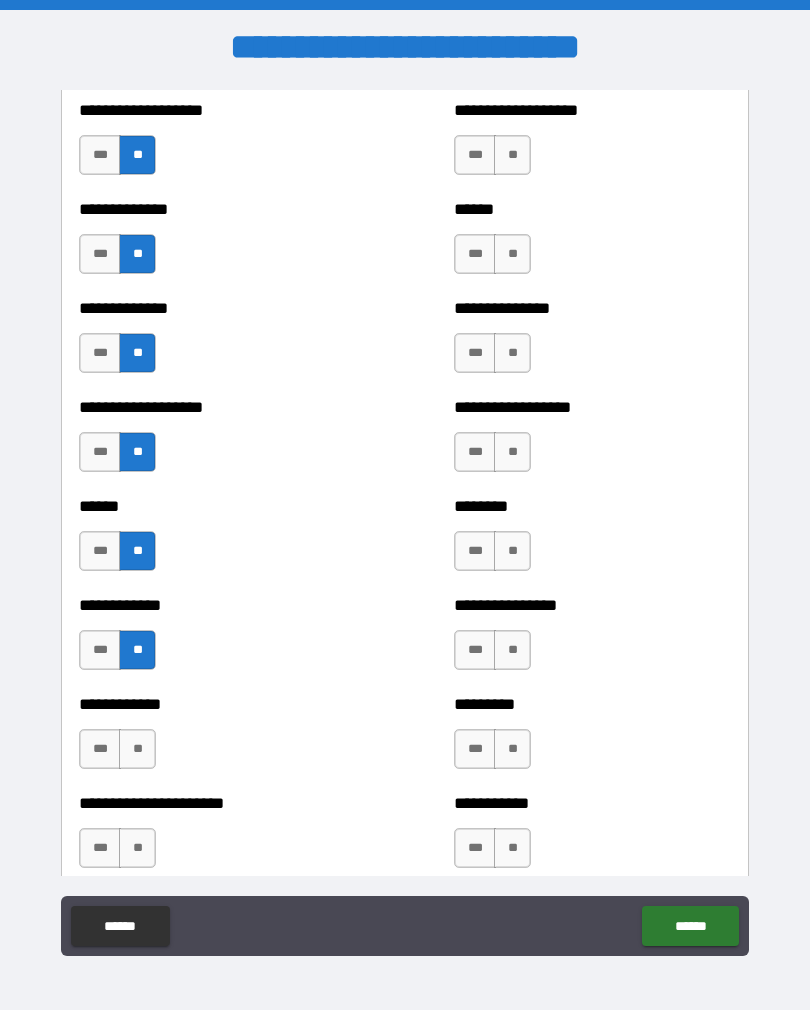 click on "**" at bounding box center (137, 749) 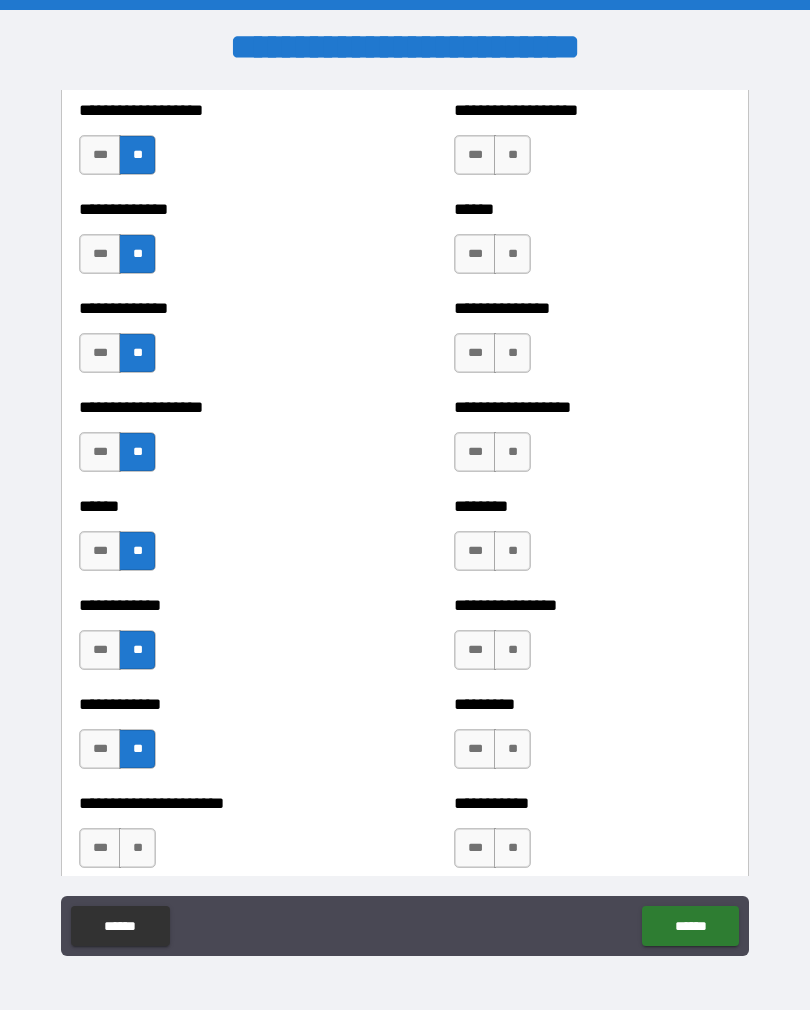 click on "**" at bounding box center (137, 848) 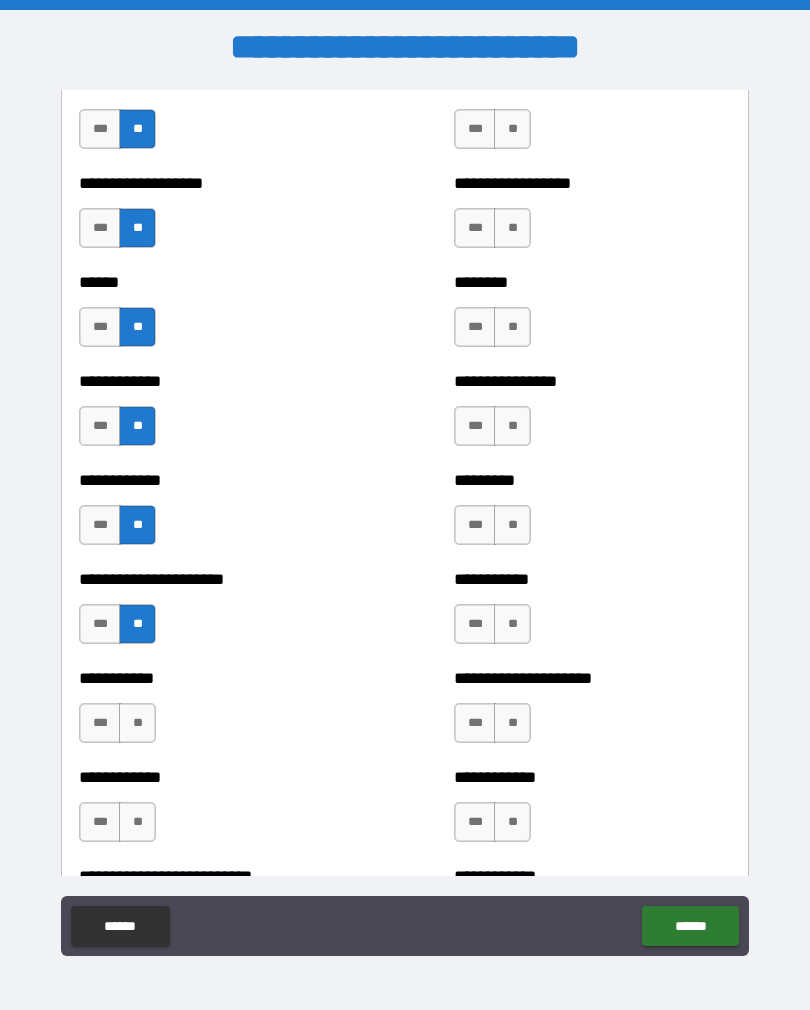 scroll, scrollTop: 4871, scrollLeft: 0, axis: vertical 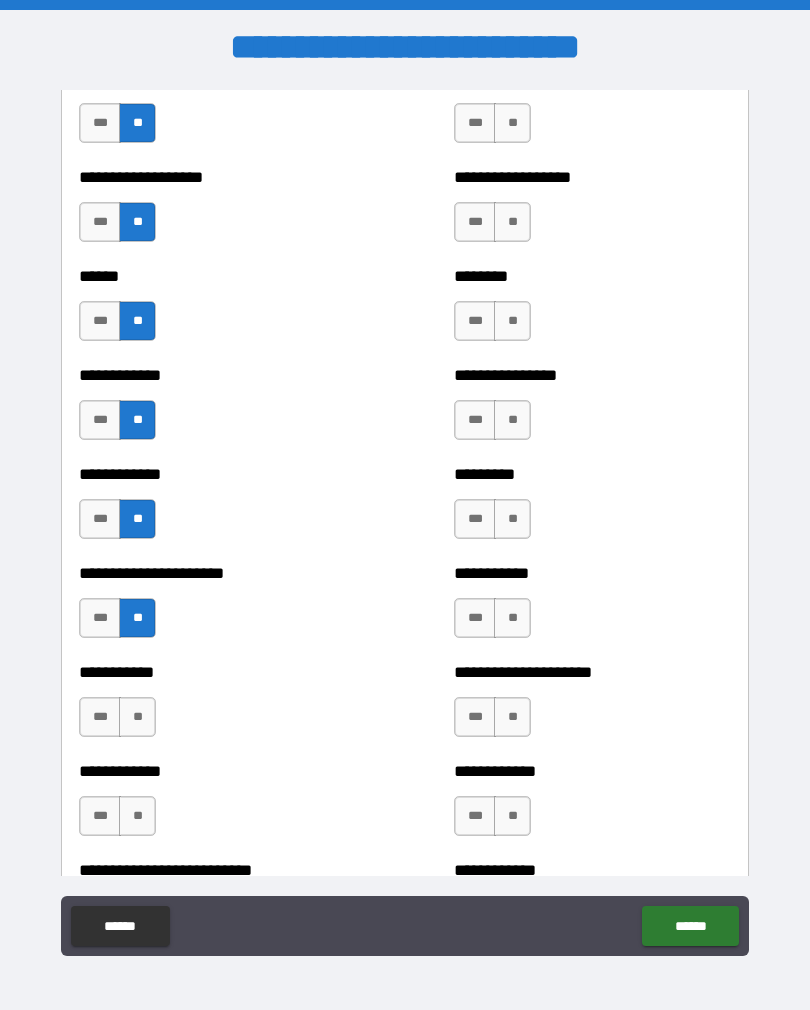 click on "**" at bounding box center [137, 717] 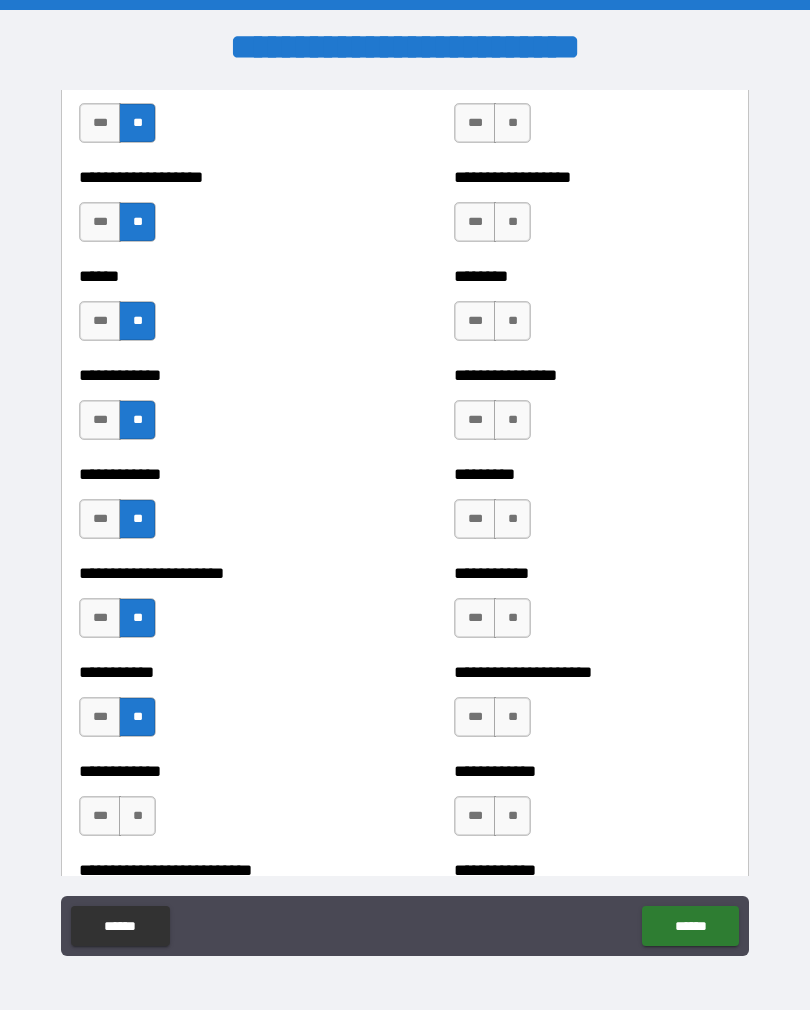 click on "**" at bounding box center (137, 816) 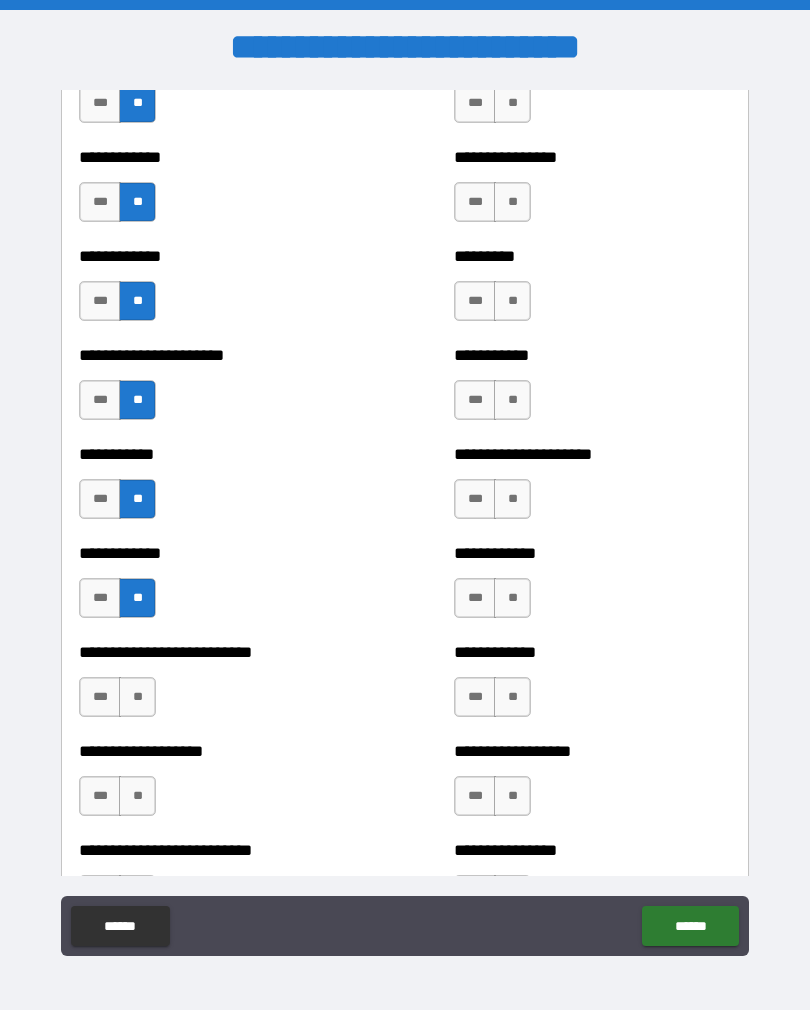 scroll, scrollTop: 5095, scrollLeft: 0, axis: vertical 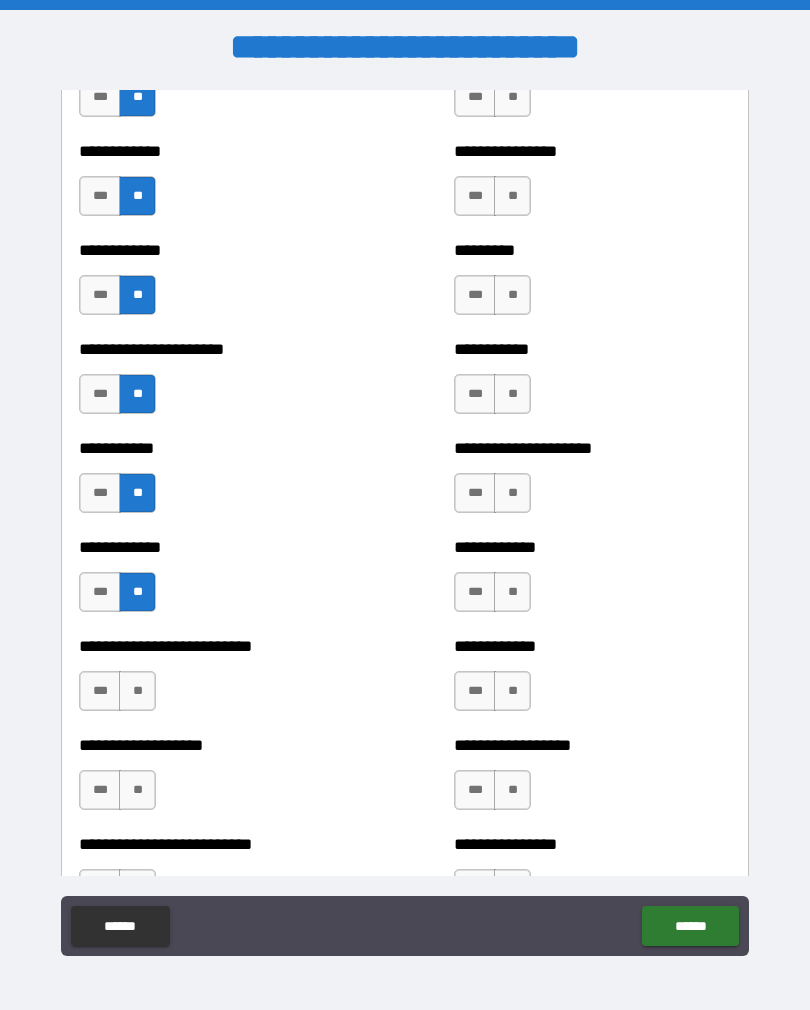 click on "**" at bounding box center (137, 691) 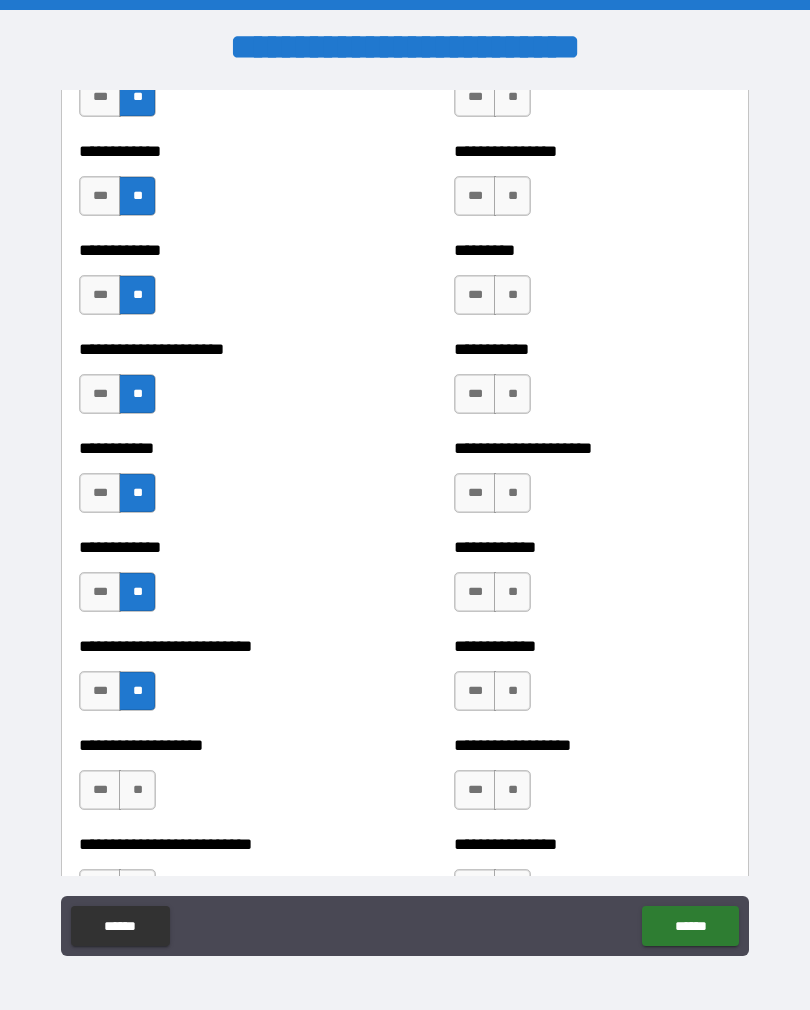 click on "**" at bounding box center (137, 790) 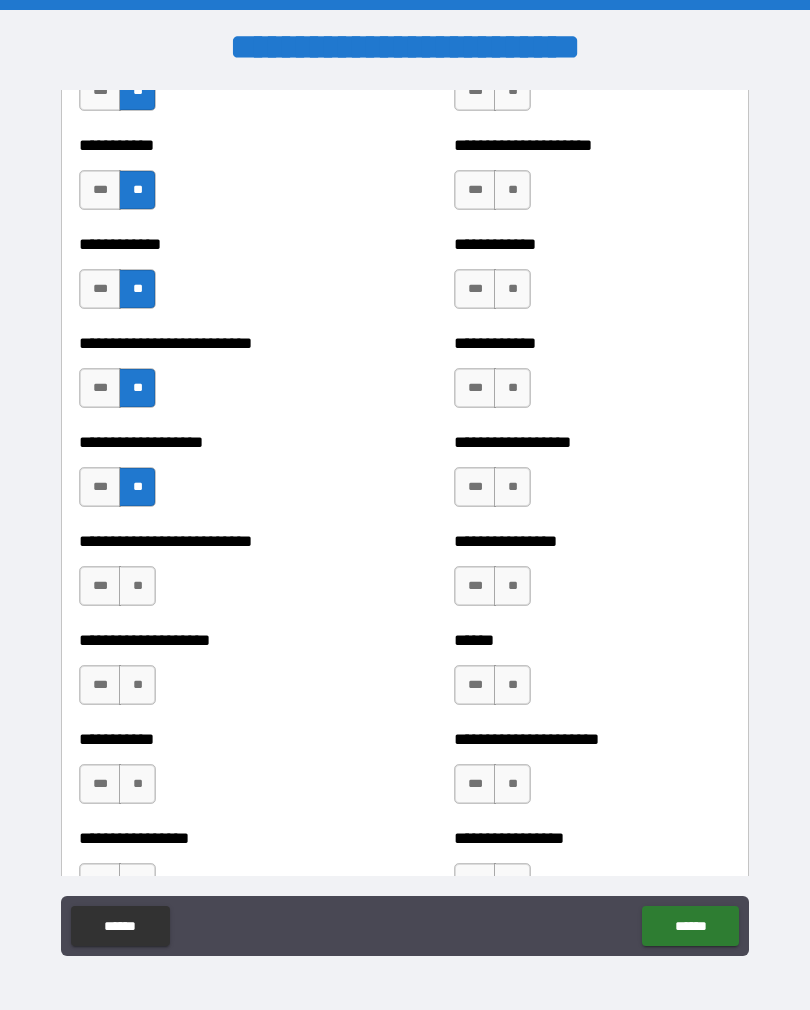 scroll, scrollTop: 5396, scrollLeft: 0, axis: vertical 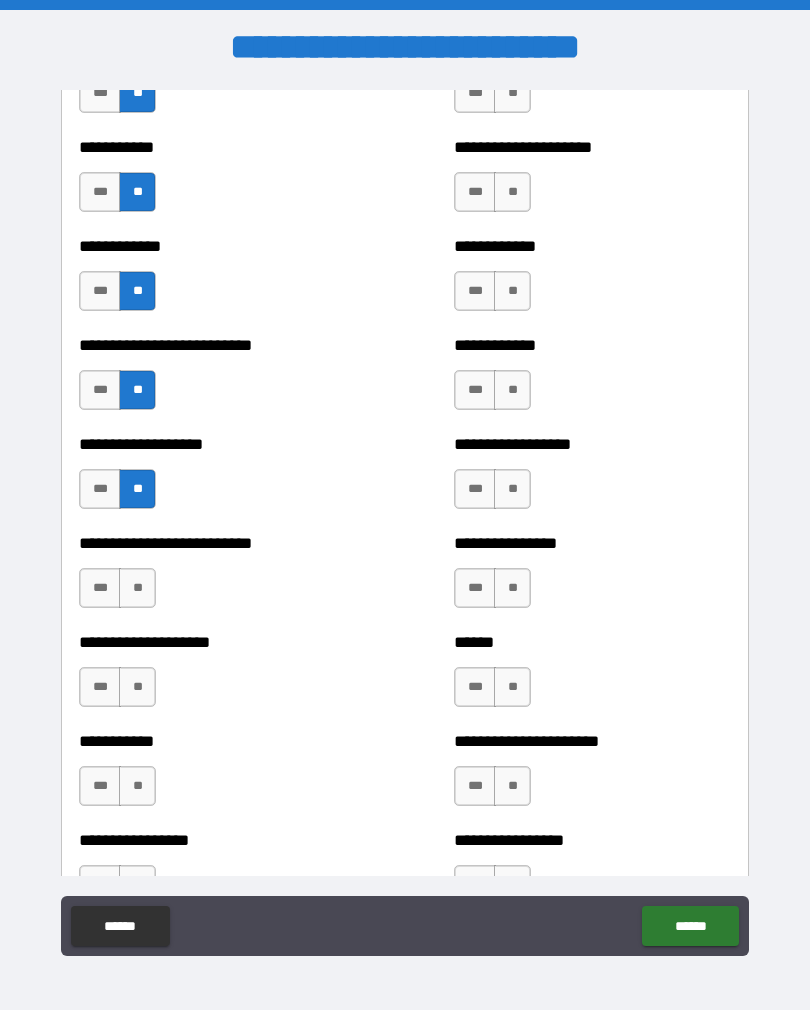 click on "[CITY] [STATE]" at bounding box center (217, 380) 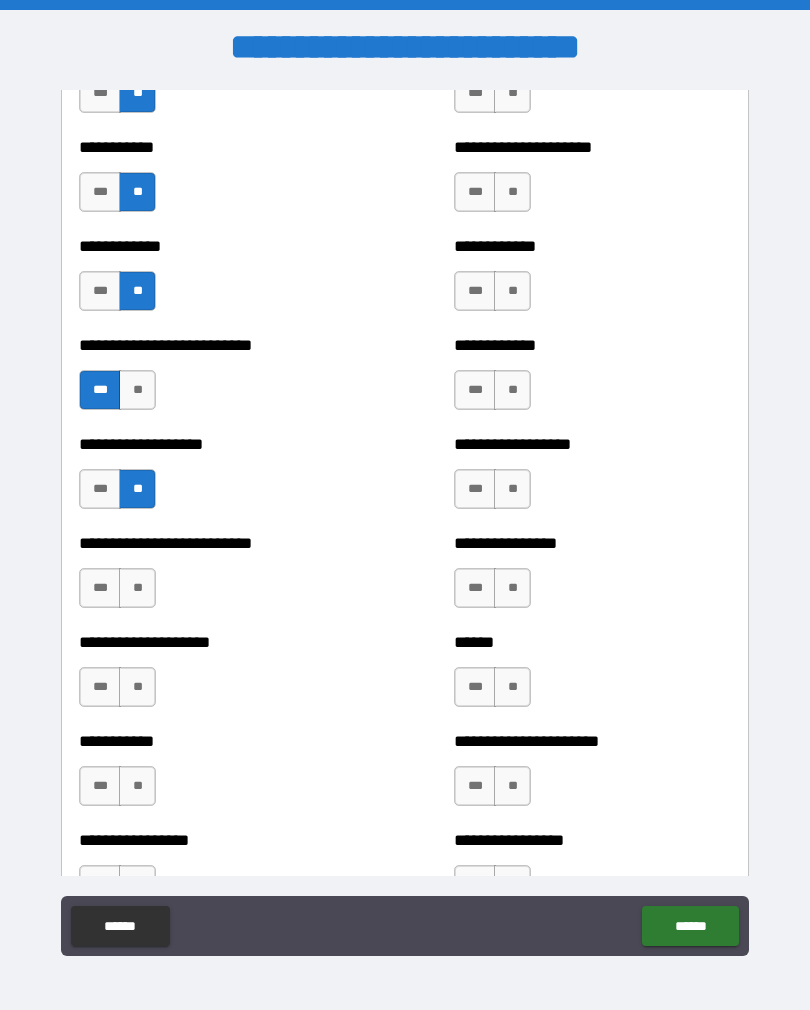 click on "**" at bounding box center (137, 588) 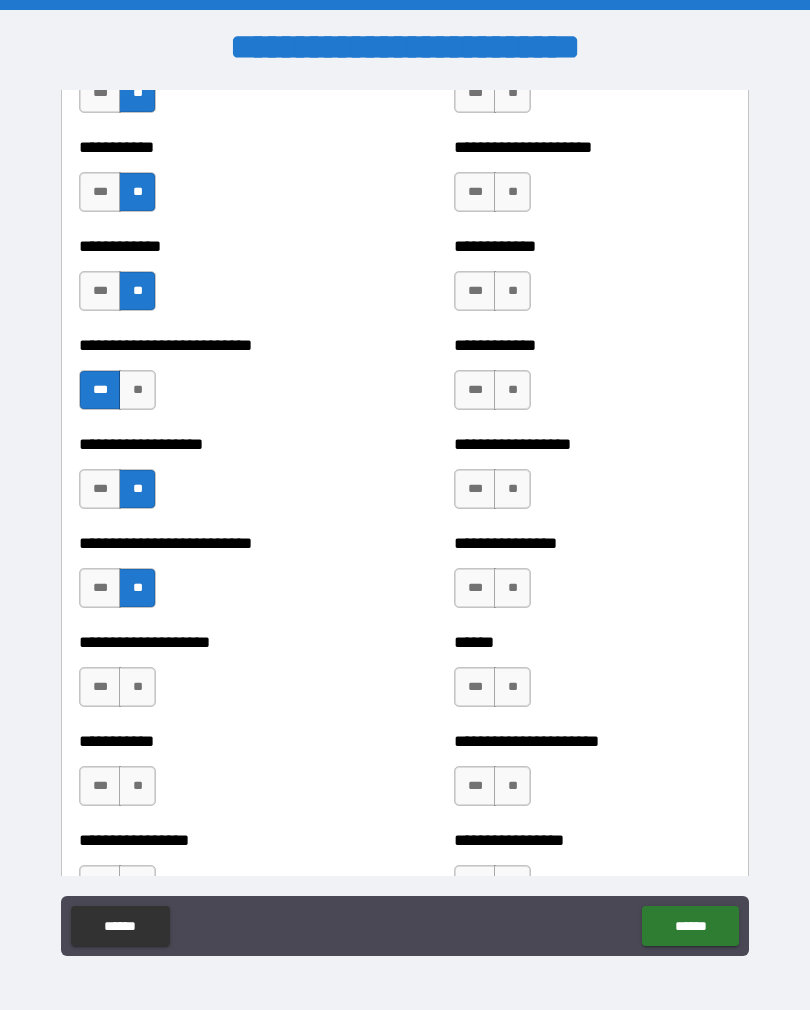 click on "***" at bounding box center (100, 687) 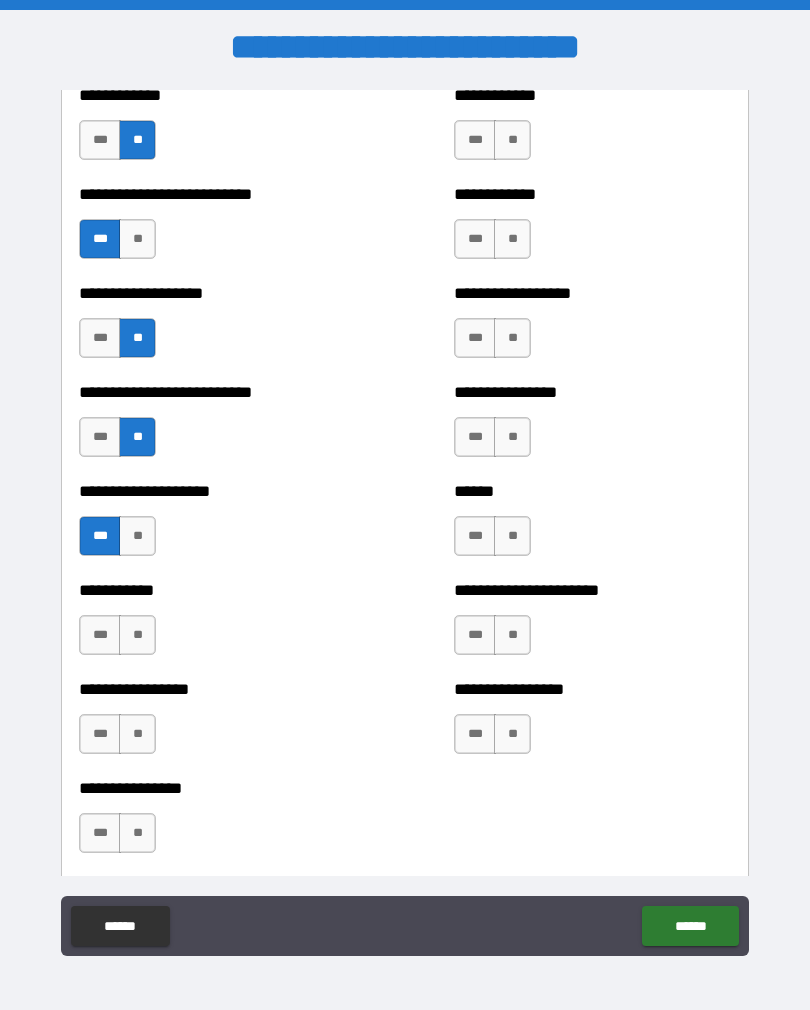 scroll, scrollTop: 5548, scrollLeft: 0, axis: vertical 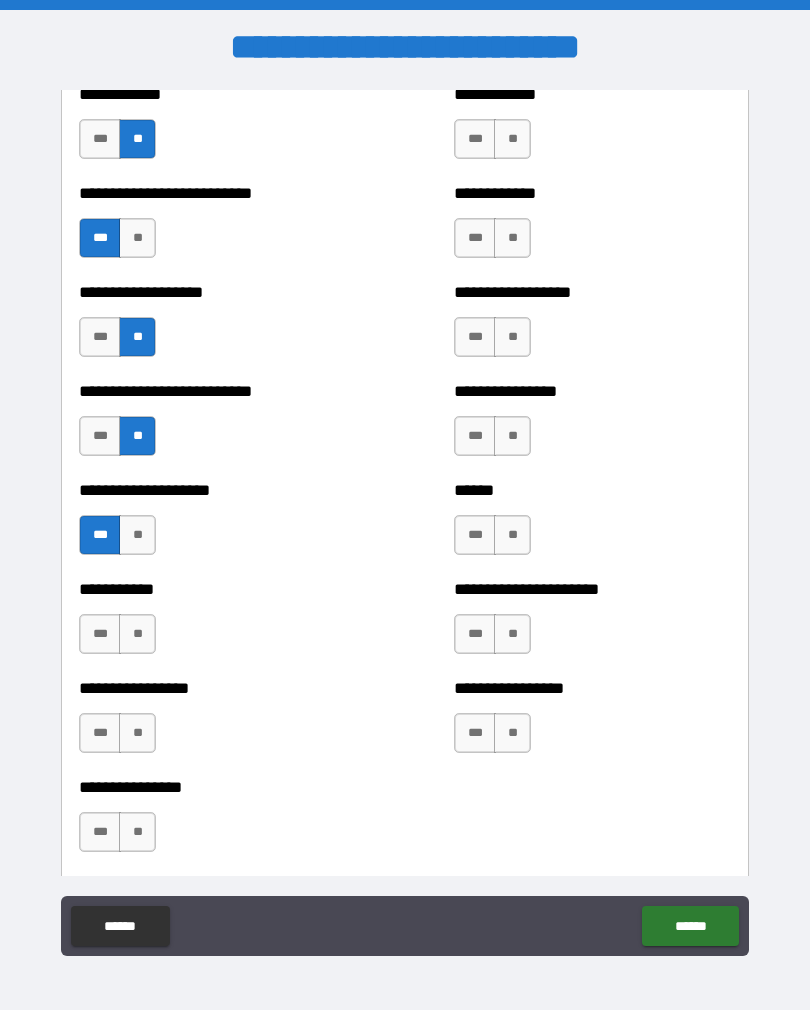 click on "**" at bounding box center (137, 634) 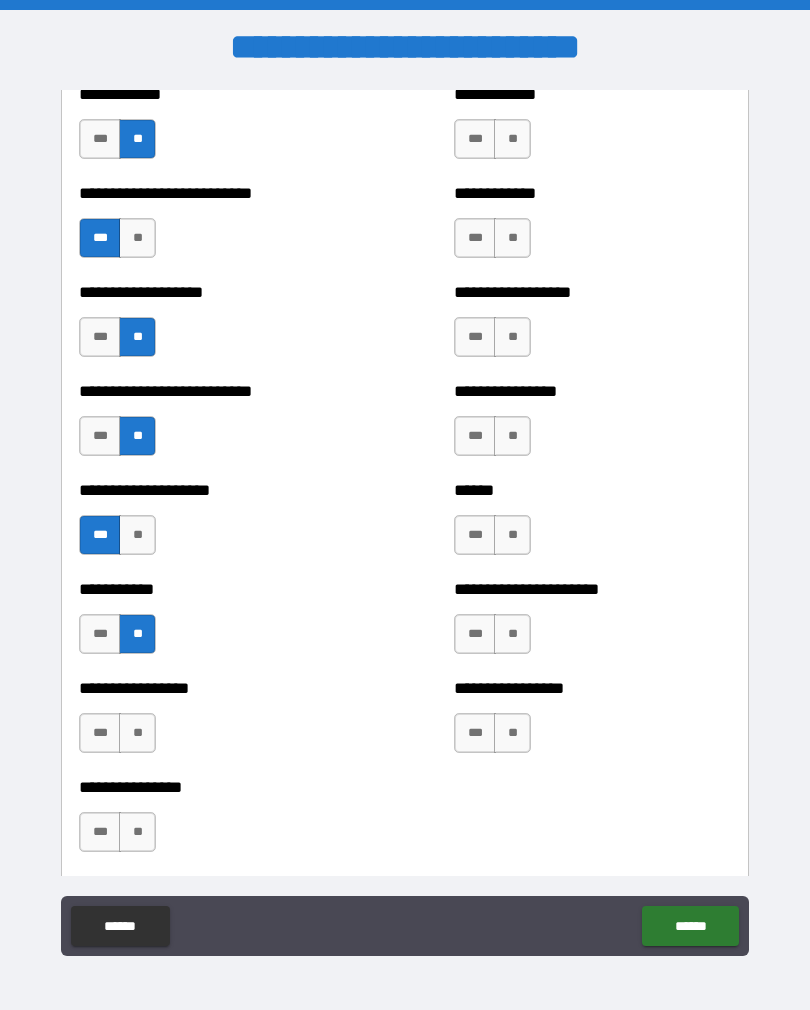 click on "**" at bounding box center [137, 733] 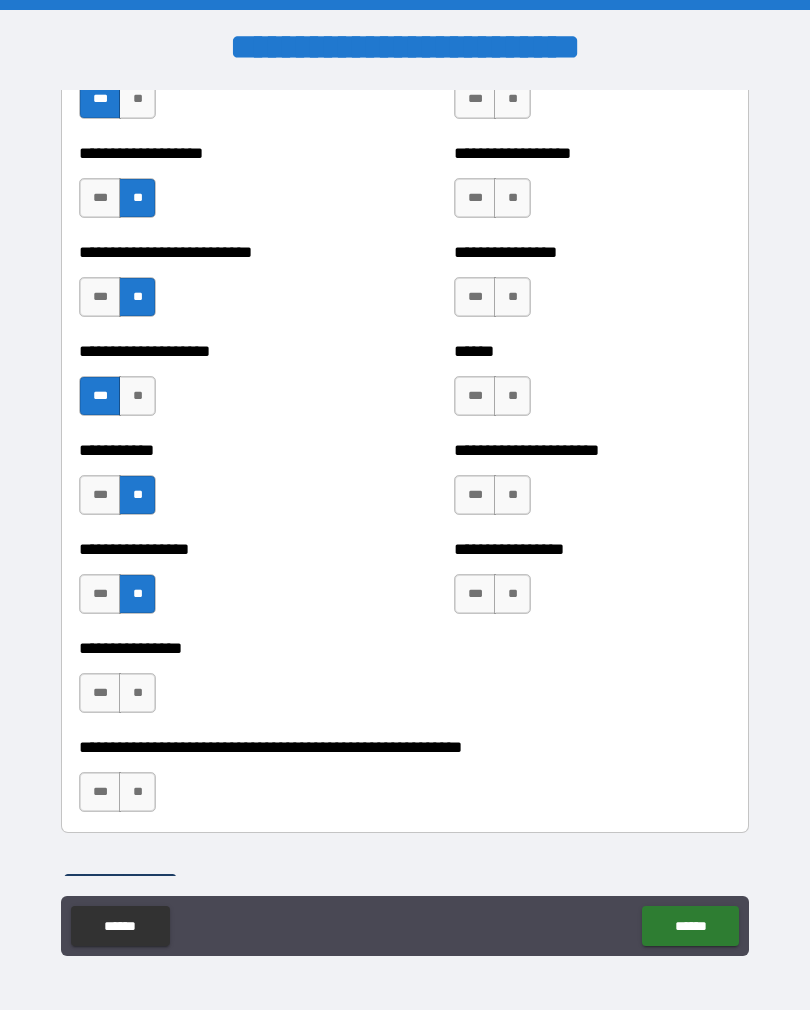 scroll, scrollTop: 5693, scrollLeft: 0, axis: vertical 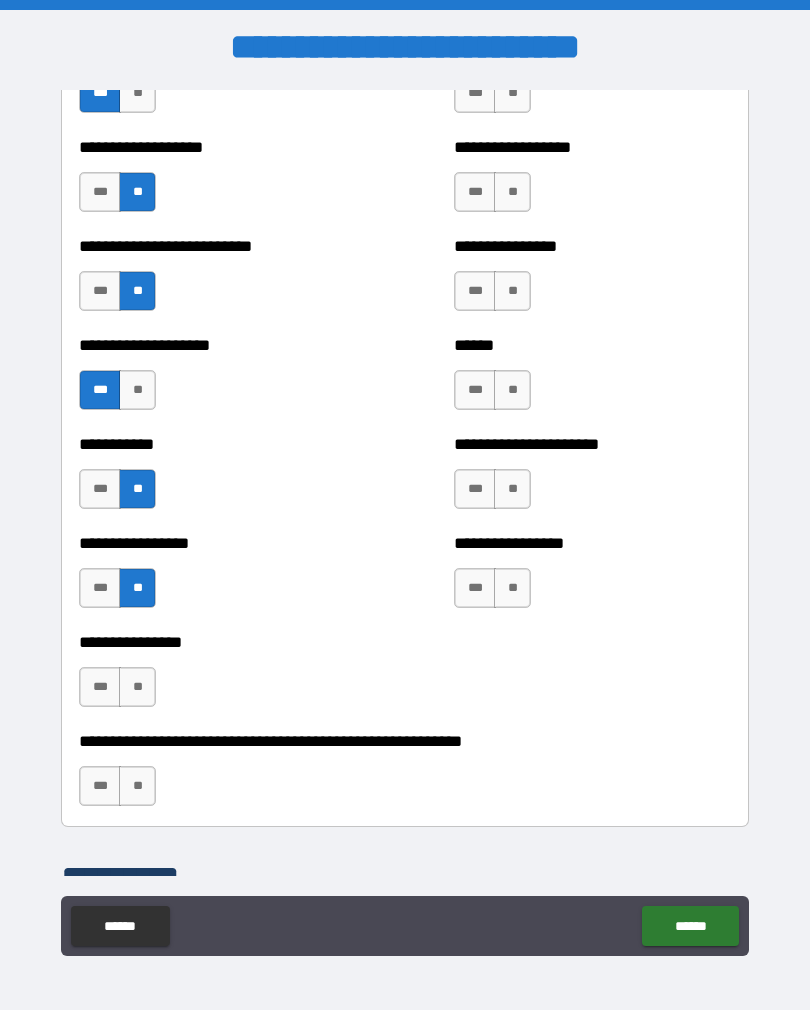 click on "**" at bounding box center [137, 687] 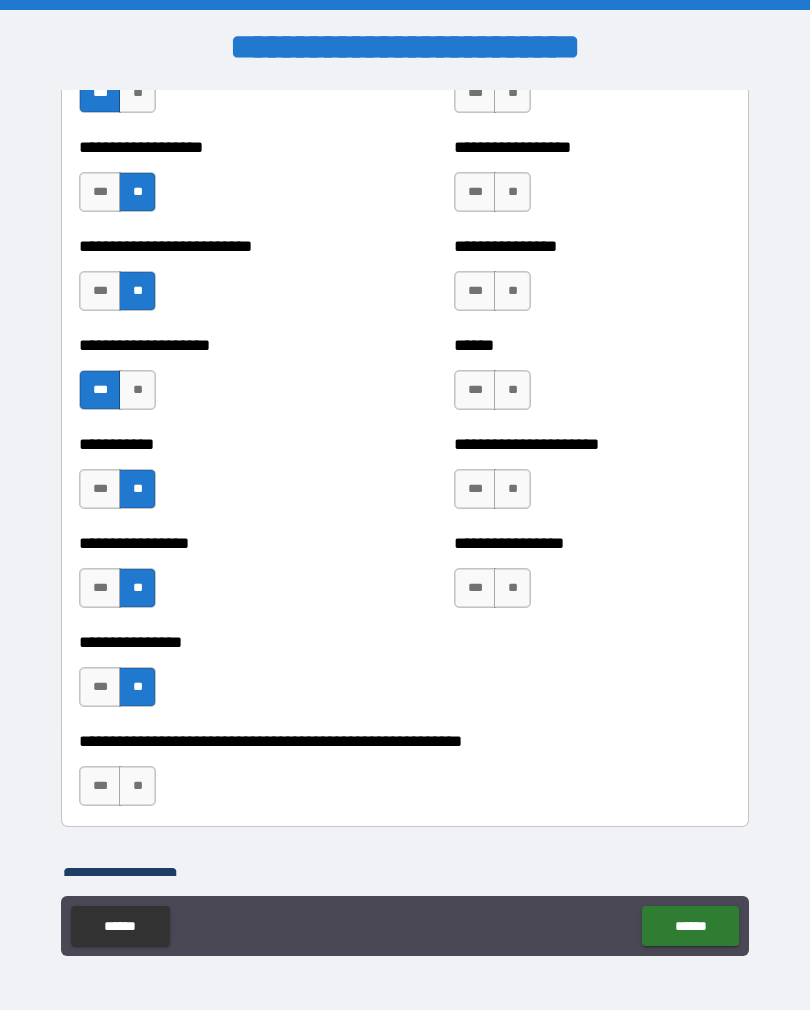 click on "**" at bounding box center (137, 786) 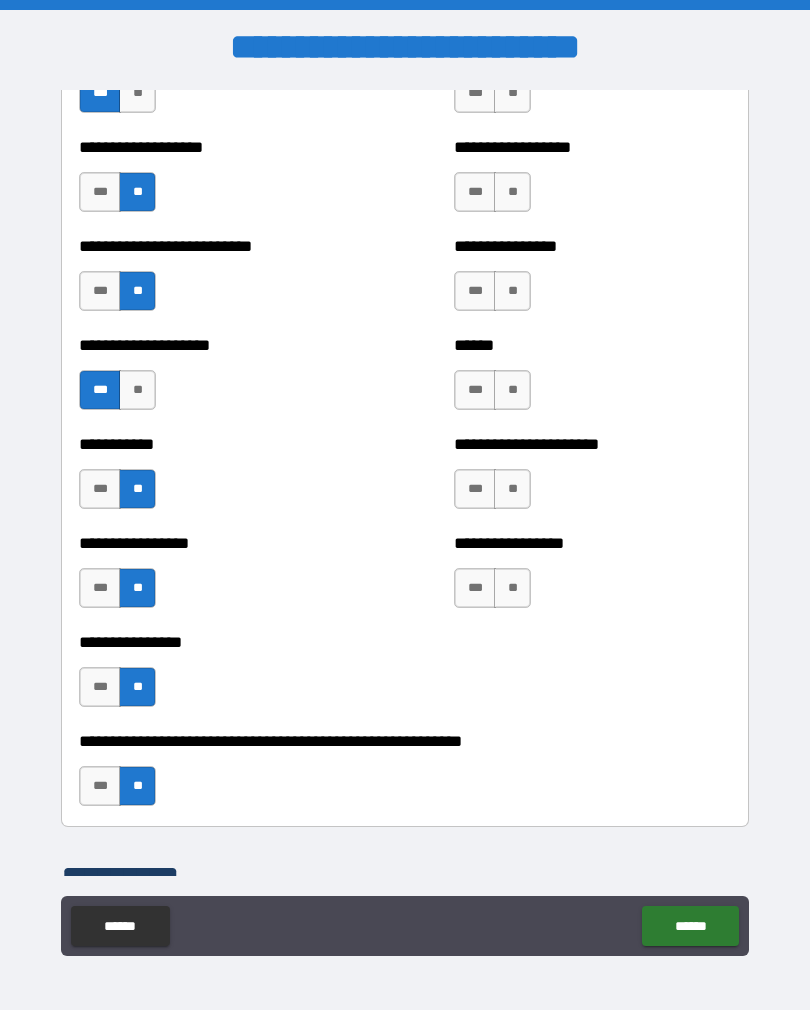 click on "**" at bounding box center (512, 588) 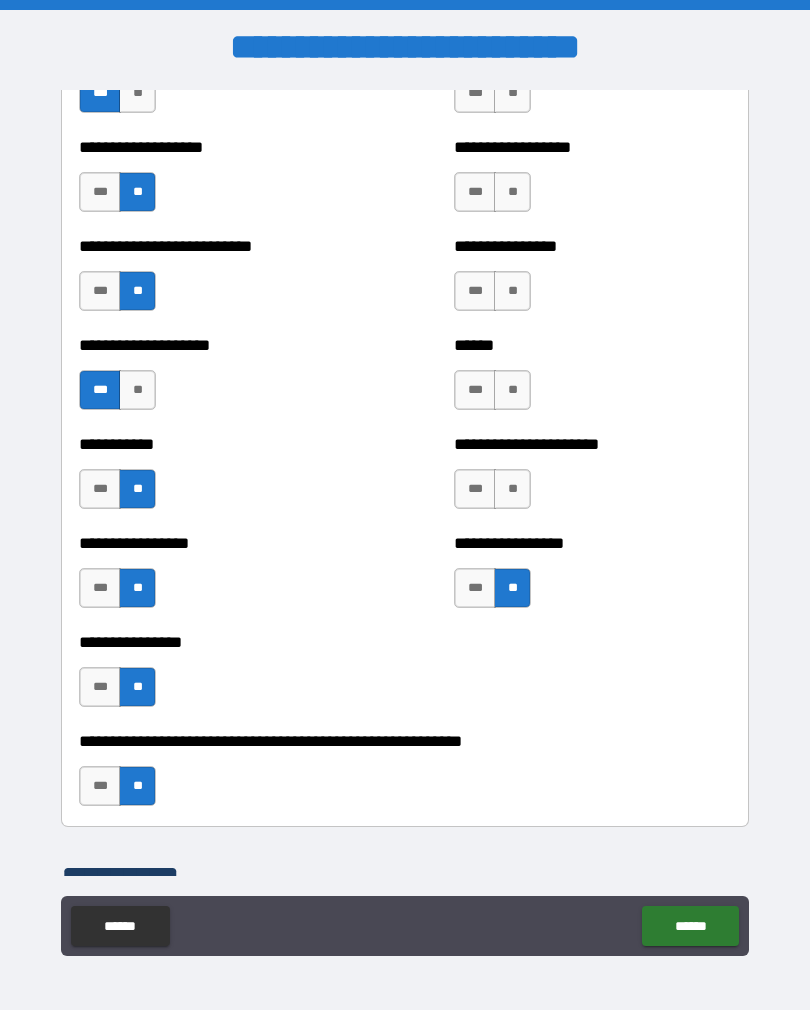 click on "**" at bounding box center (512, 489) 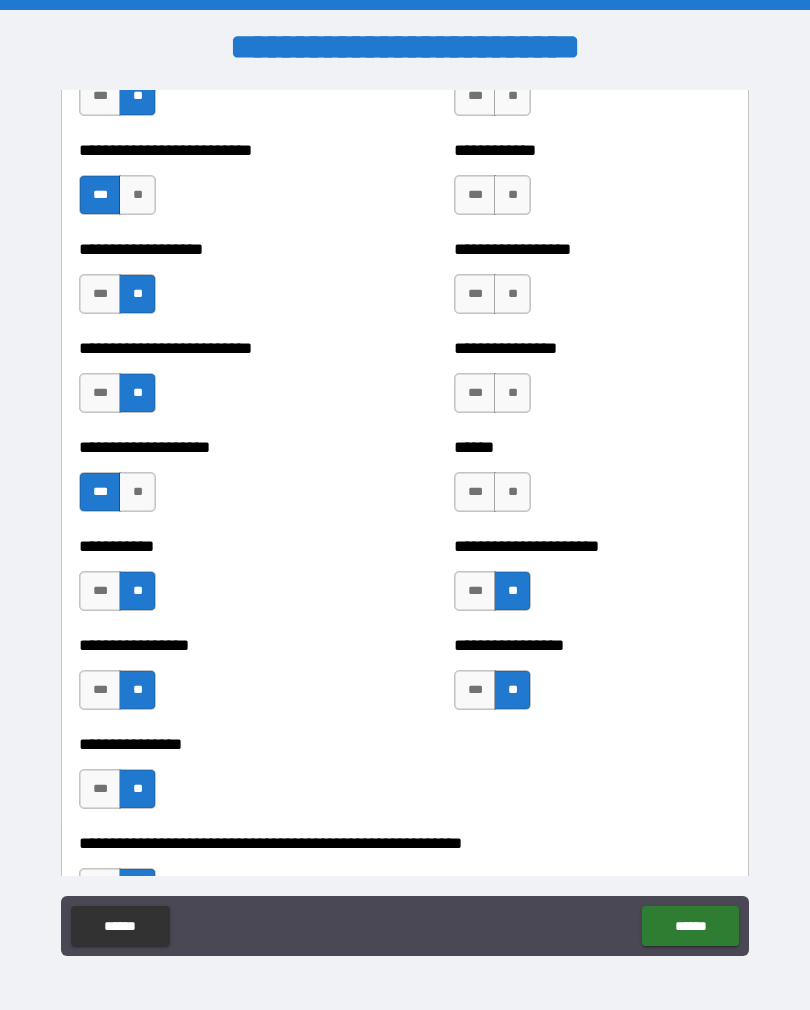 click on "**" at bounding box center [512, 492] 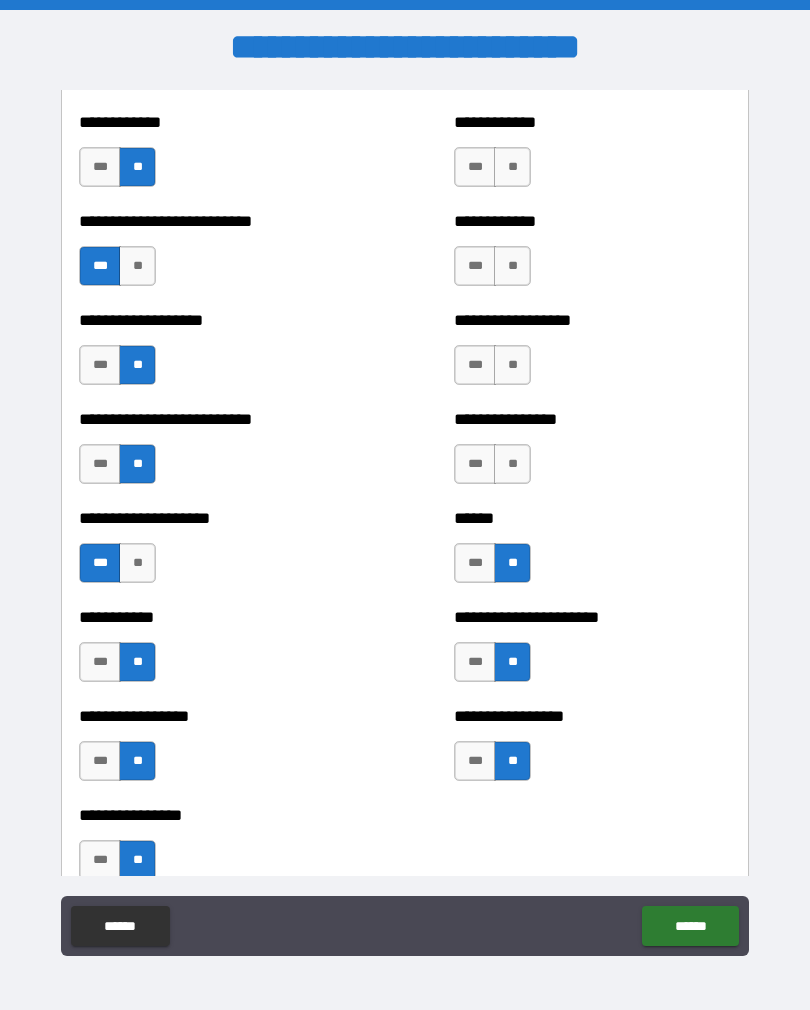 scroll, scrollTop: 5504, scrollLeft: 0, axis: vertical 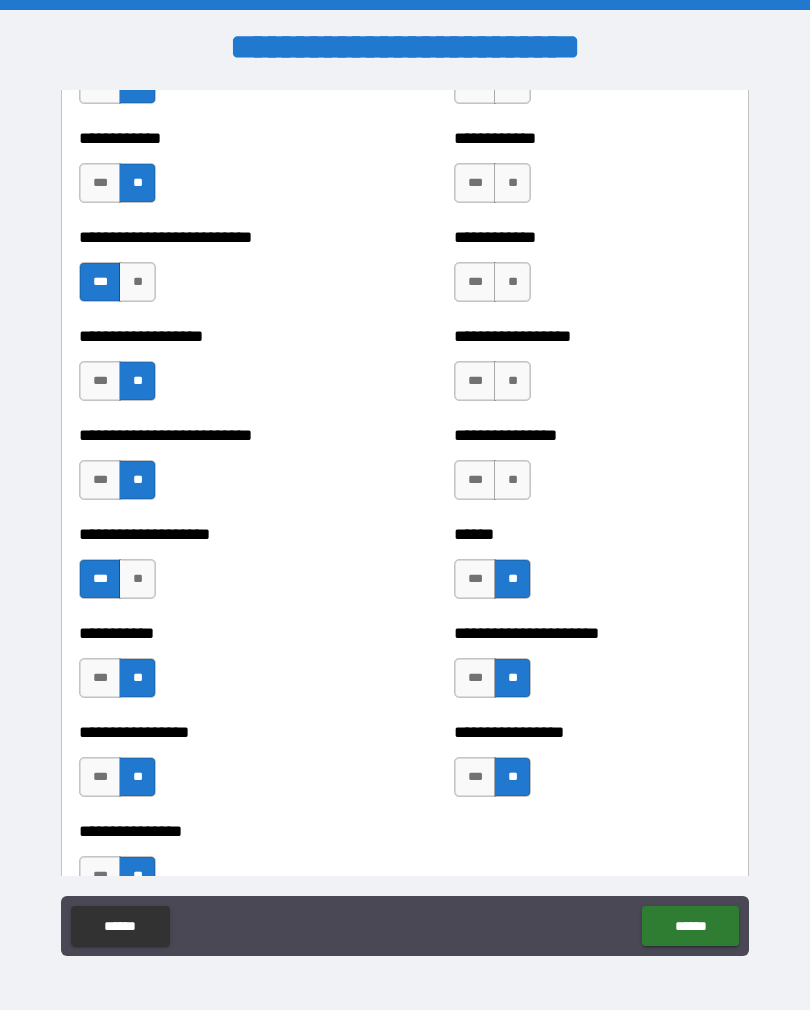 click on "**" at bounding box center [512, 480] 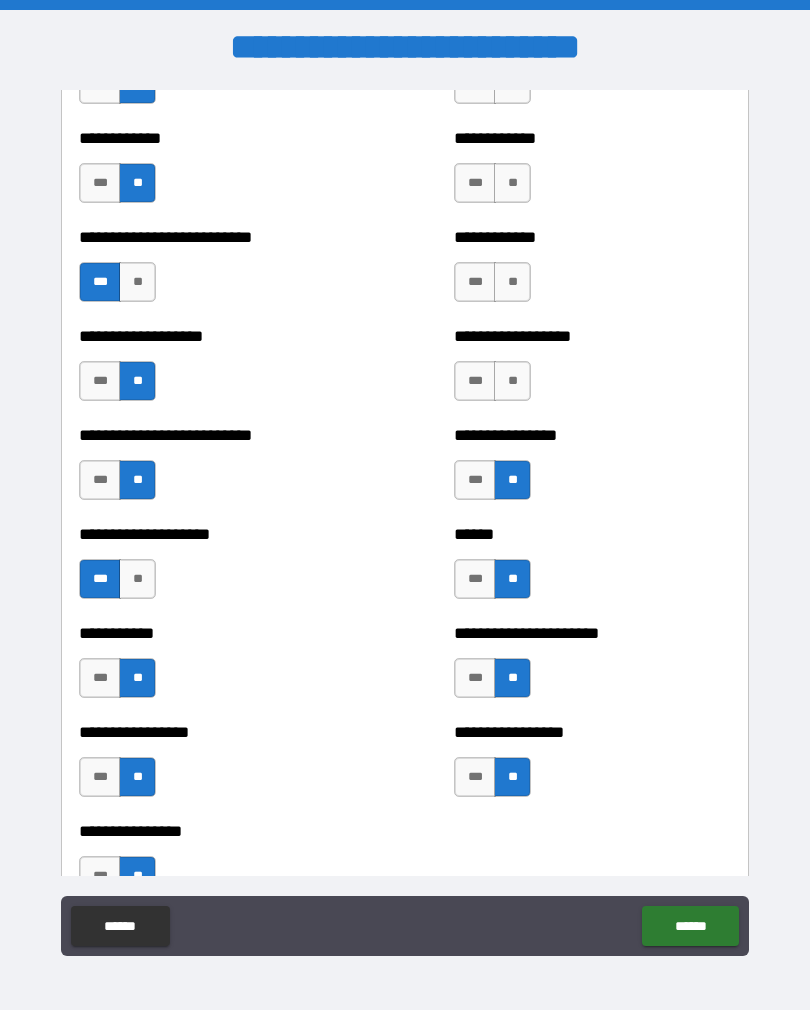 click on "**" at bounding box center [512, 381] 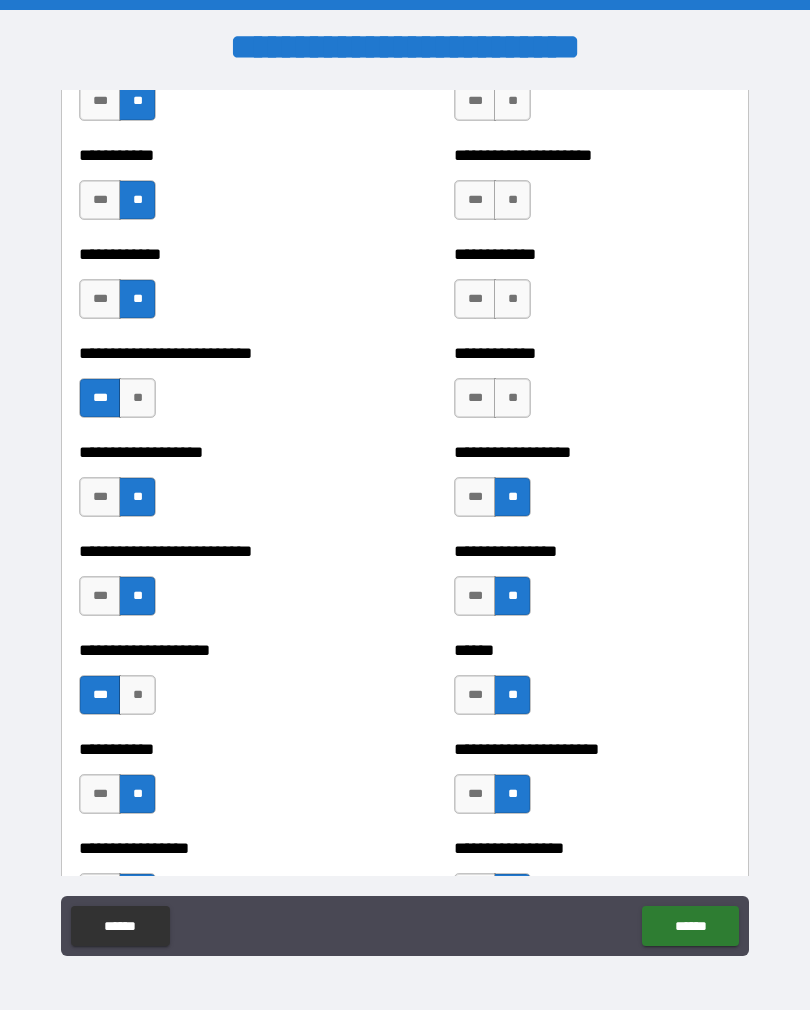 click on "**" at bounding box center (512, 398) 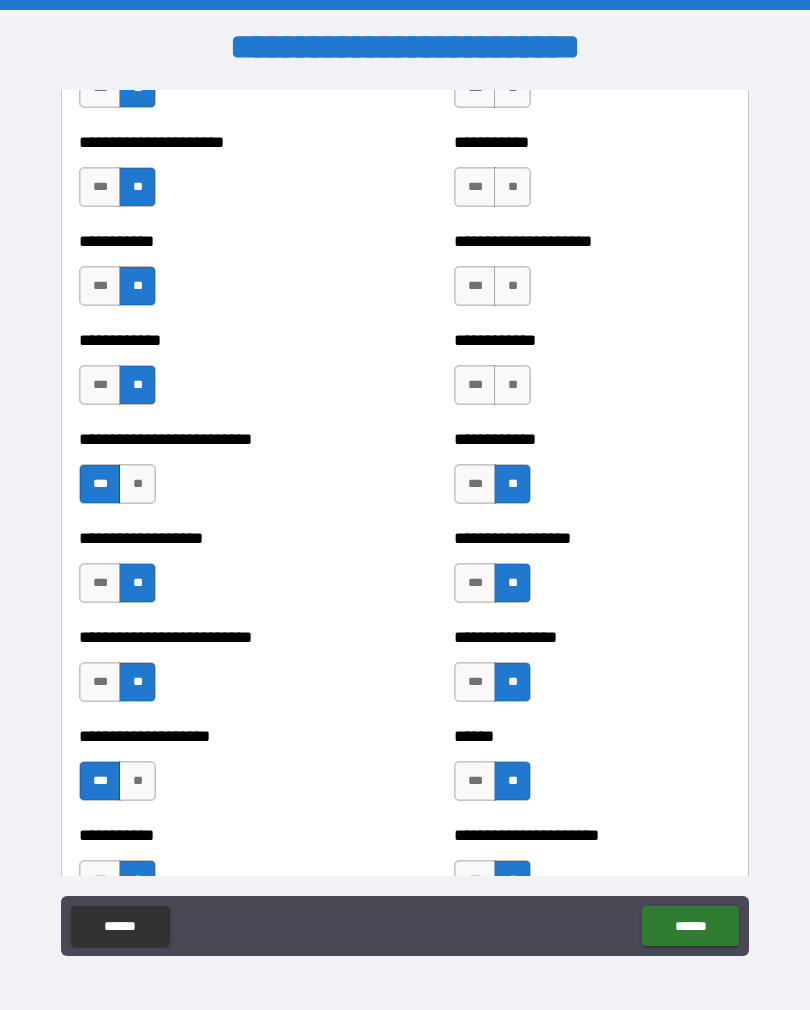click on "**" at bounding box center [512, 385] 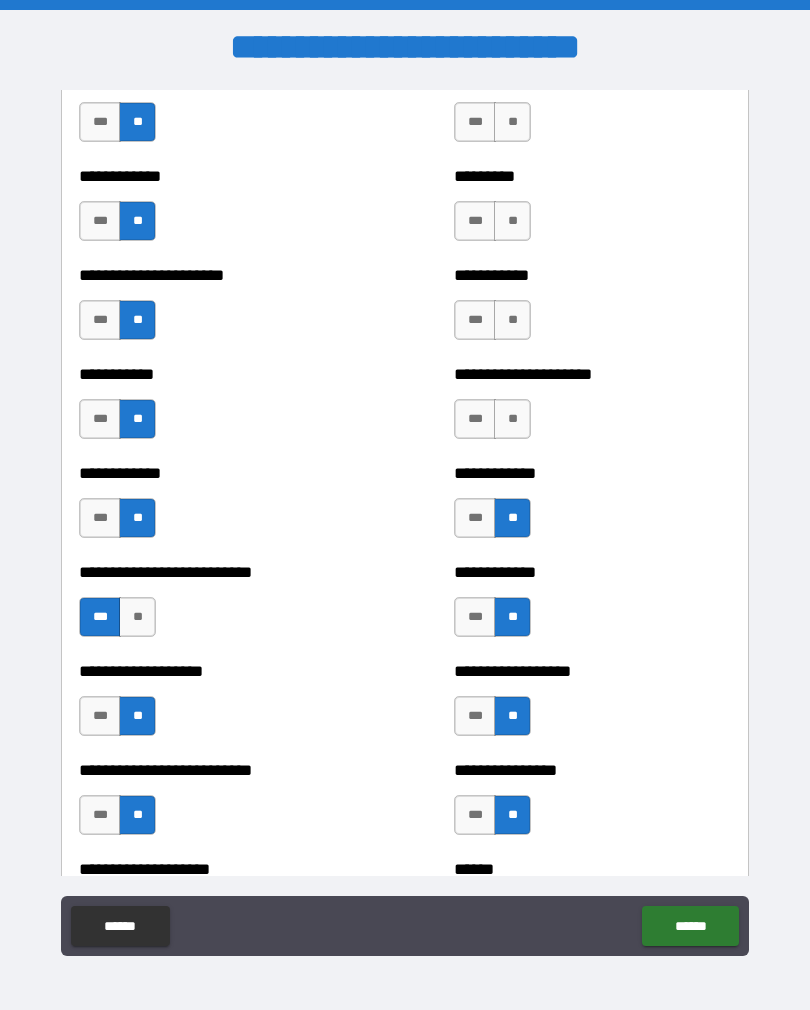 scroll, scrollTop: 5163, scrollLeft: 0, axis: vertical 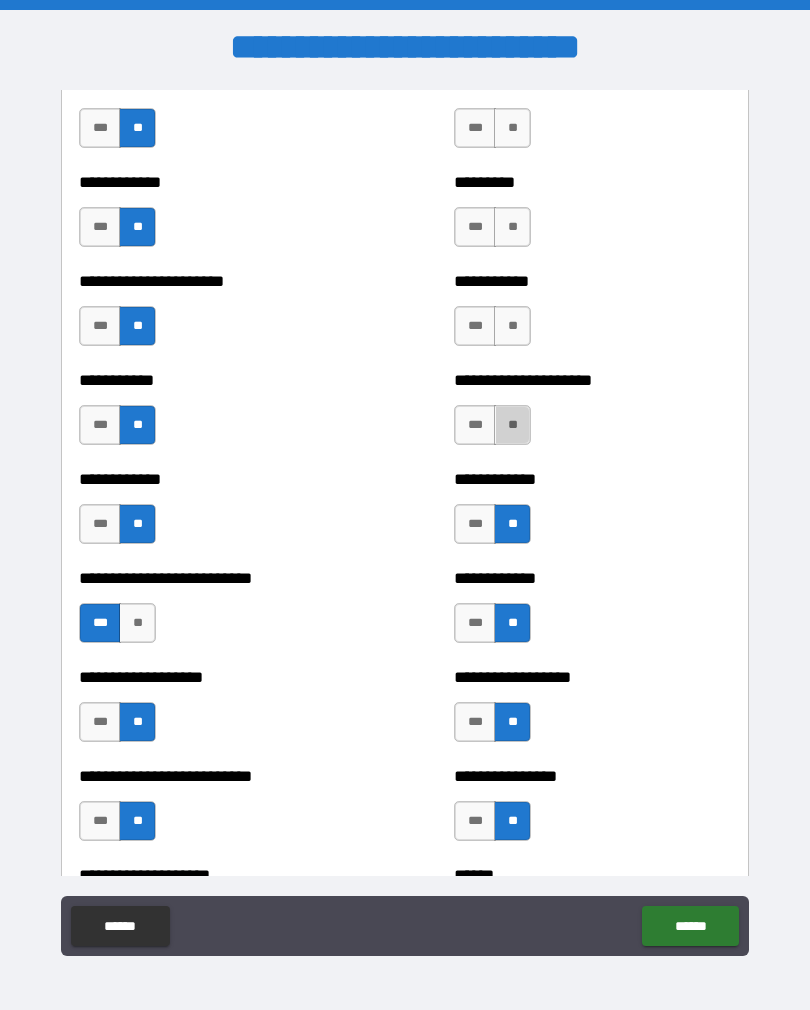 click on "**" at bounding box center [512, 425] 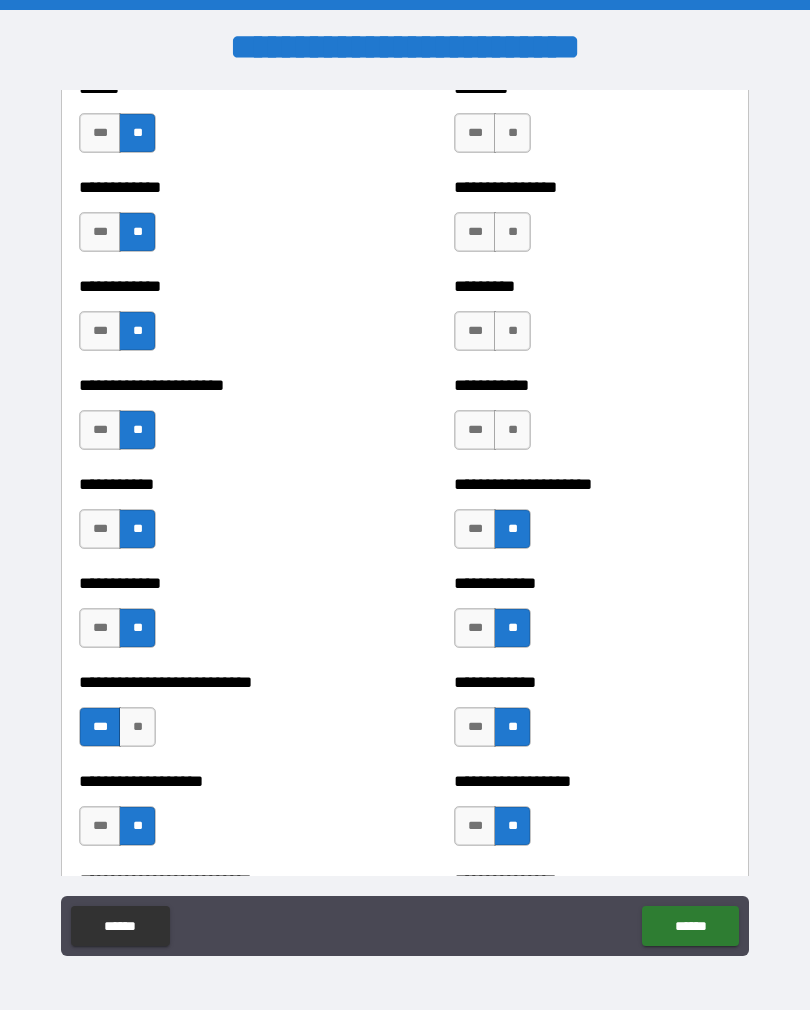 scroll, scrollTop: 5038, scrollLeft: 0, axis: vertical 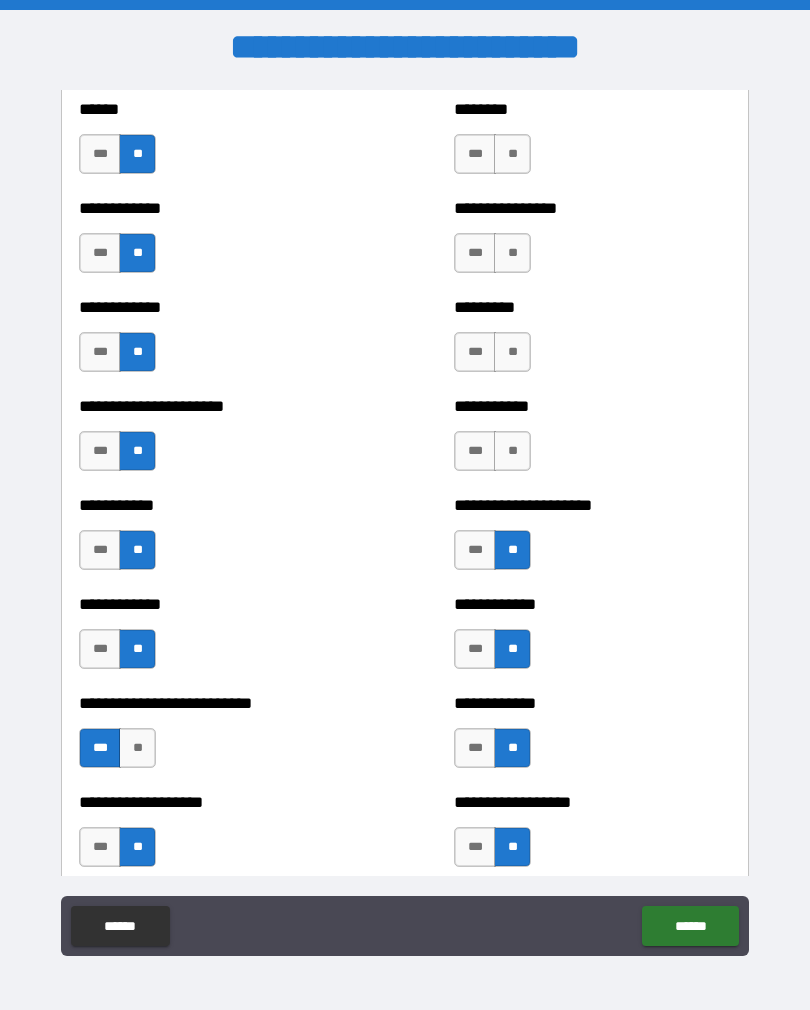 click on "**" at bounding box center (512, 451) 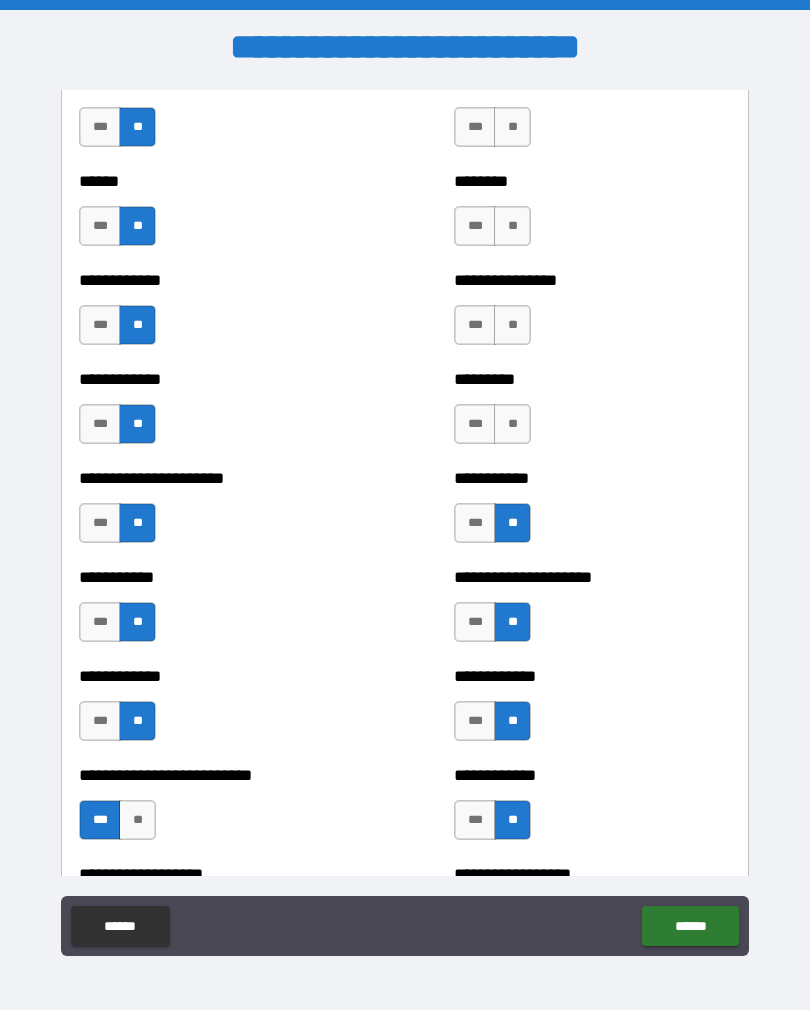 scroll, scrollTop: 4955, scrollLeft: 0, axis: vertical 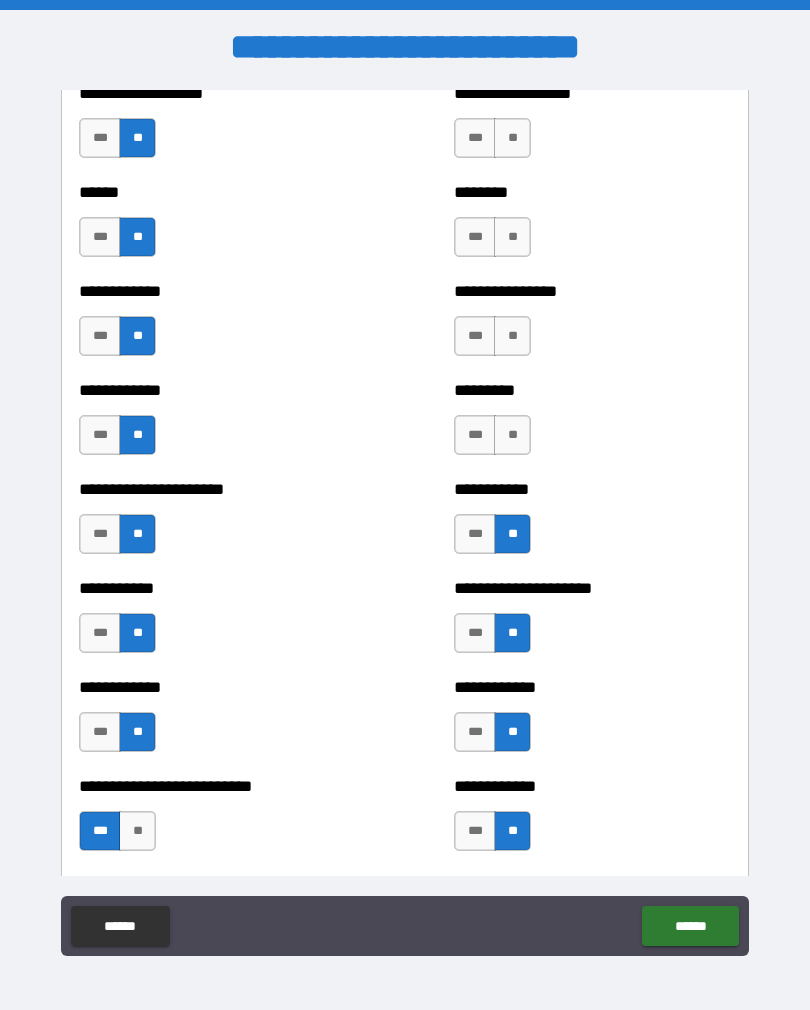 click on "**" at bounding box center [512, 435] 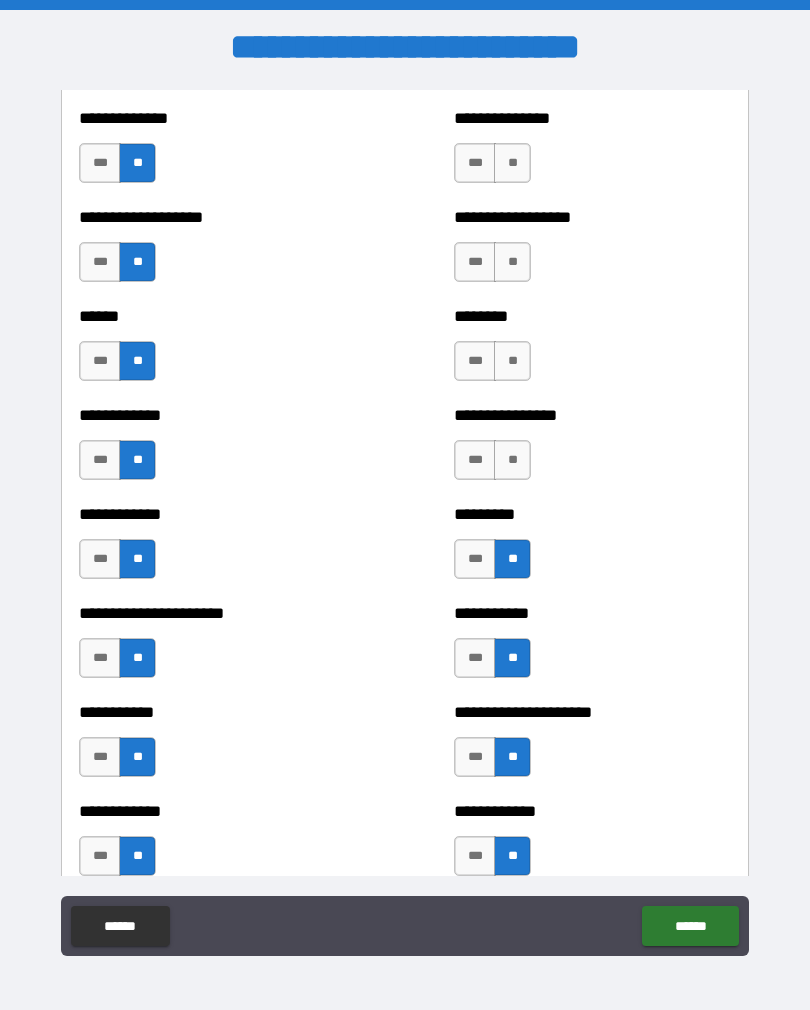 click on "**" at bounding box center [512, 460] 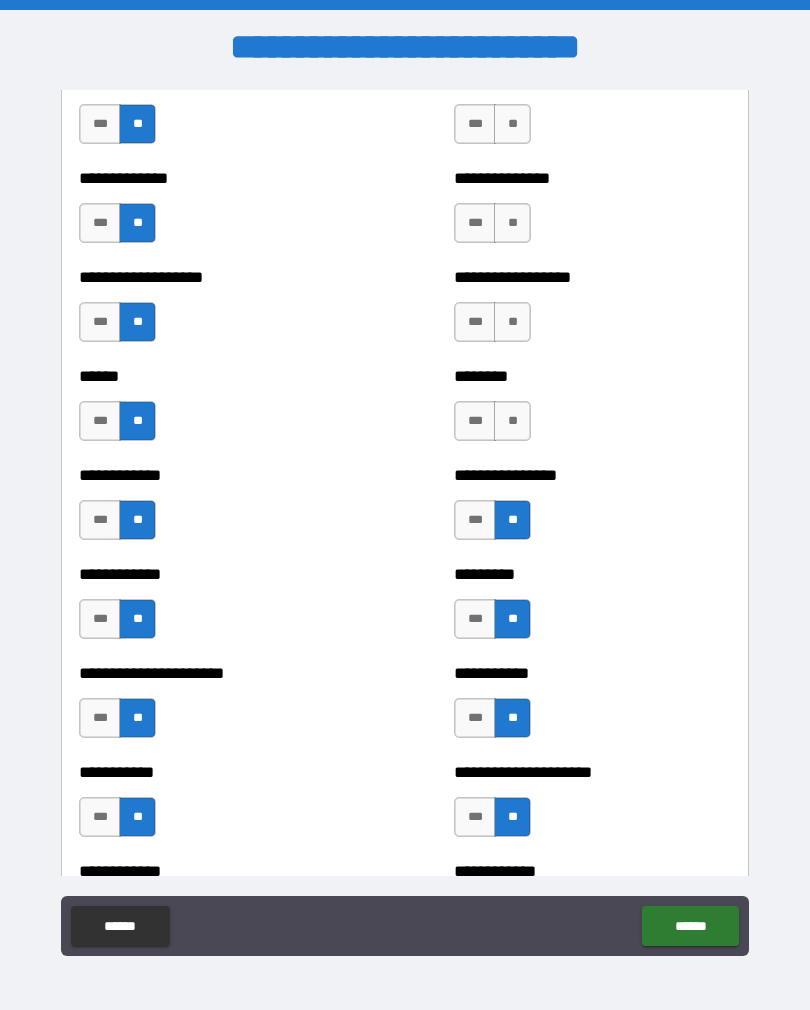 scroll, scrollTop: 4741, scrollLeft: 0, axis: vertical 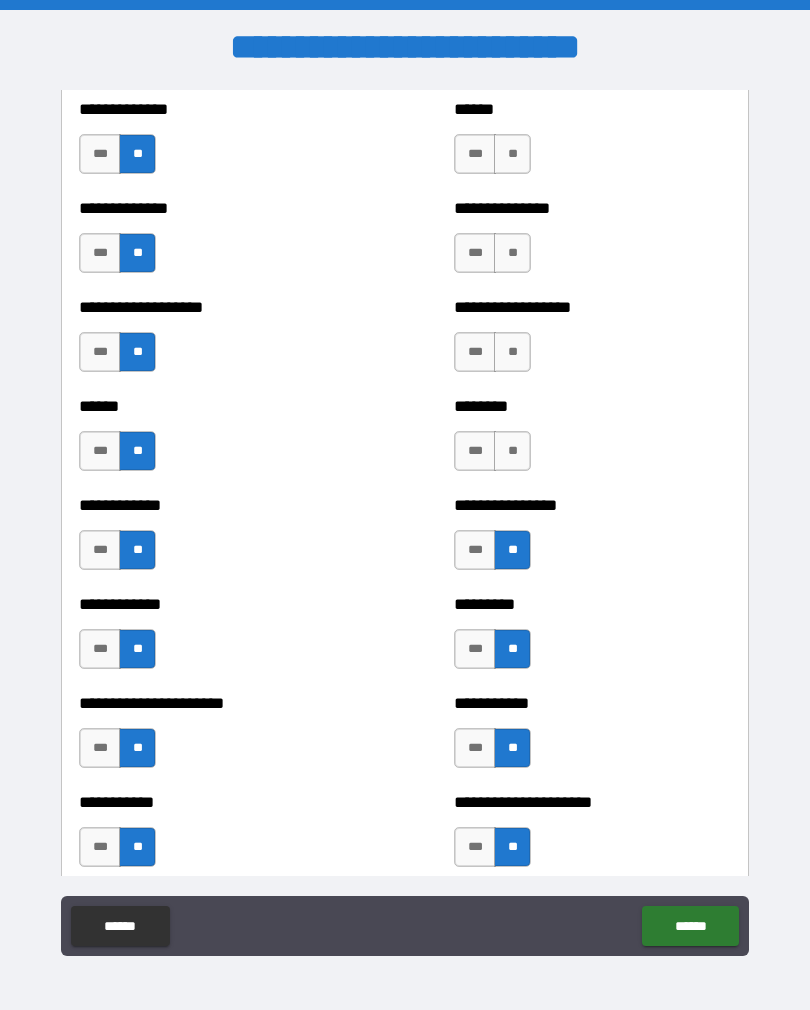 click on "**" at bounding box center (512, 451) 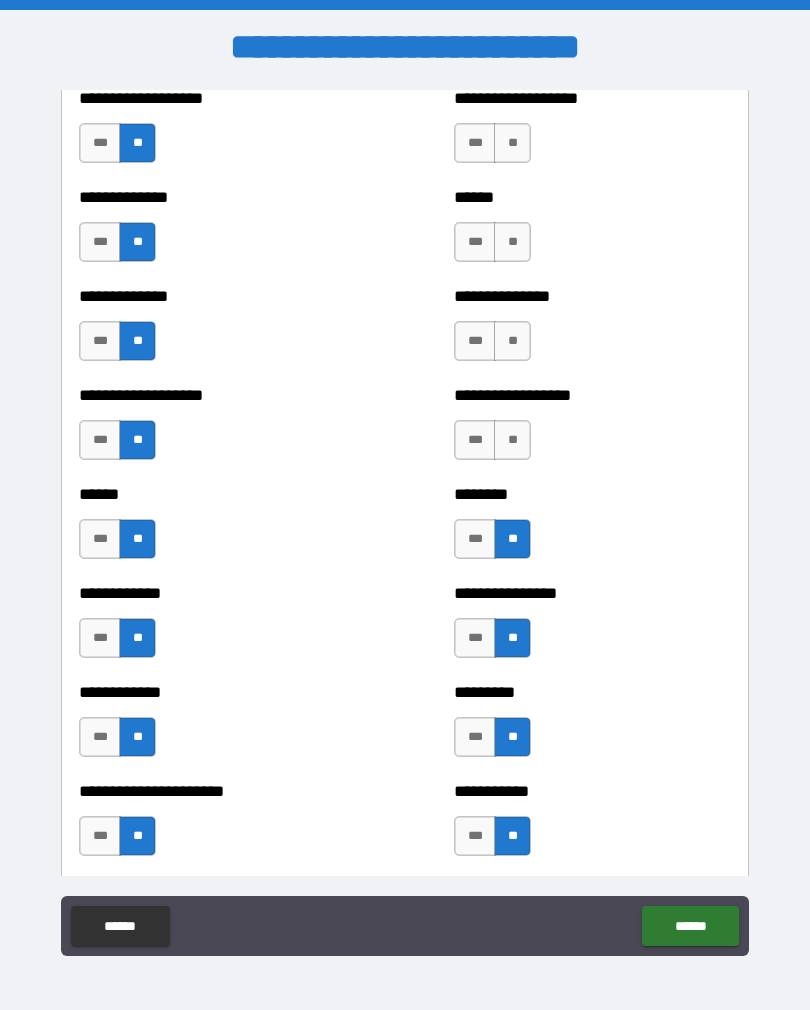 click on "**" at bounding box center (512, 440) 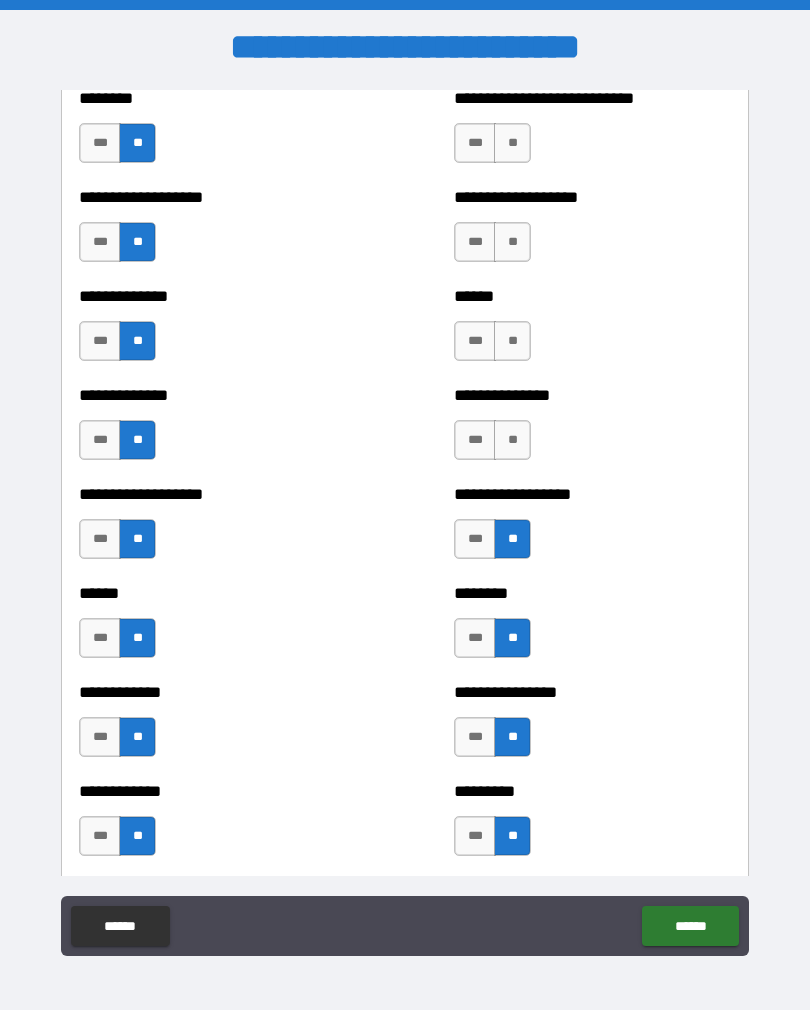 scroll, scrollTop: 4544, scrollLeft: 0, axis: vertical 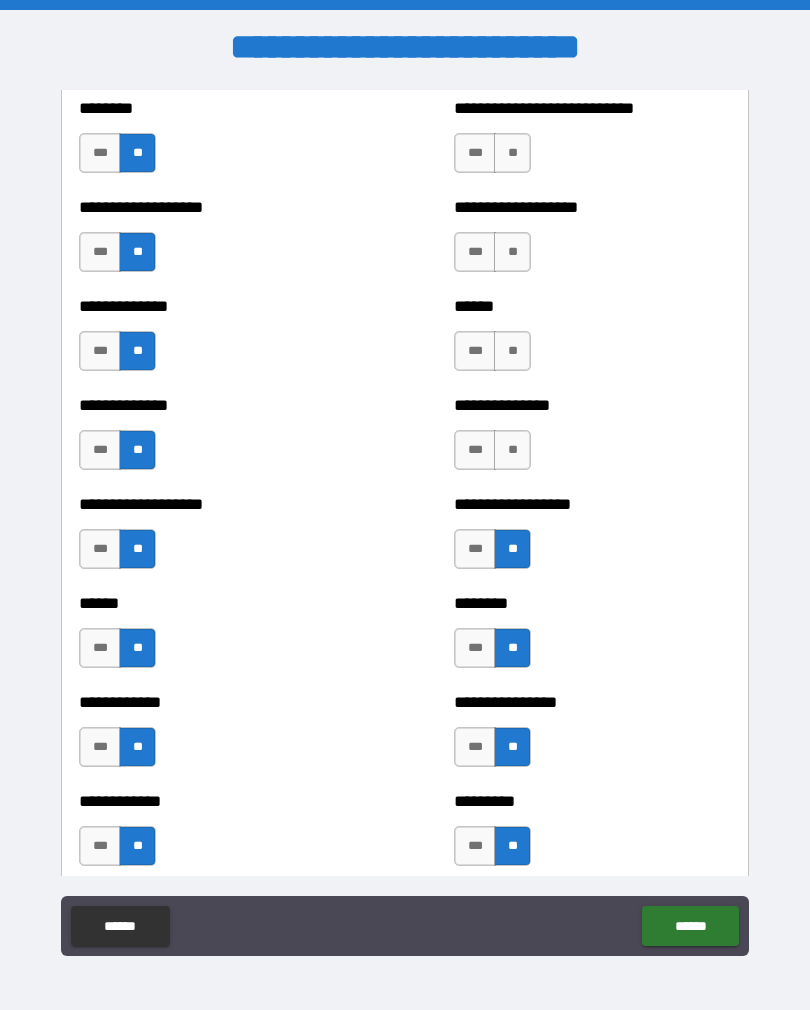 click on "**" at bounding box center (512, 450) 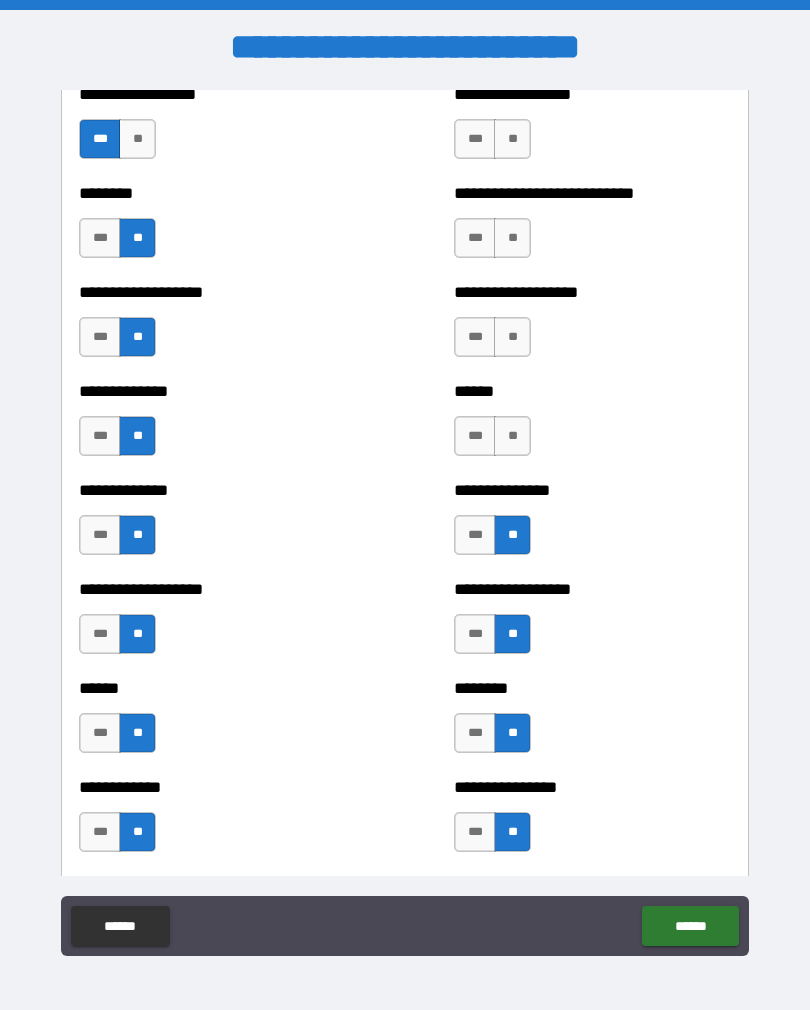 scroll, scrollTop: 4455, scrollLeft: 0, axis: vertical 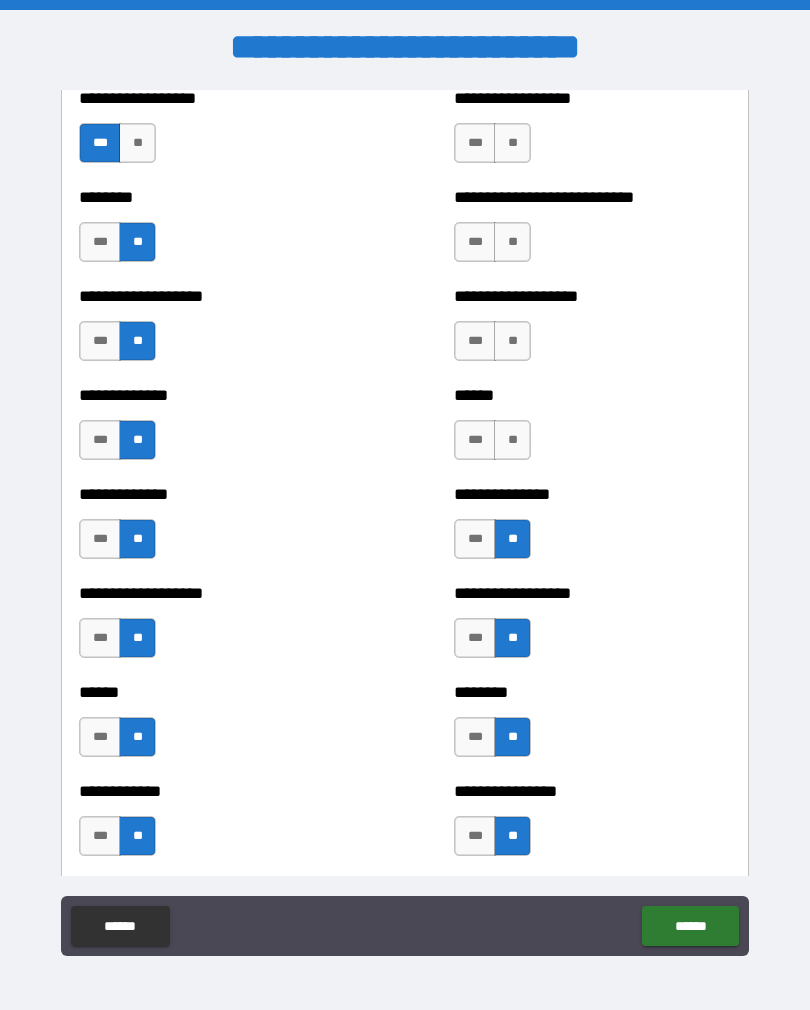 click on "**" at bounding box center (512, 440) 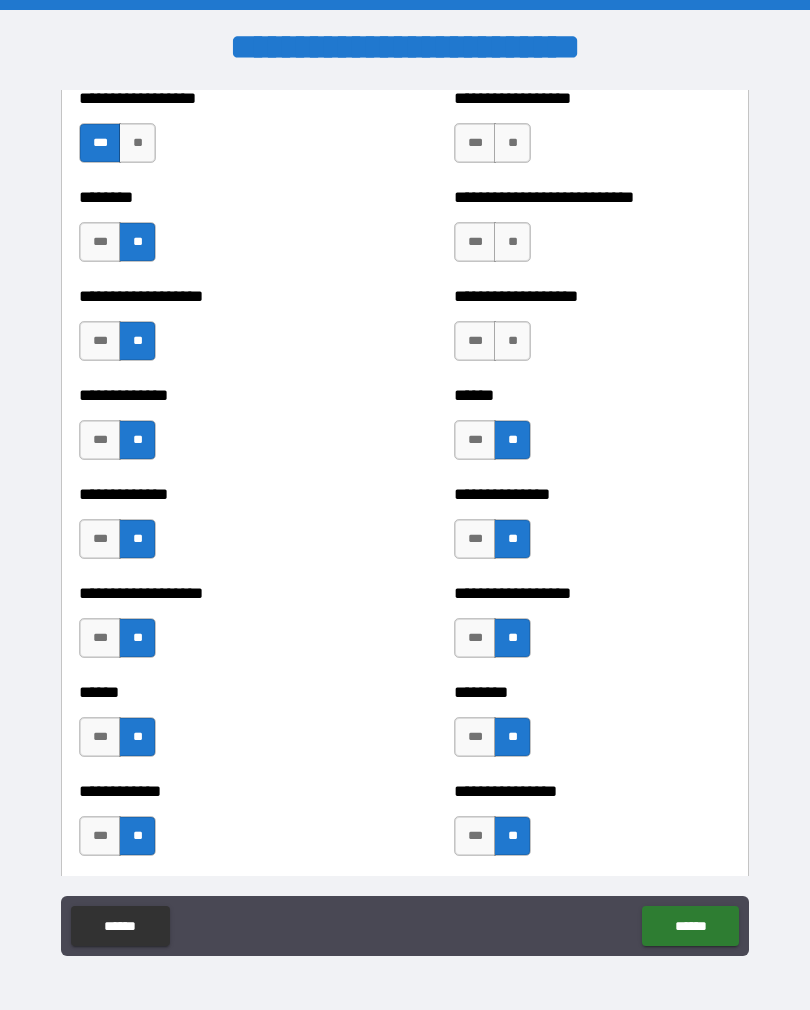 click on "**" at bounding box center (512, 341) 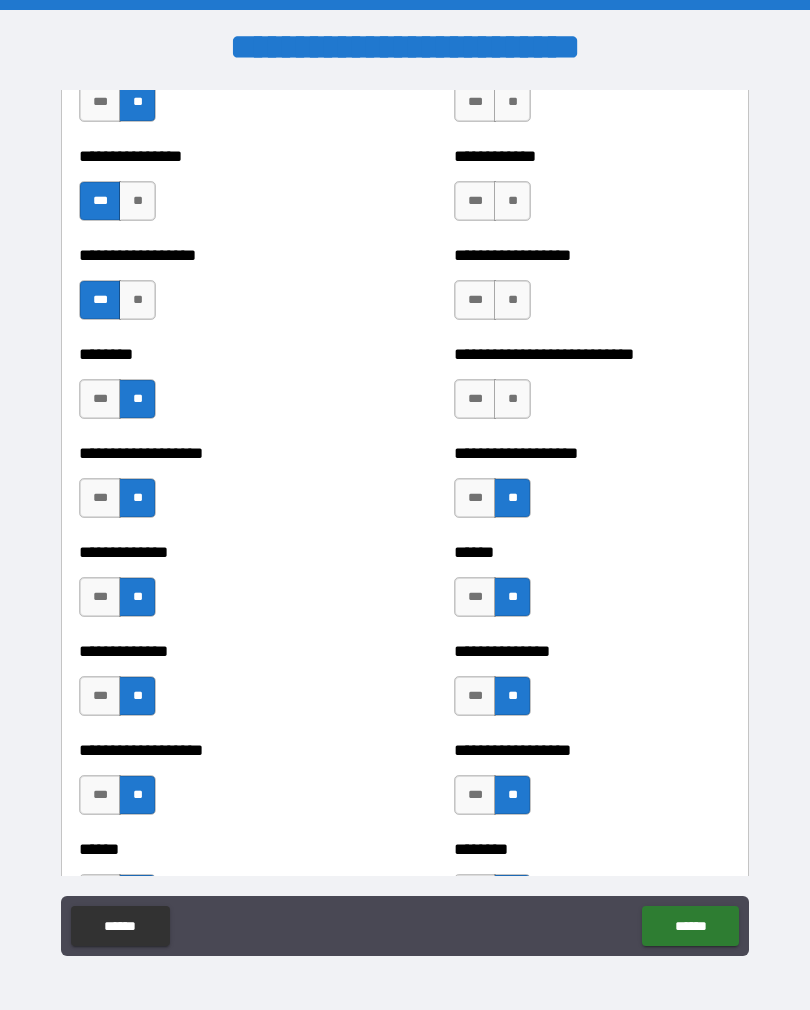 scroll, scrollTop: 4297, scrollLeft: 0, axis: vertical 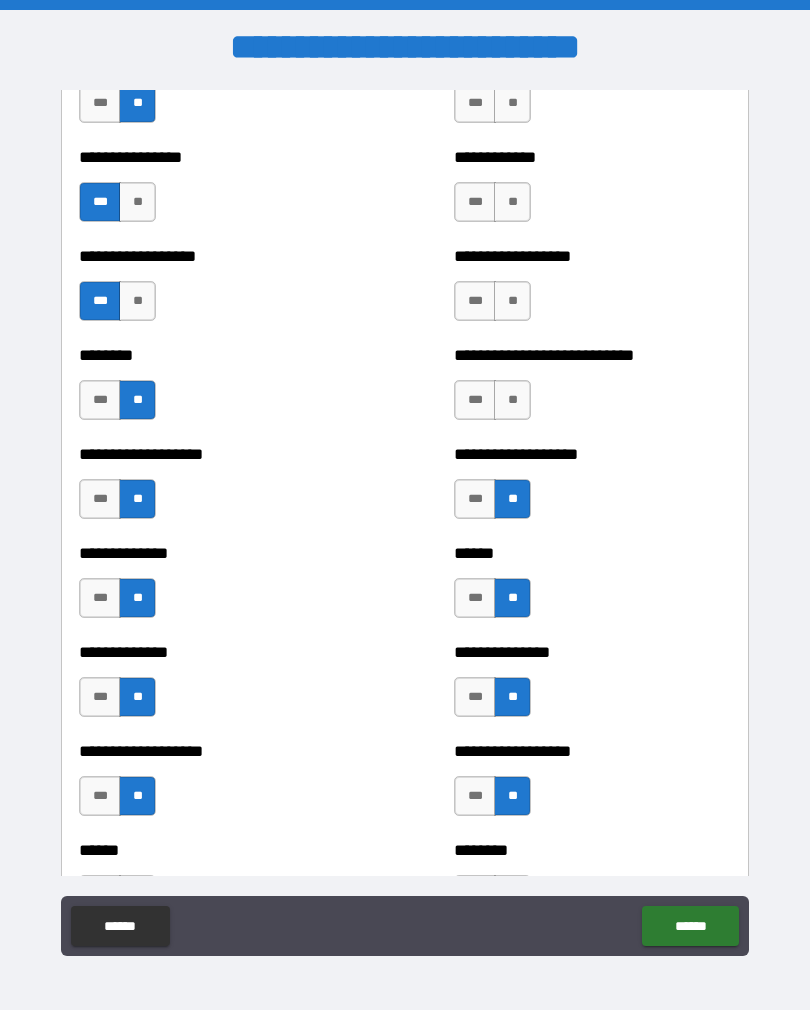 click on "**" at bounding box center [512, 400] 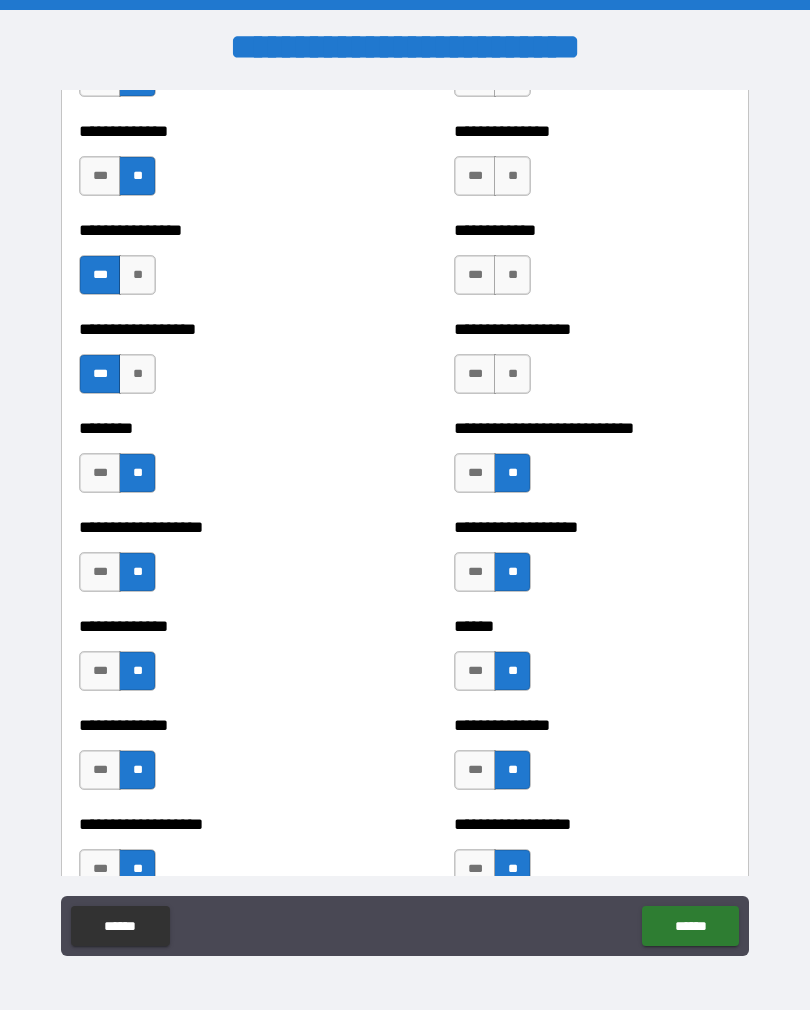 scroll, scrollTop: 4165, scrollLeft: 0, axis: vertical 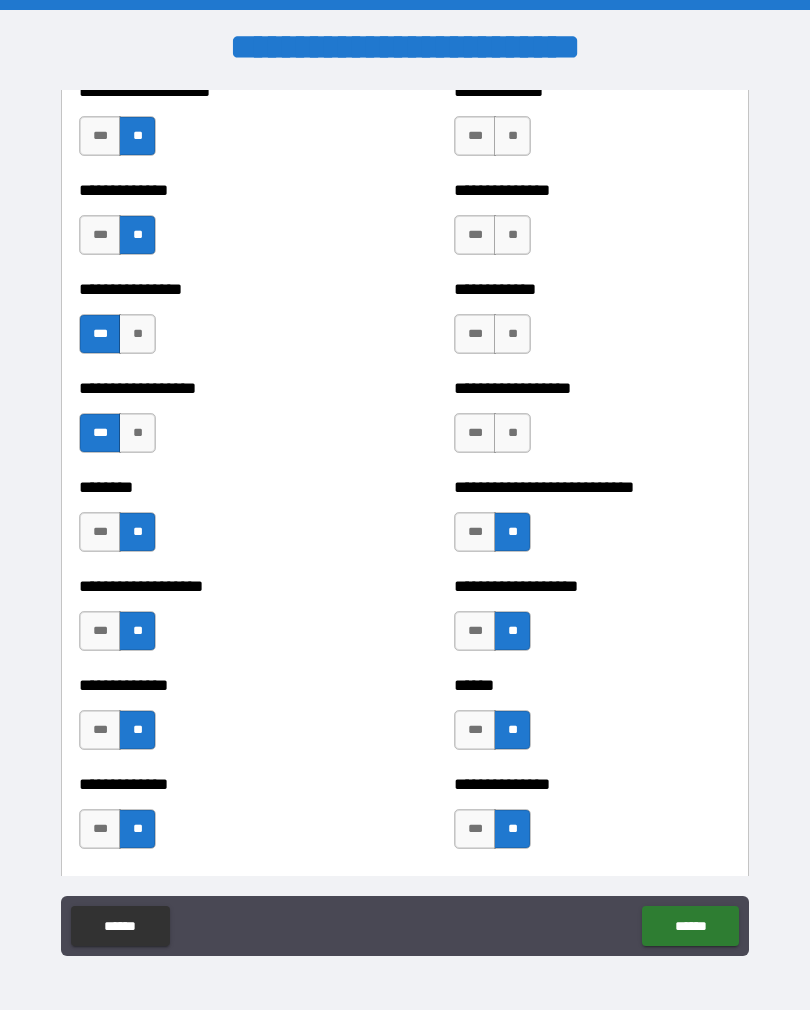 click on "**" at bounding box center [512, 433] 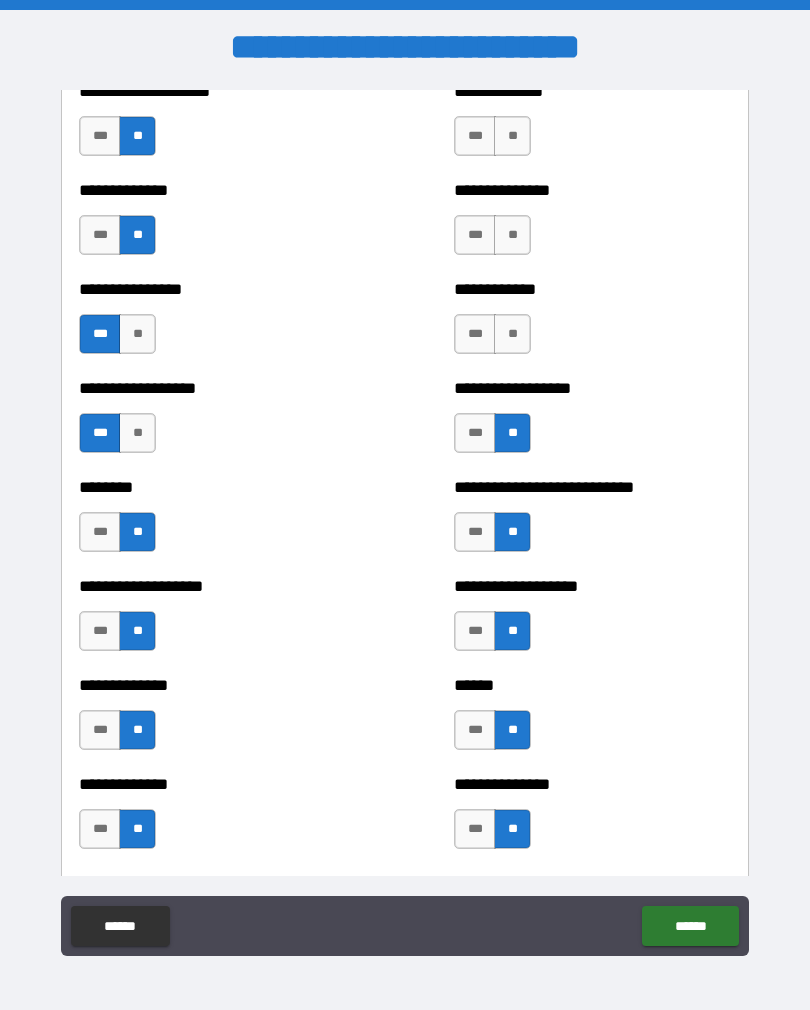 click on "**" at bounding box center [512, 334] 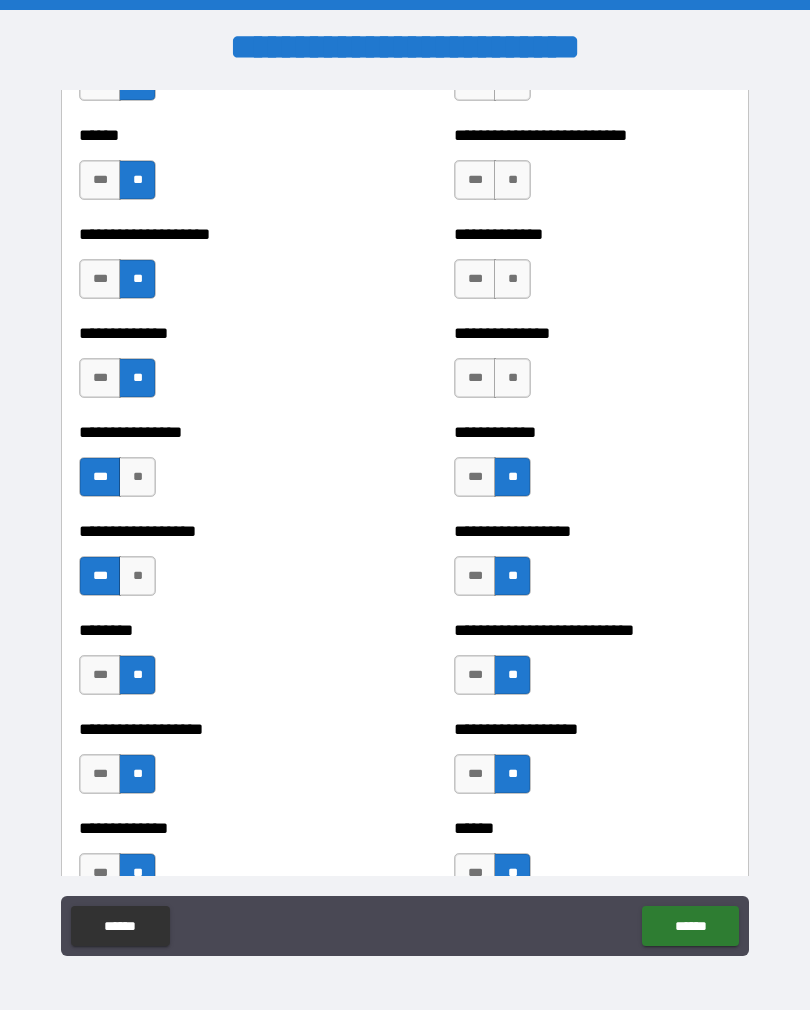 scroll, scrollTop: 4020, scrollLeft: 0, axis: vertical 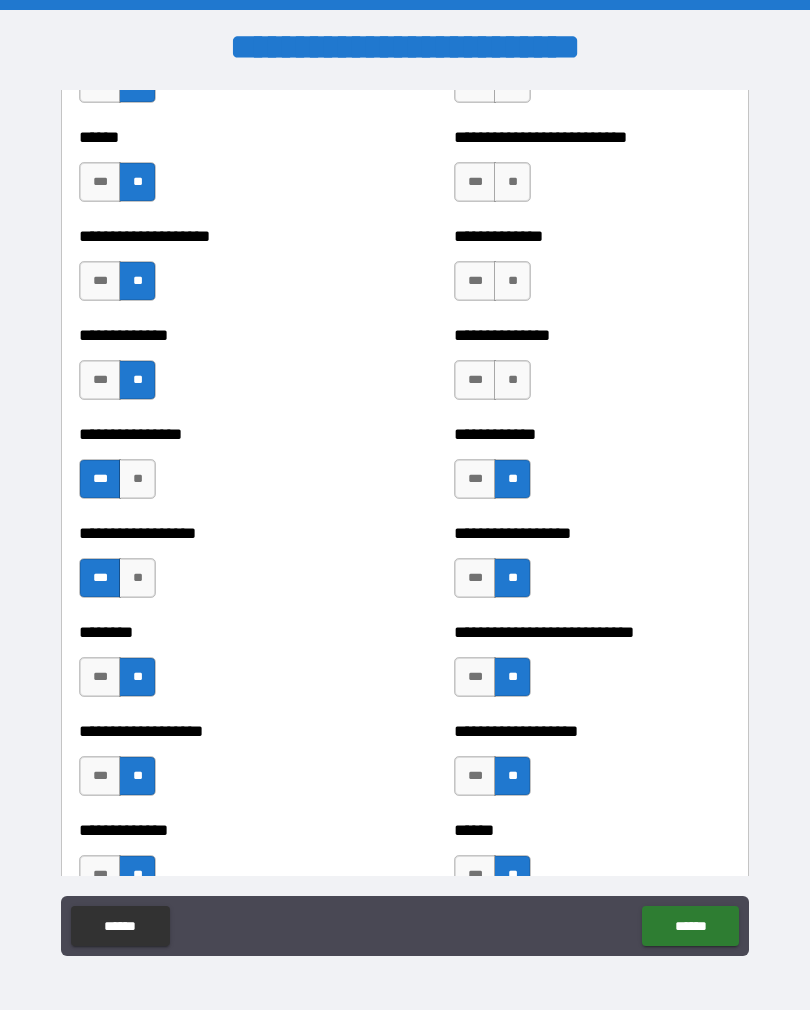 click on "**" at bounding box center (512, 380) 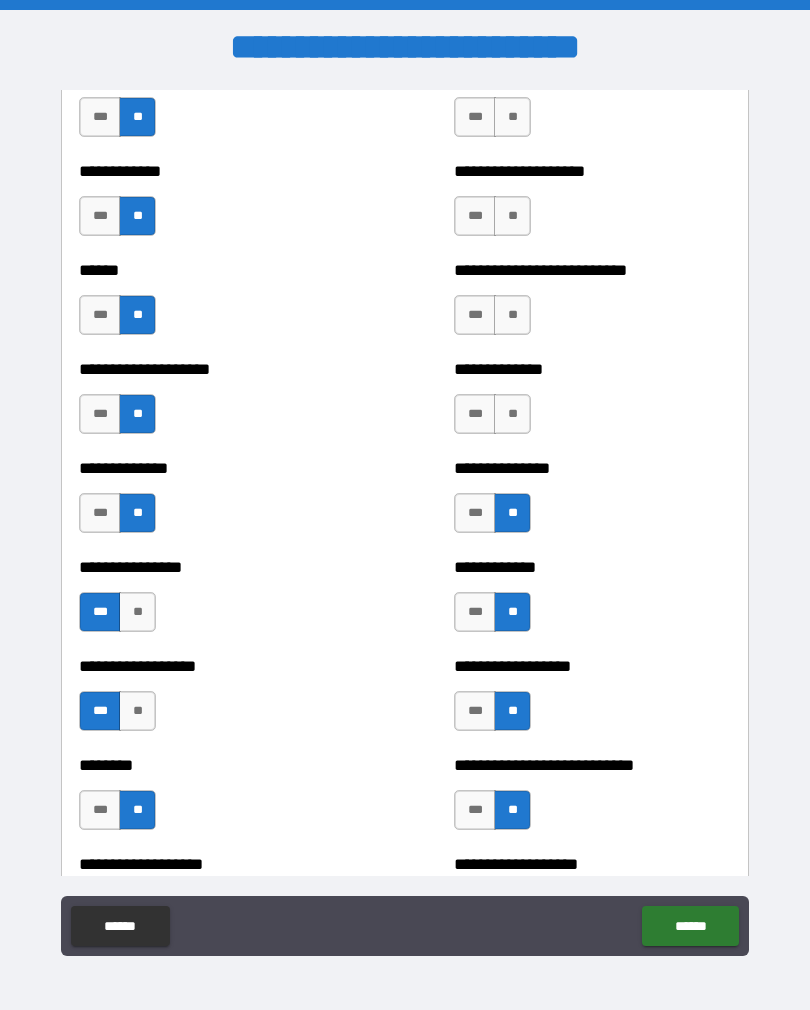 scroll, scrollTop: 3884, scrollLeft: 0, axis: vertical 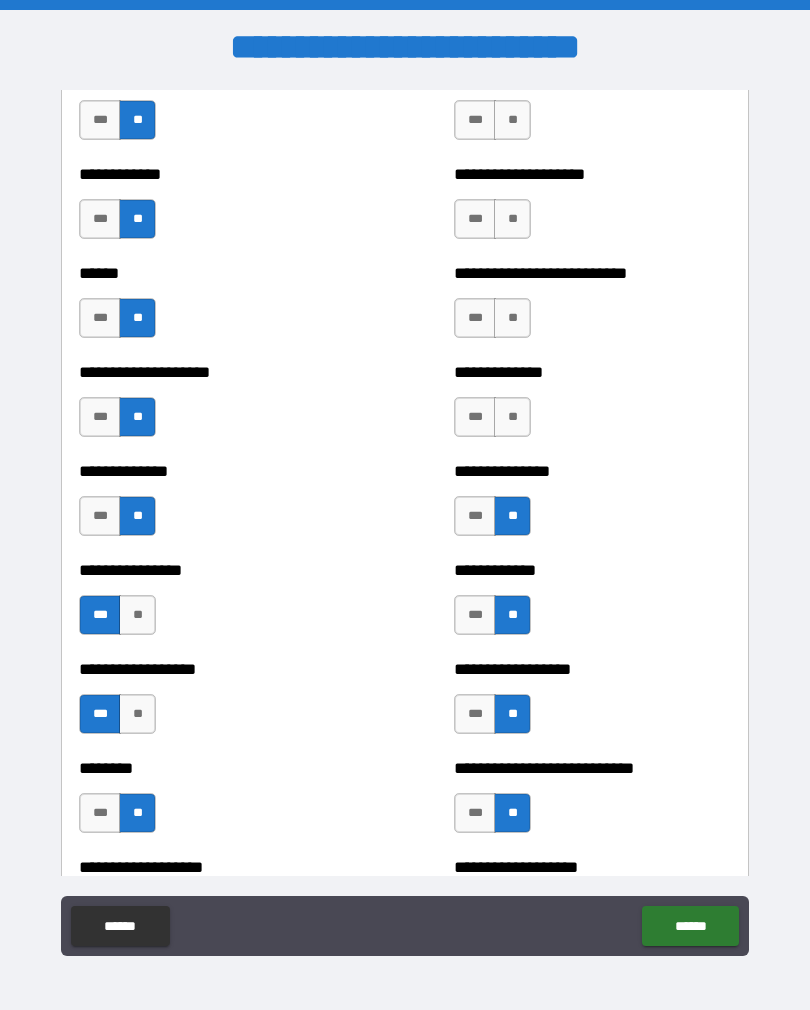 click on "**" at bounding box center (512, 417) 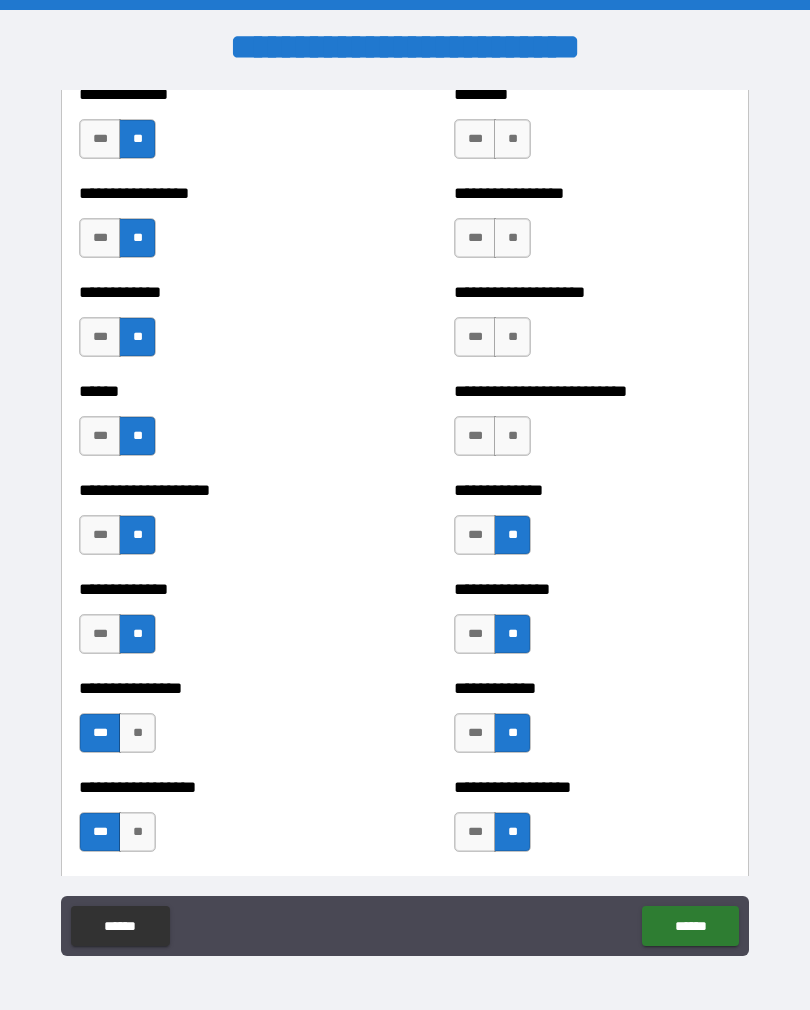 click on "**" at bounding box center (512, 436) 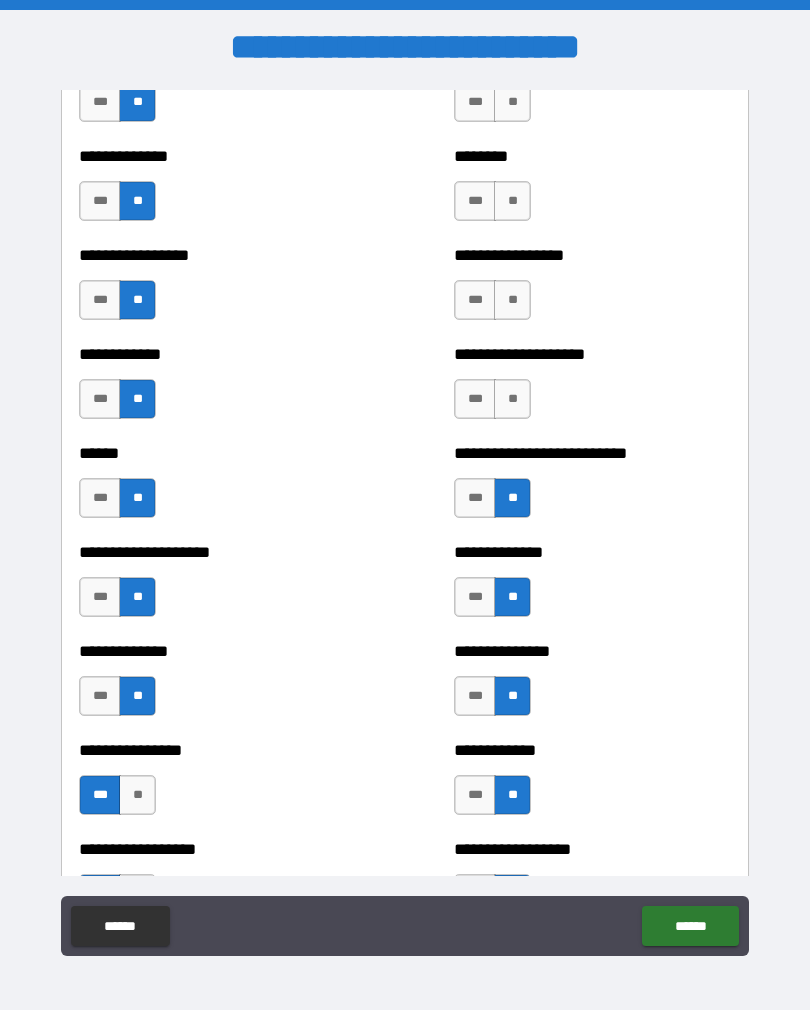 scroll, scrollTop: 3659, scrollLeft: 0, axis: vertical 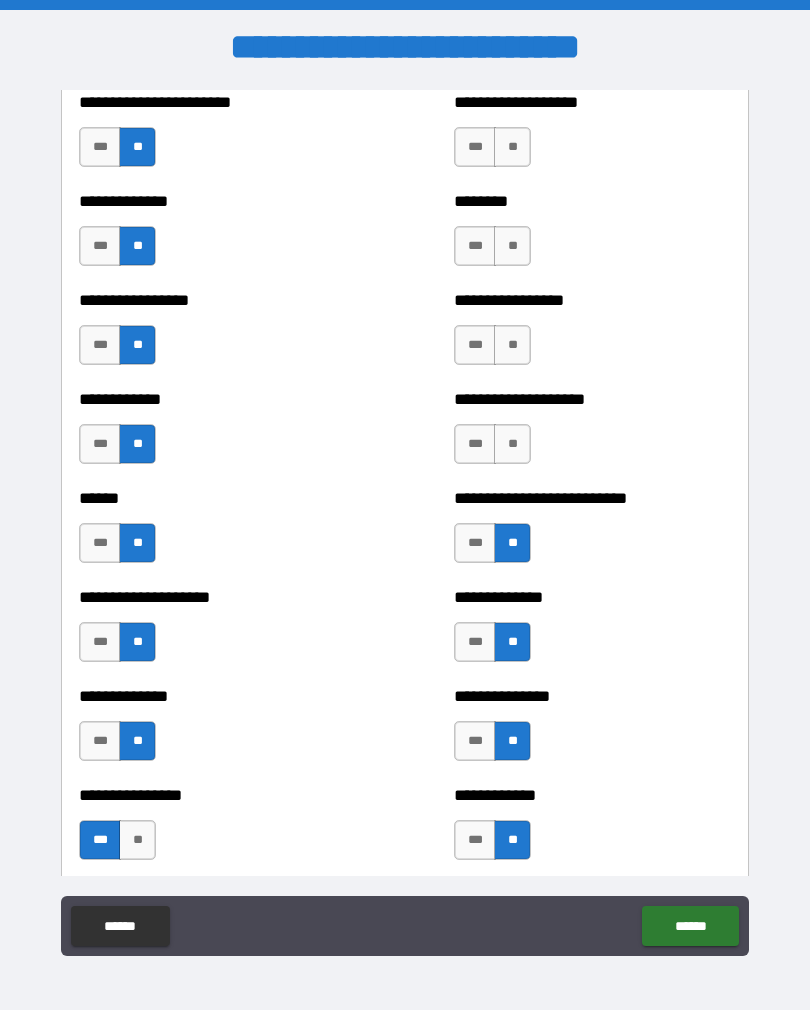 click on "**" at bounding box center [512, 444] 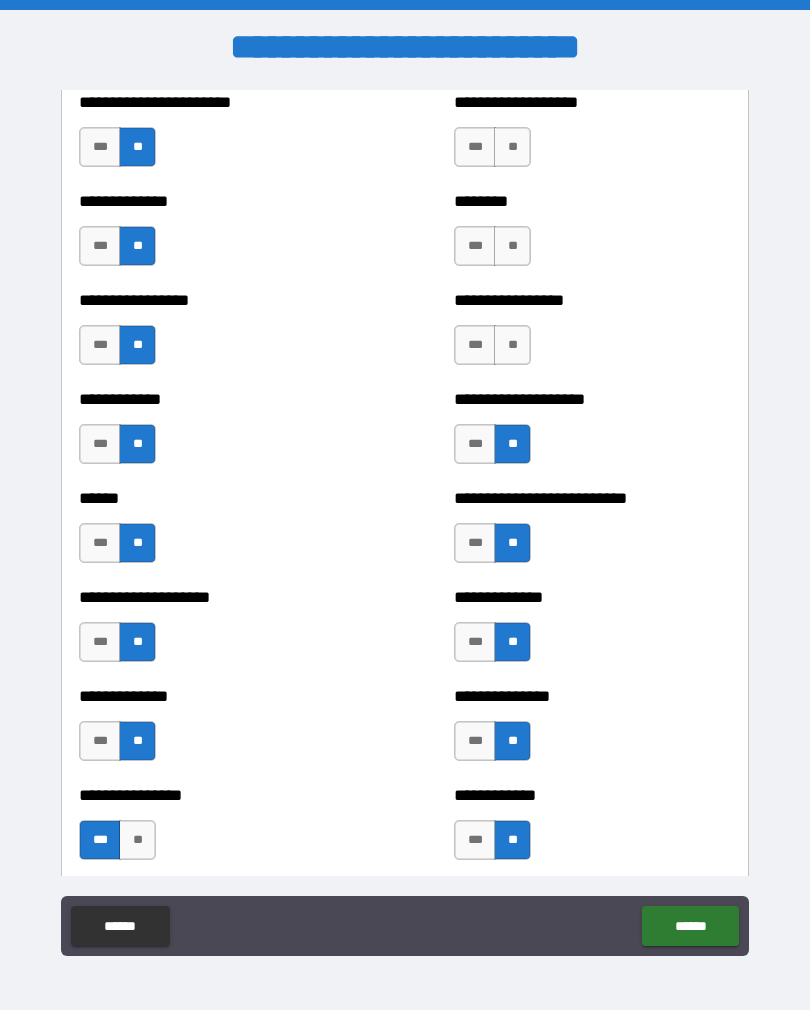 click on "**" at bounding box center (512, 345) 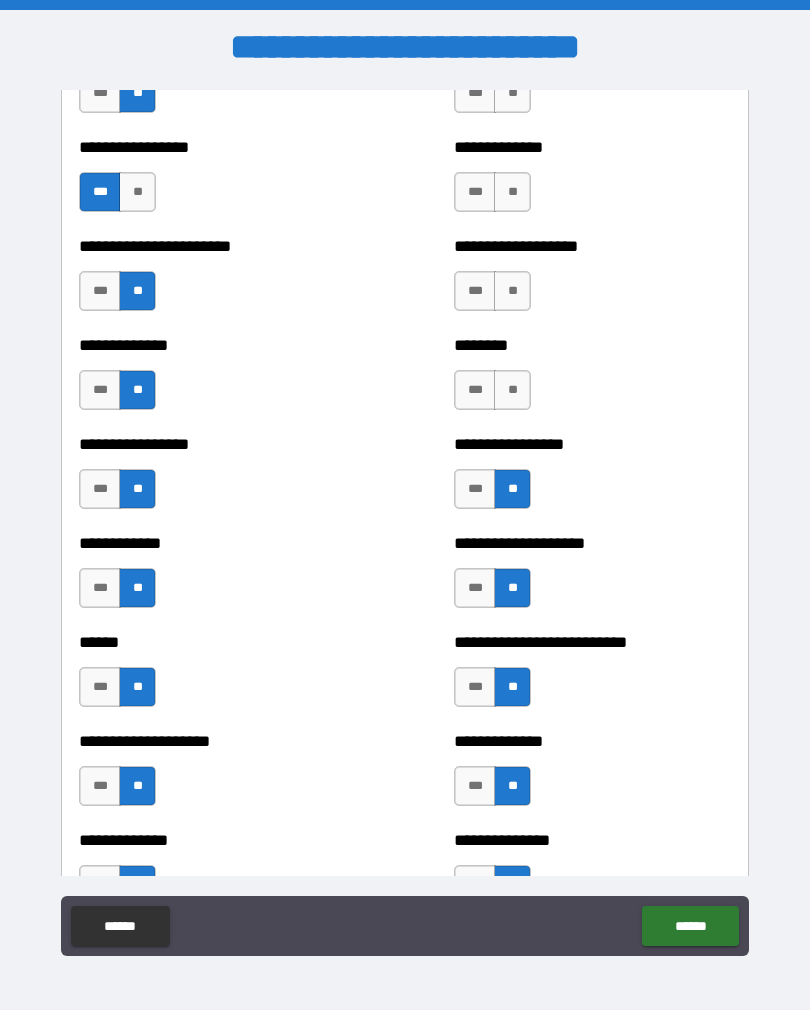 click on "**" at bounding box center [512, 390] 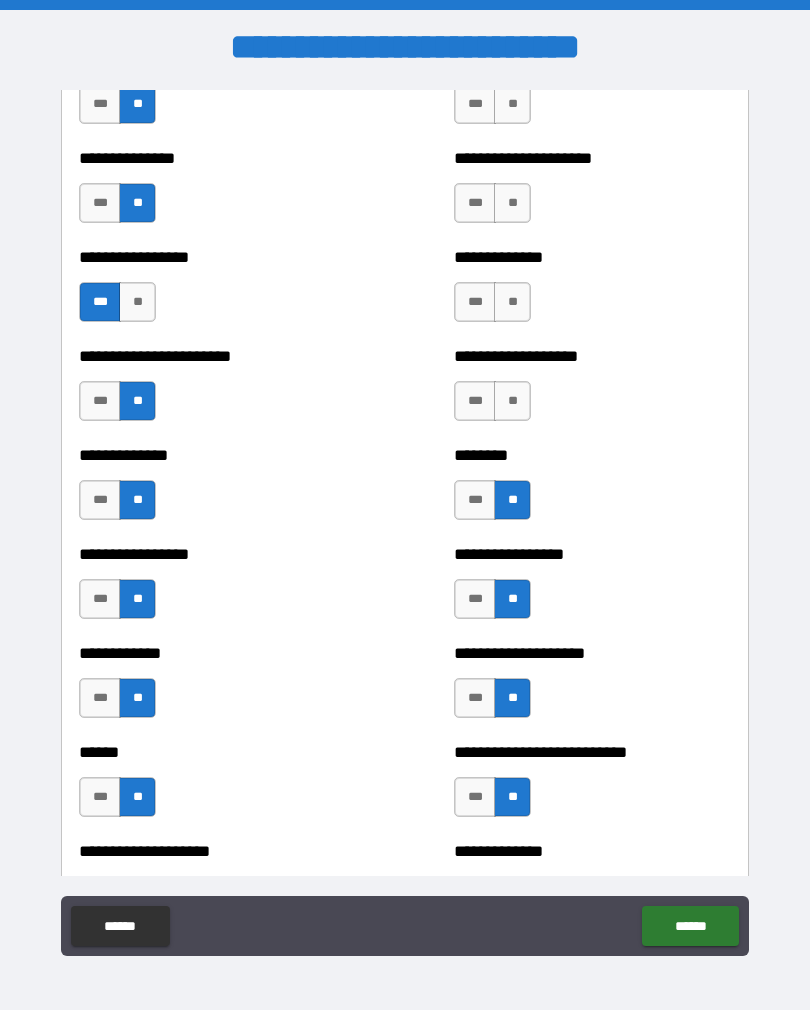 scroll, scrollTop: 3397, scrollLeft: 0, axis: vertical 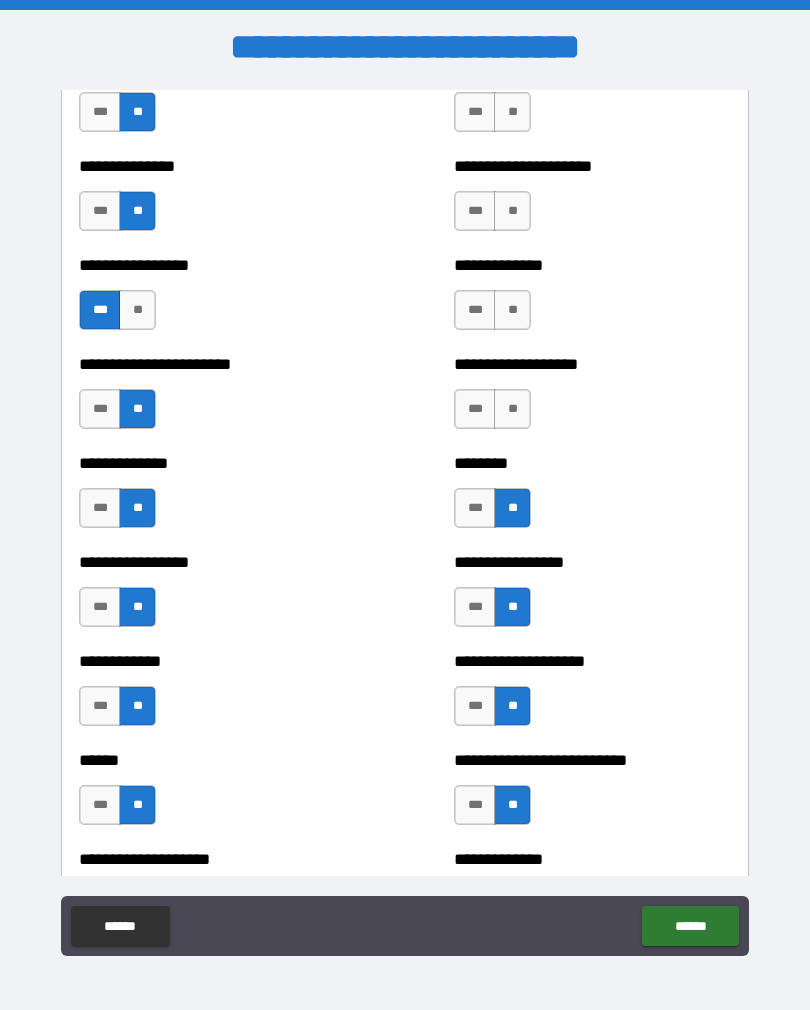 click on "**" at bounding box center [512, 409] 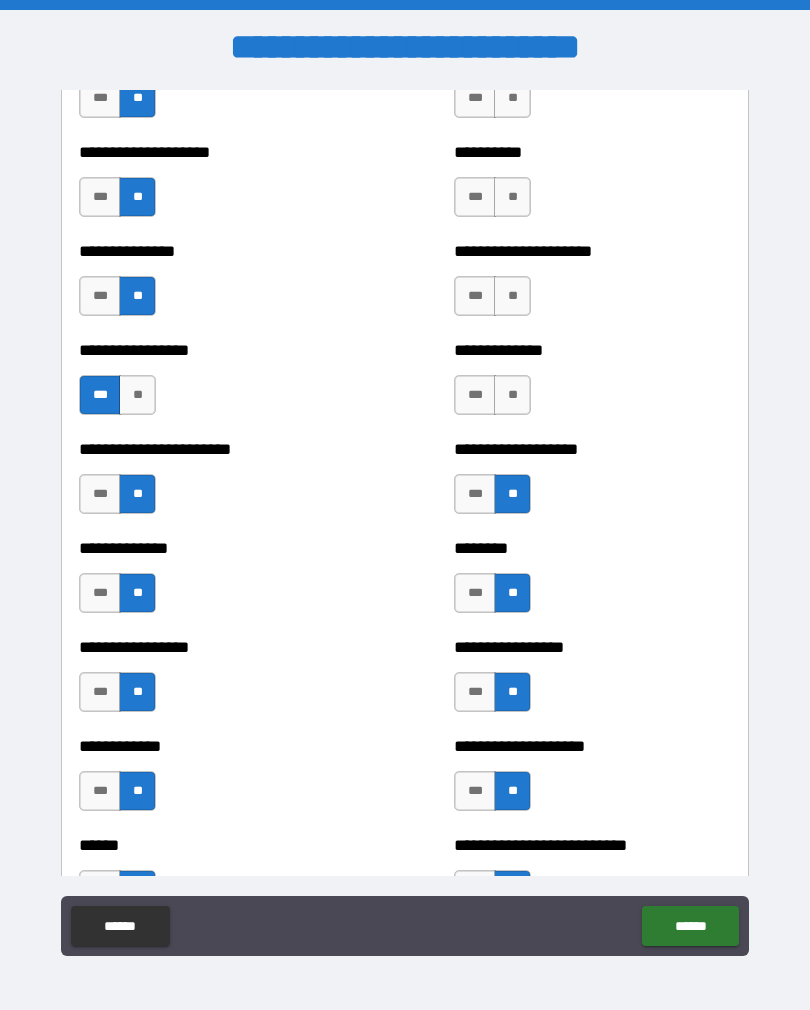 click on "**" at bounding box center [512, 395] 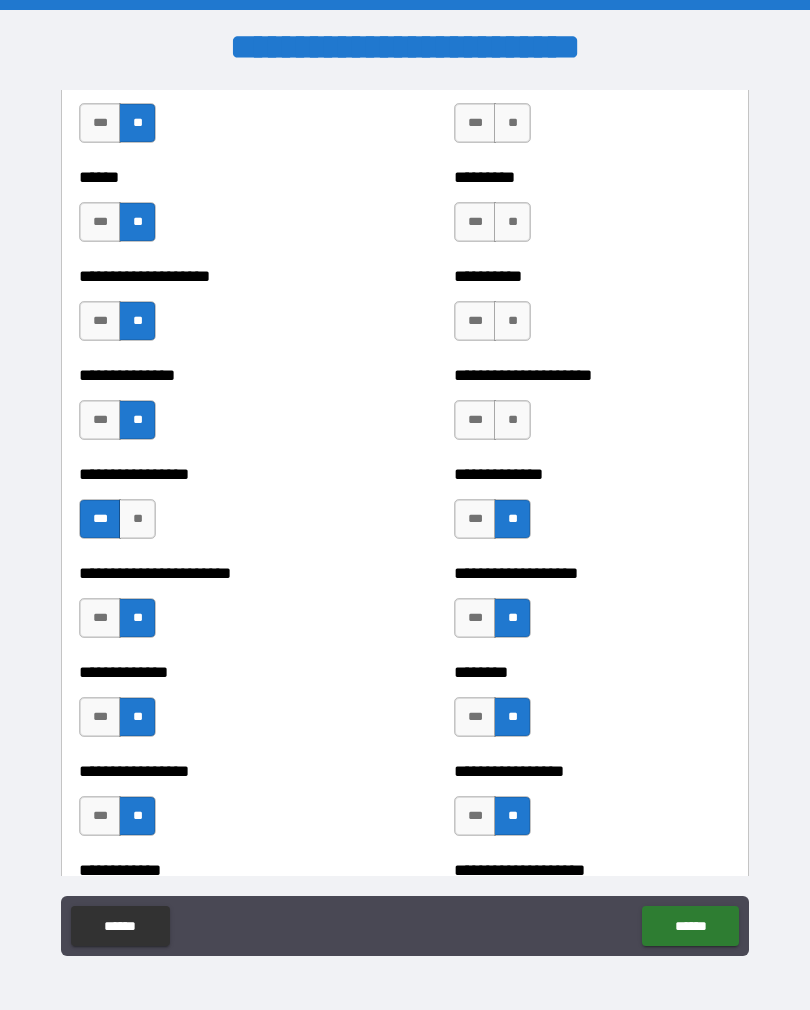 scroll, scrollTop: 3188, scrollLeft: 0, axis: vertical 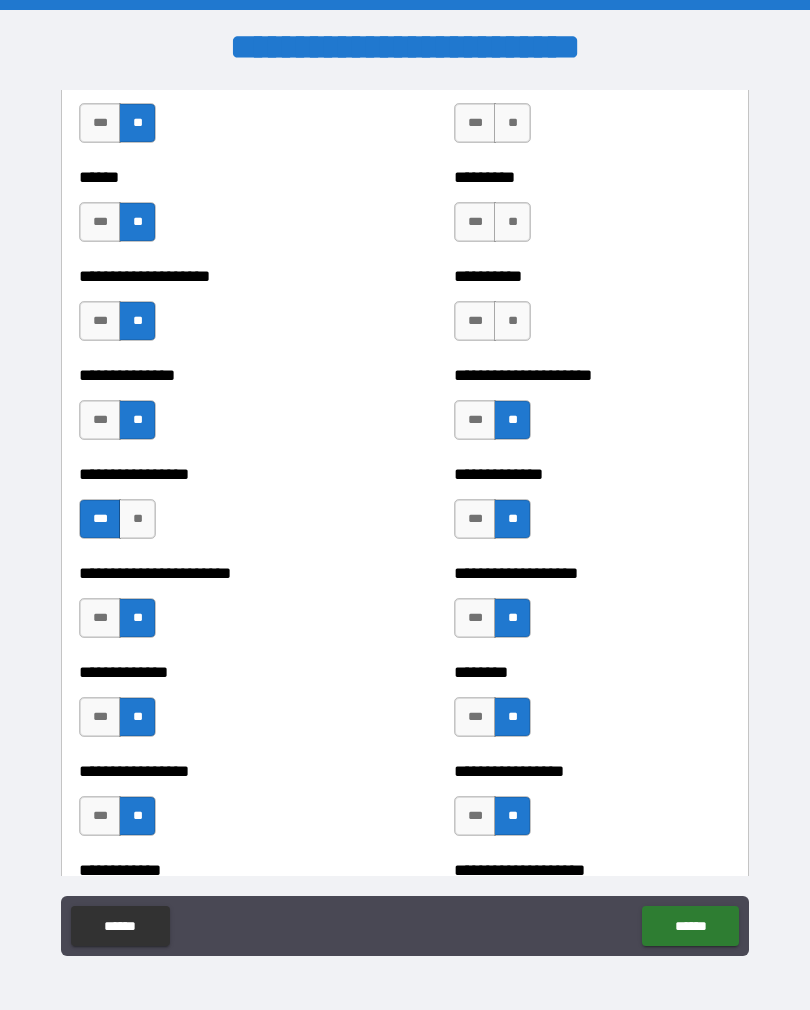click on "**" at bounding box center [512, 321] 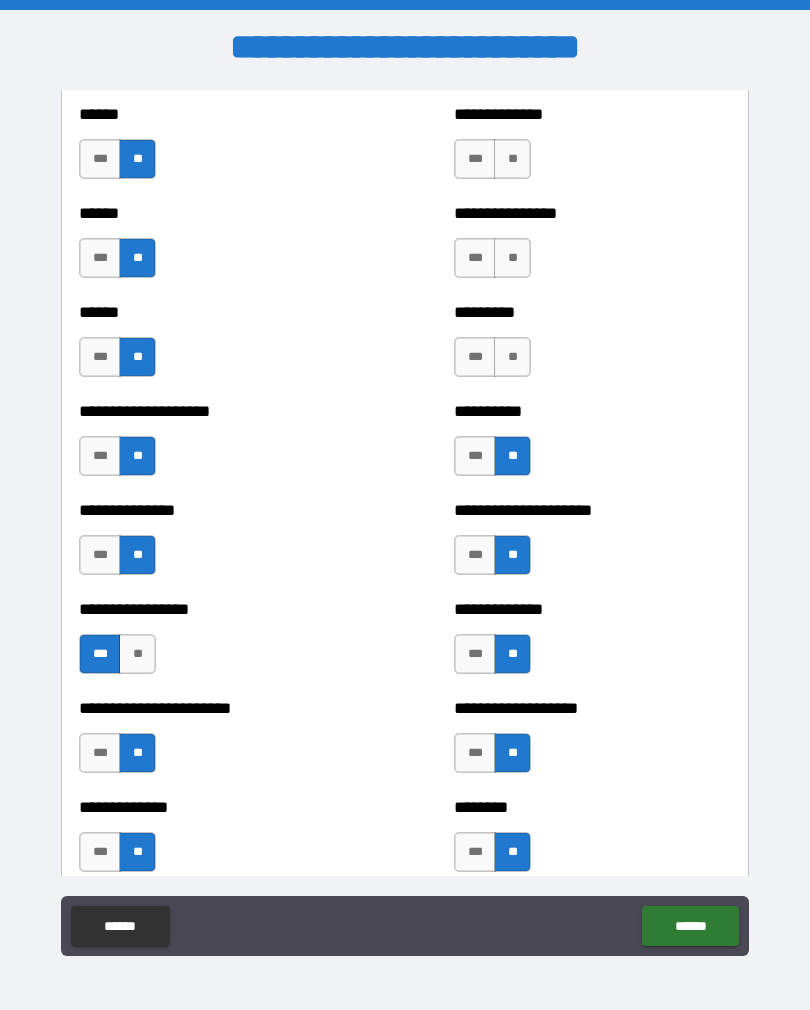 scroll, scrollTop: 3050, scrollLeft: 0, axis: vertical 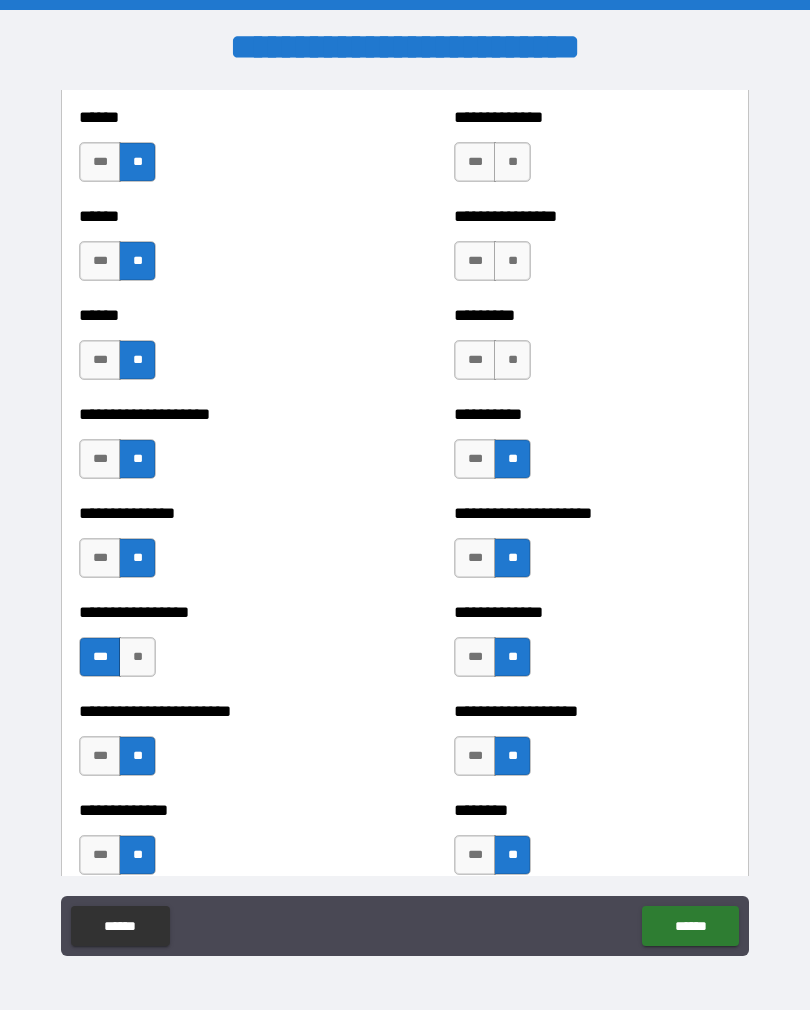 click on "**" at bounding box center [512, 360] 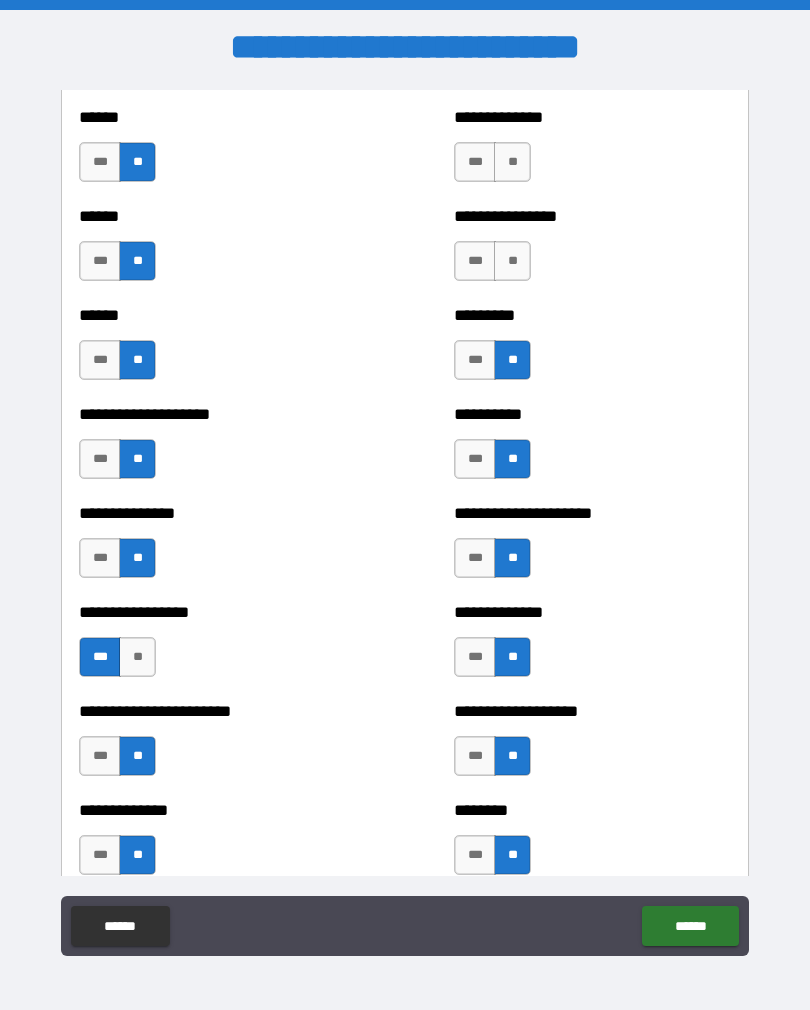 click on "**" at bounding box center (512, 261) 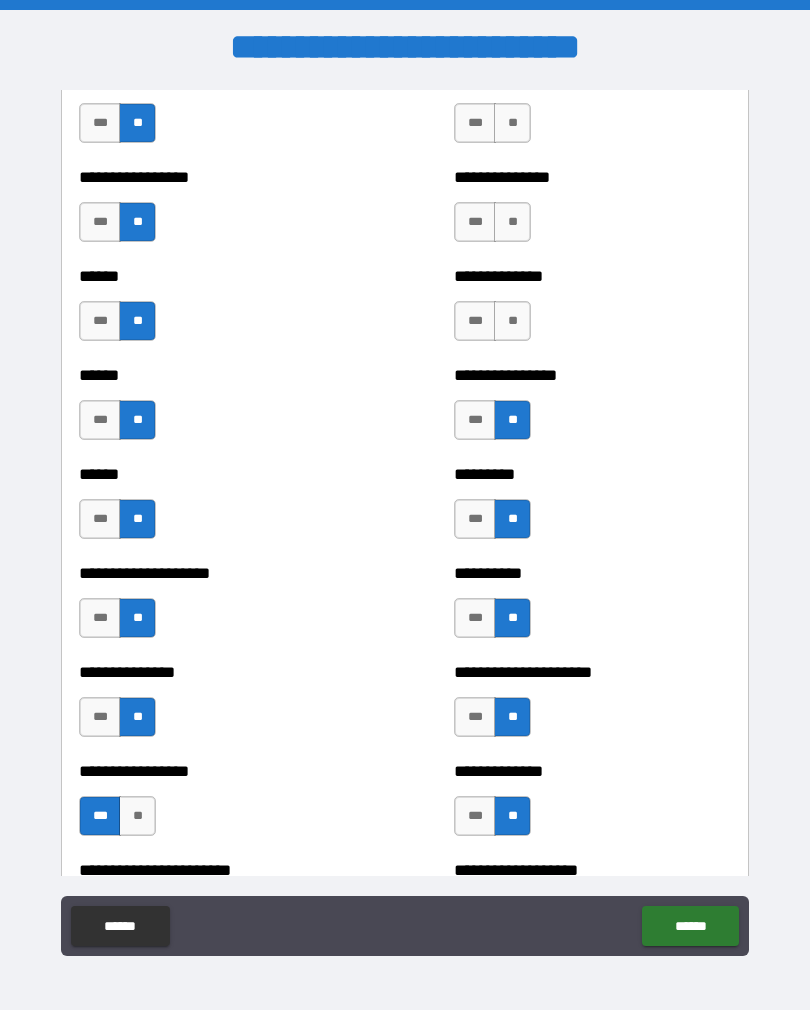 click on "**" at bounding box center (512, 321) 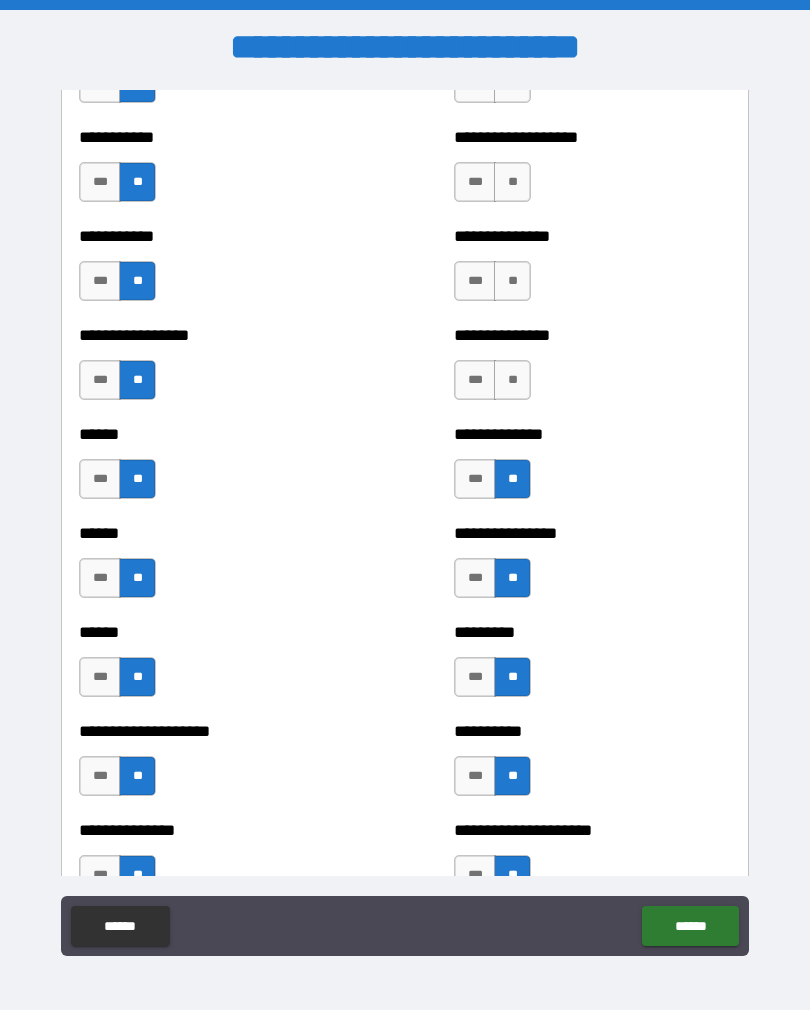 scroll, scrollTop: 2725, scrollLeft: 0, axis: vertical 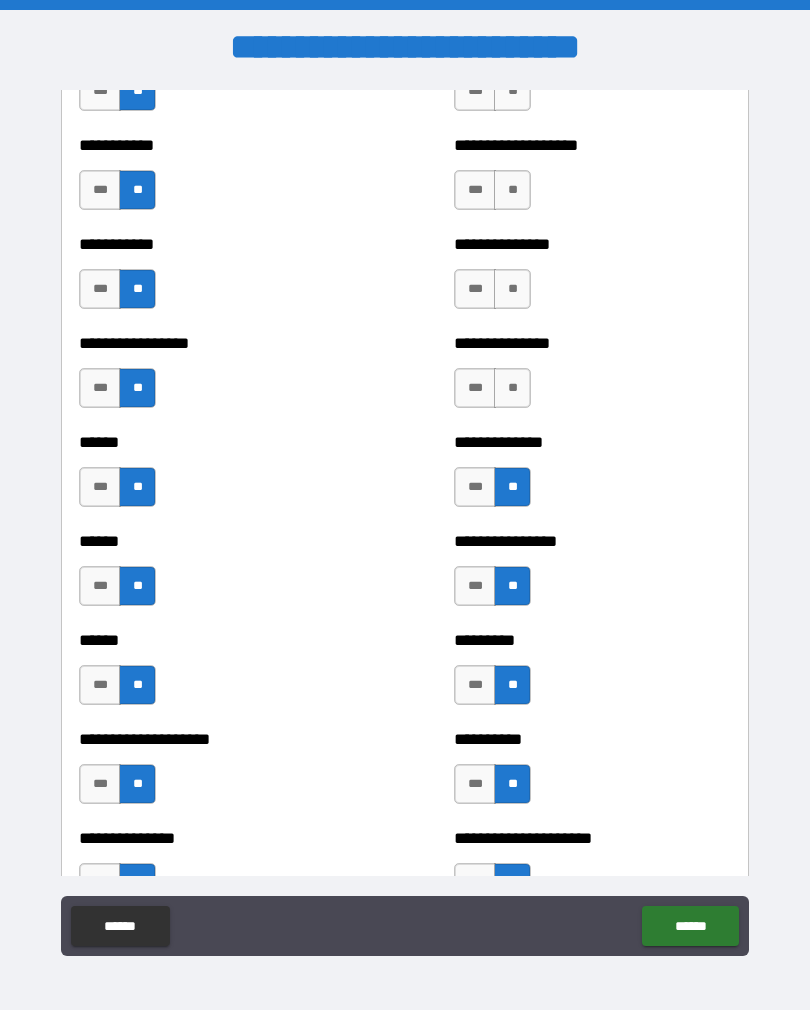 click on "***" at bounding box center [475, 388] 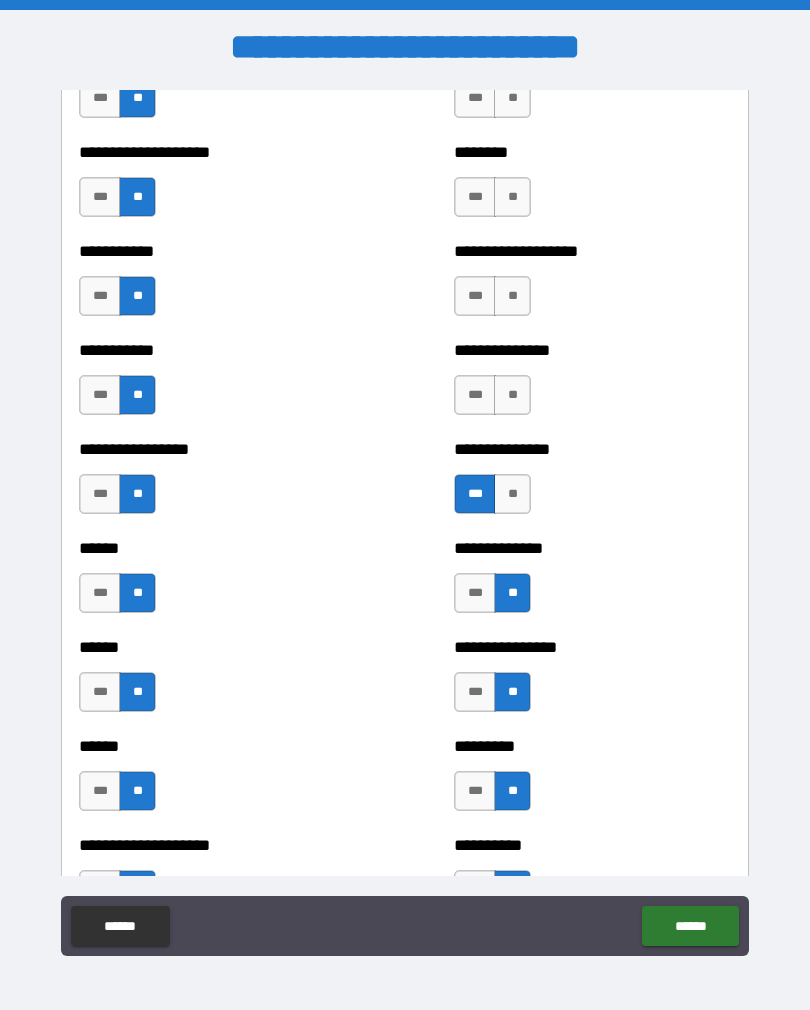 scroll, scrollTop: 2611, scrollLeft: 0, axis: vertical 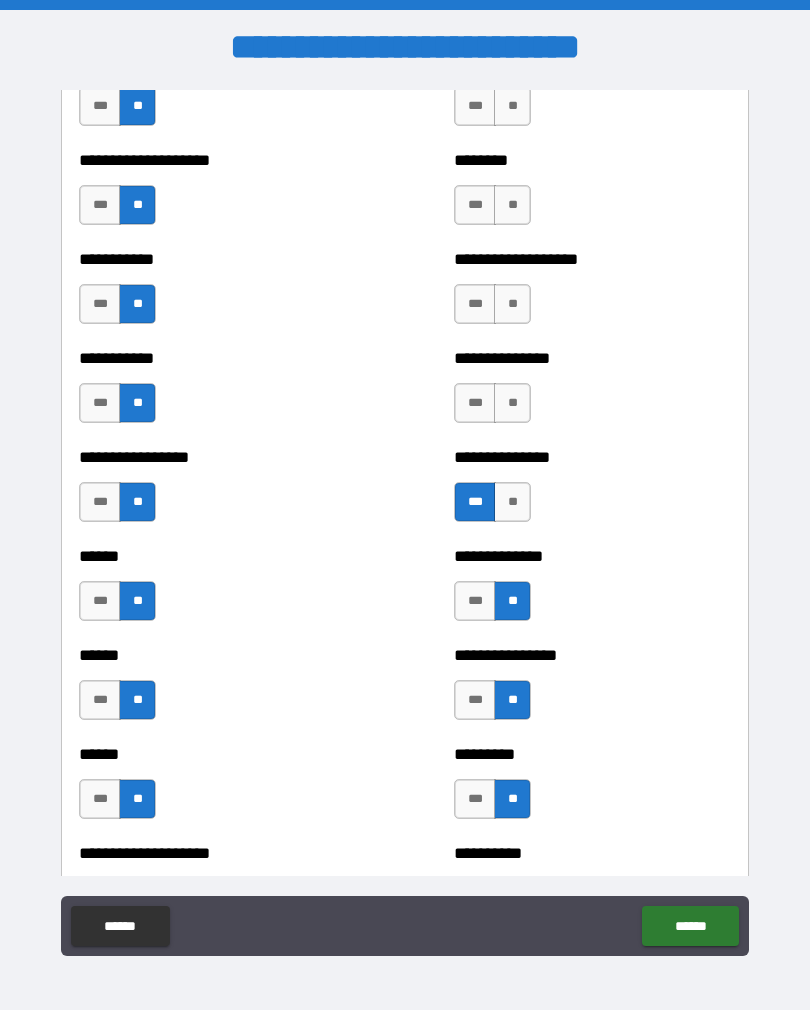 click on "**" at bounding box center [512, 403] 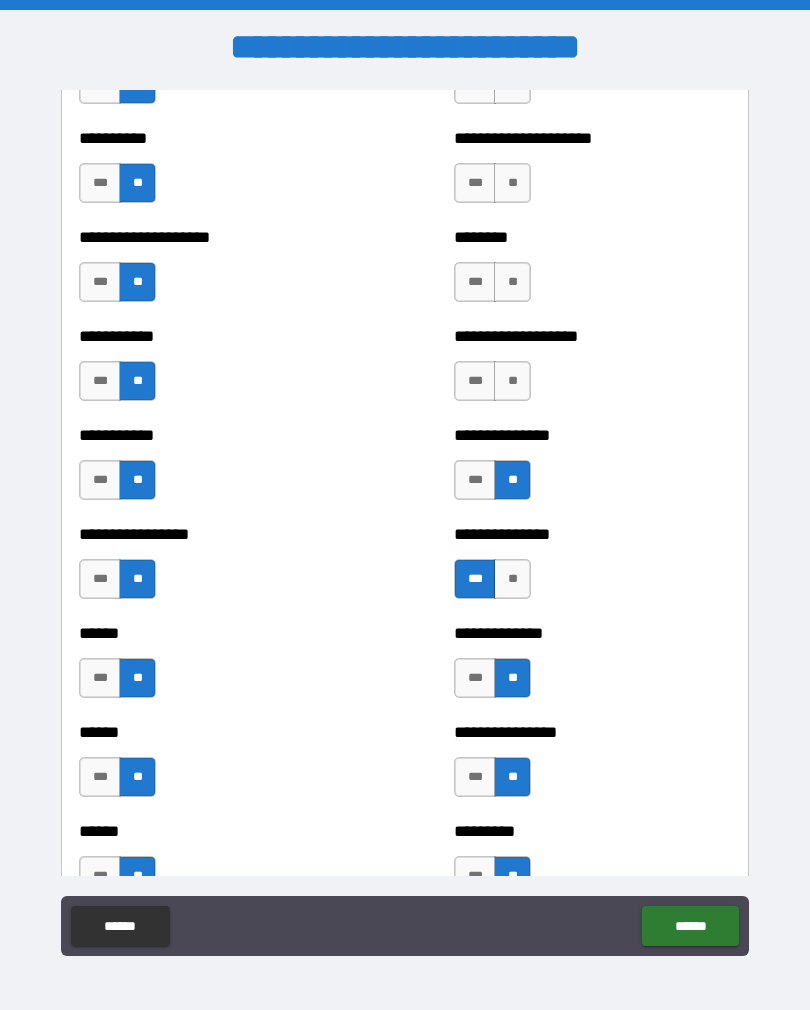 scroll, scrollTop: 2528, scrollLeft: 0, axis: vertical 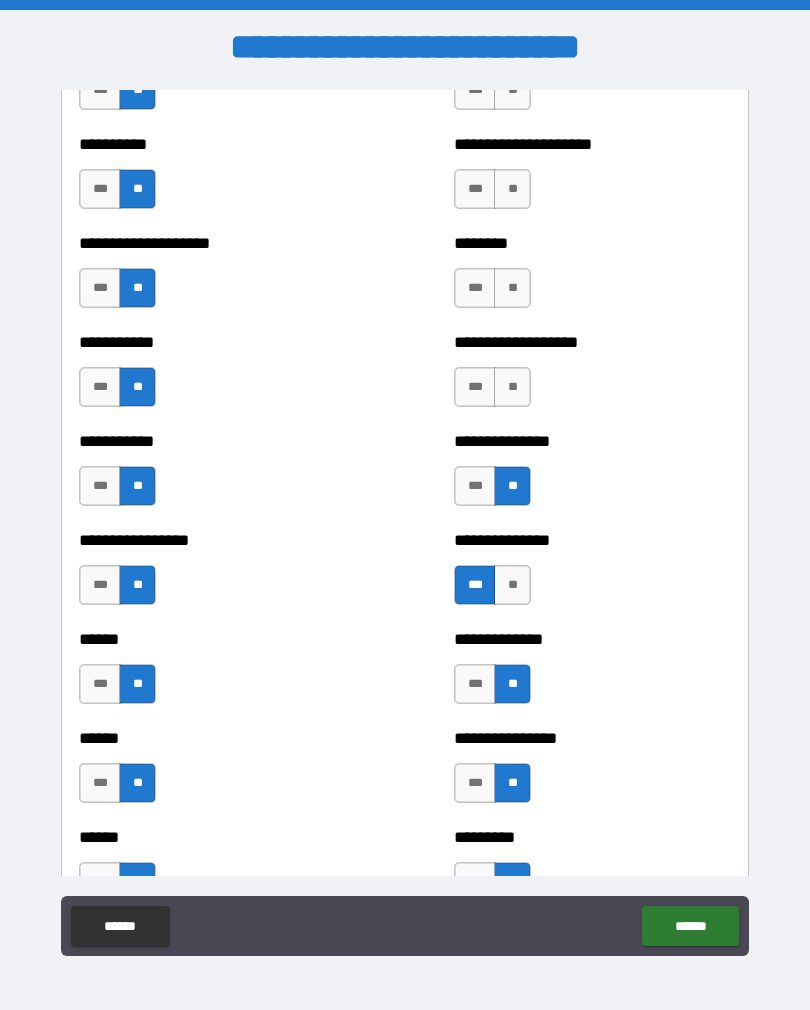 click on "**" at bounding box center (512, 387) 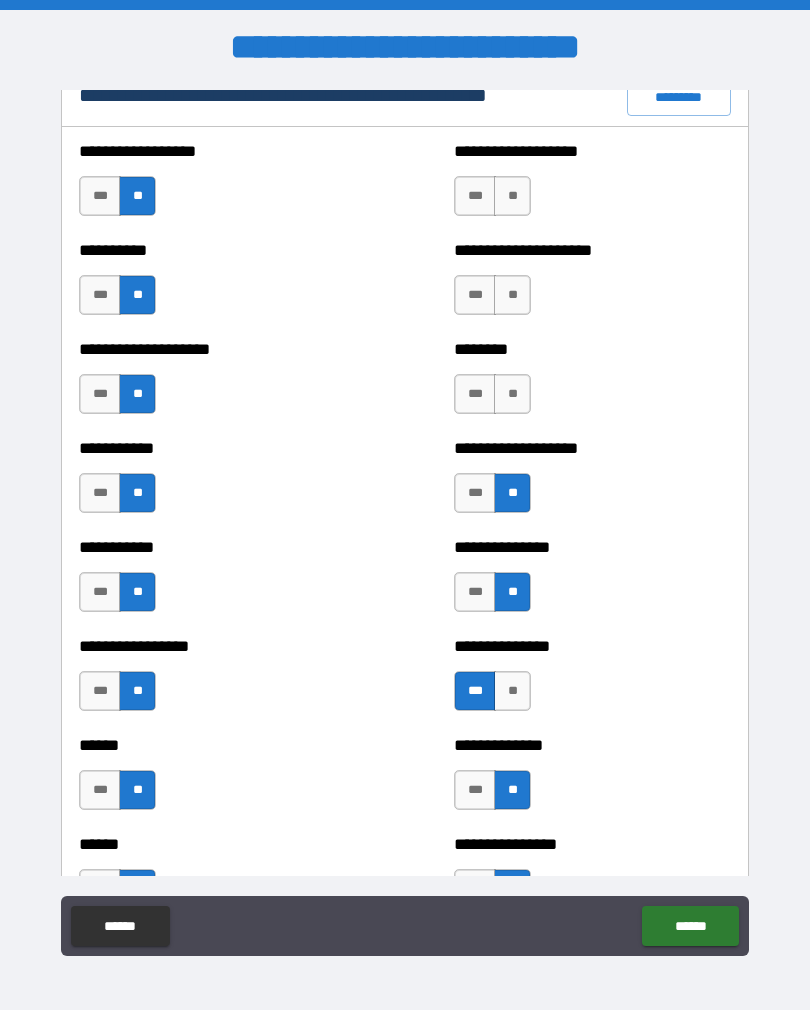 click on "**" at bounding box center (512, 394) 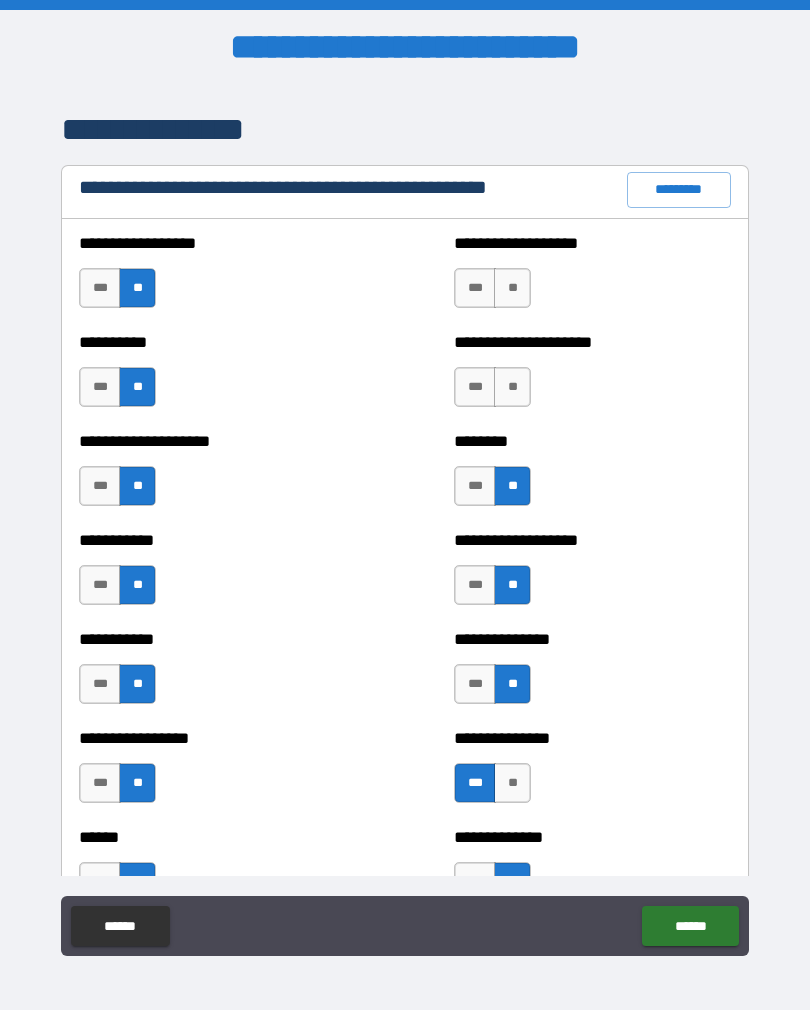 scroll, scrollTop: 2312, scrollLeft: 0, axis: vertical 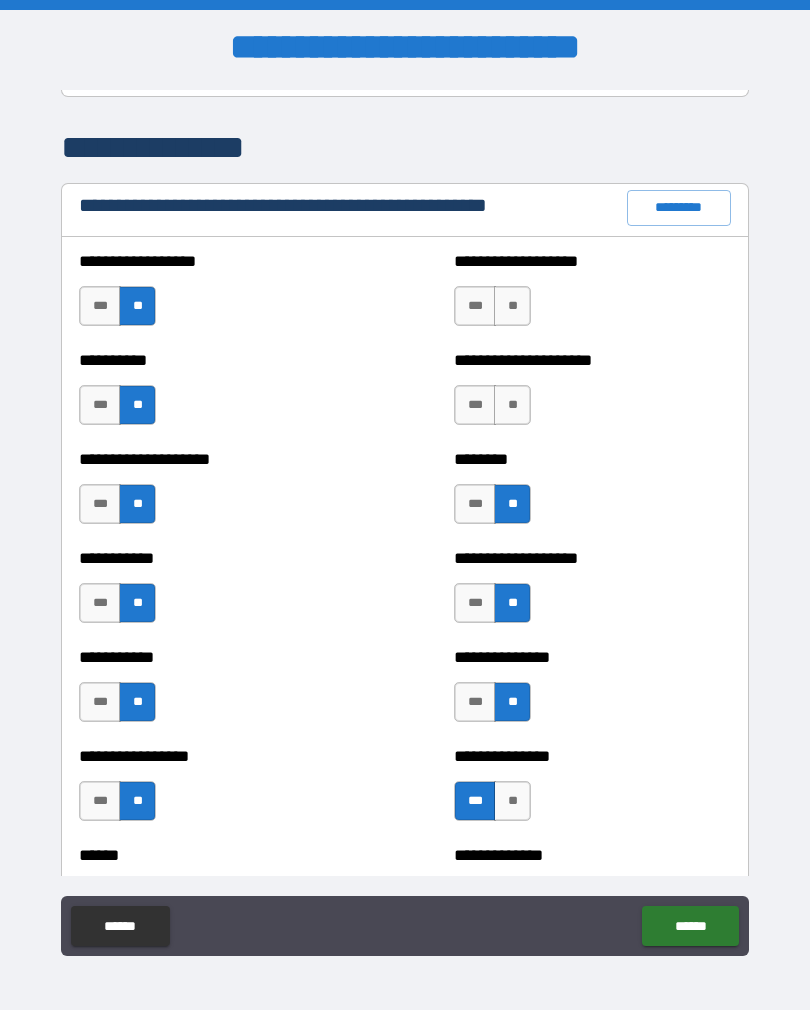 click on "**" at bounding box center (512, 405) 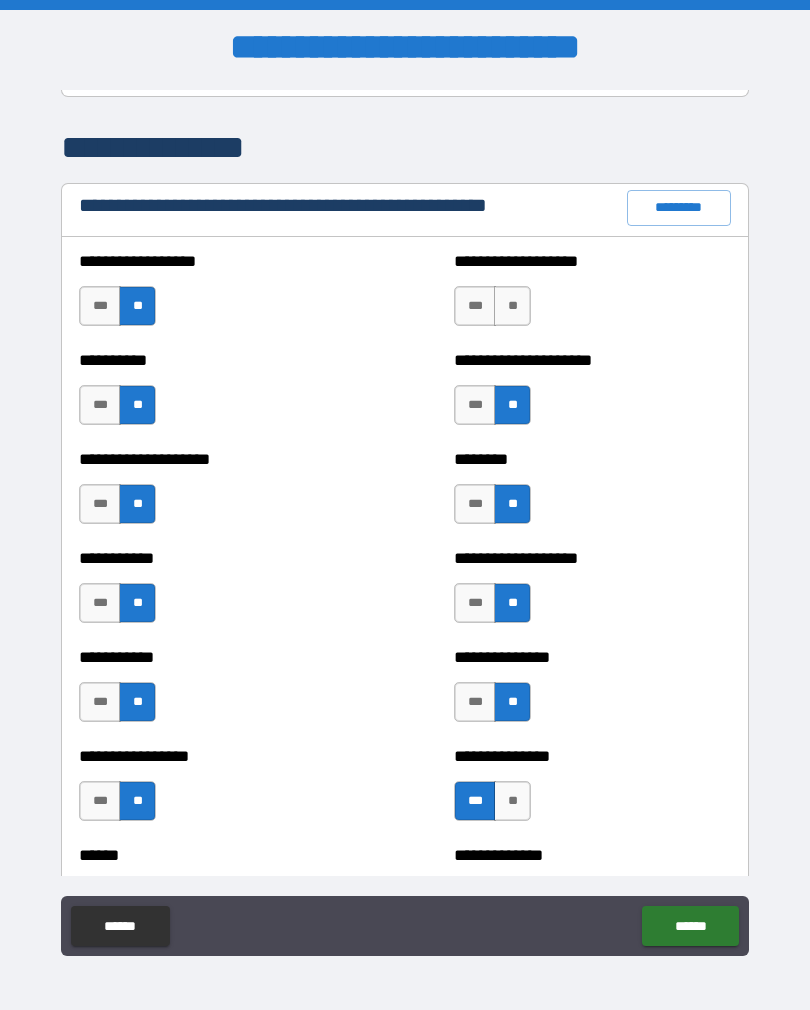 click on "**" at bounding box center (512, 306) 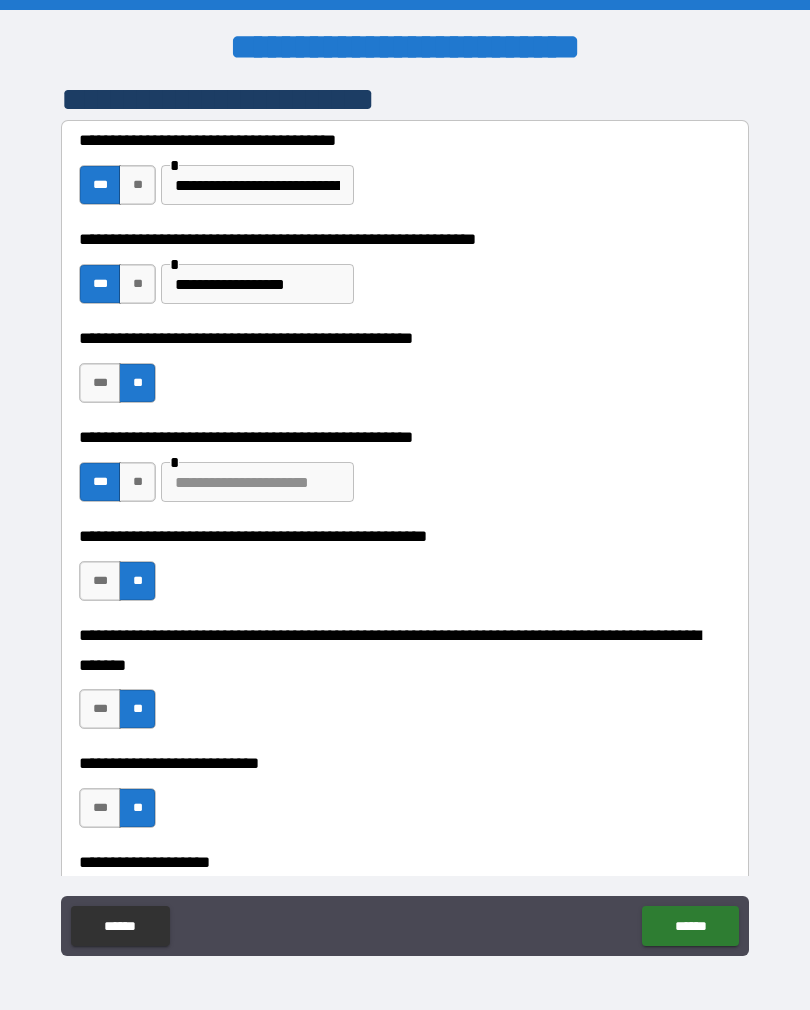scroll, scrollTop: 465, scrollLeft: 0, axis: vertical 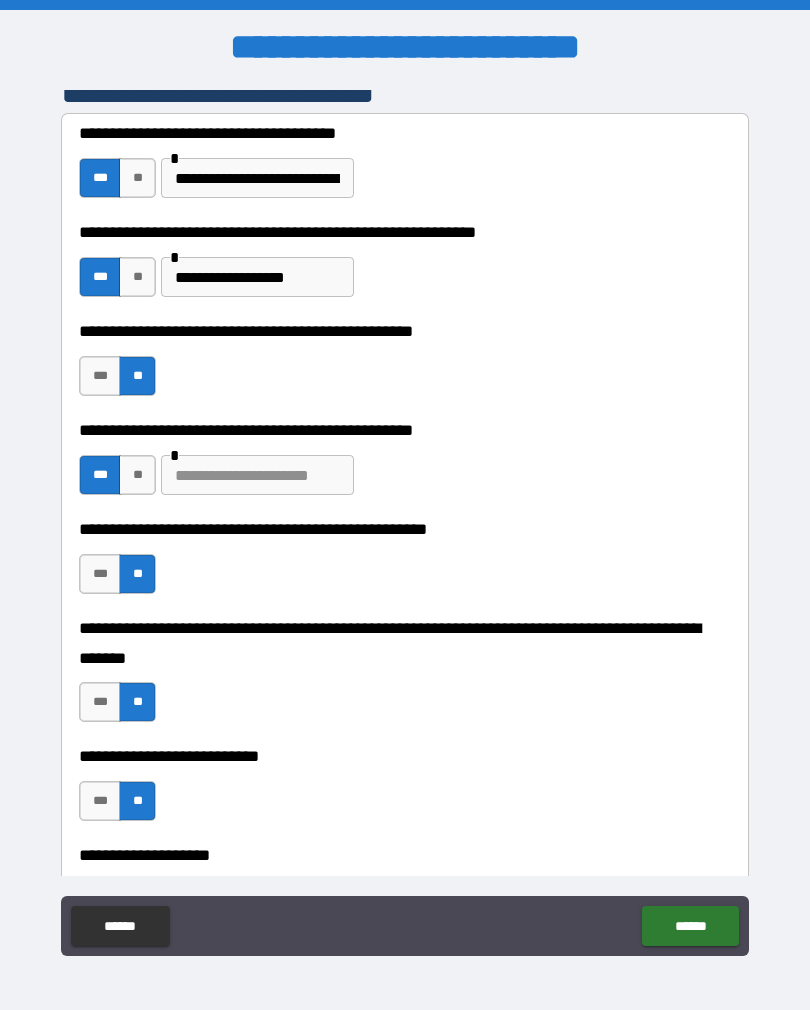 click at bounding box center [257, 475] 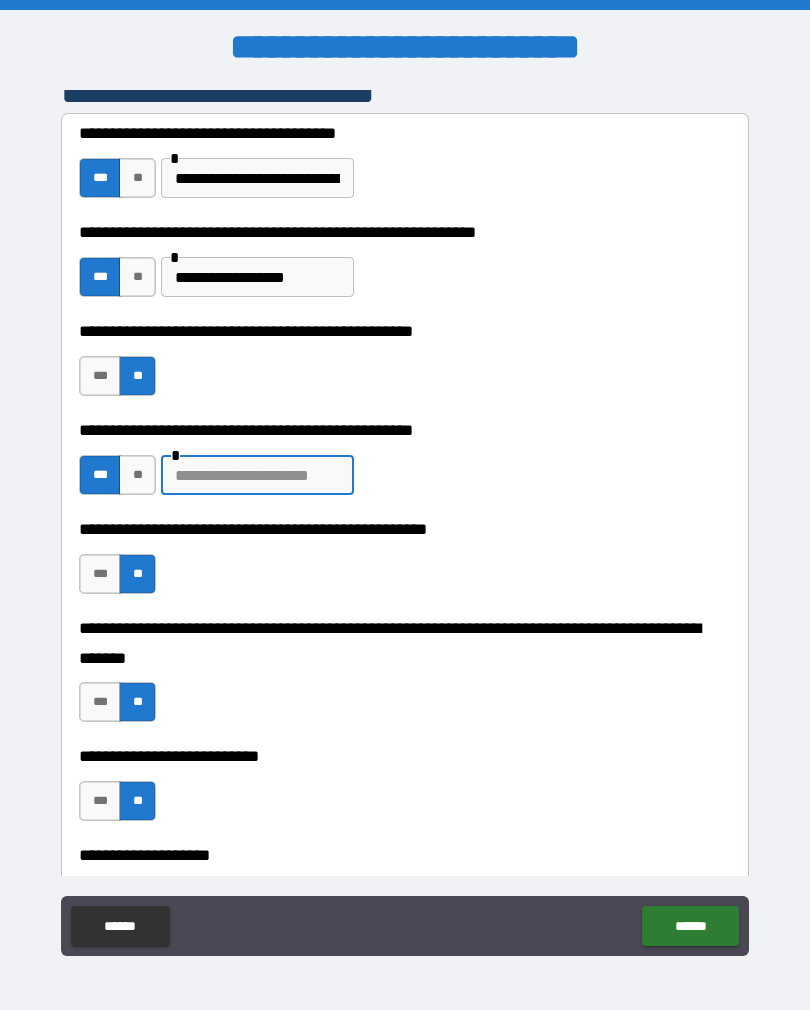click at bounding box center (257, 475) 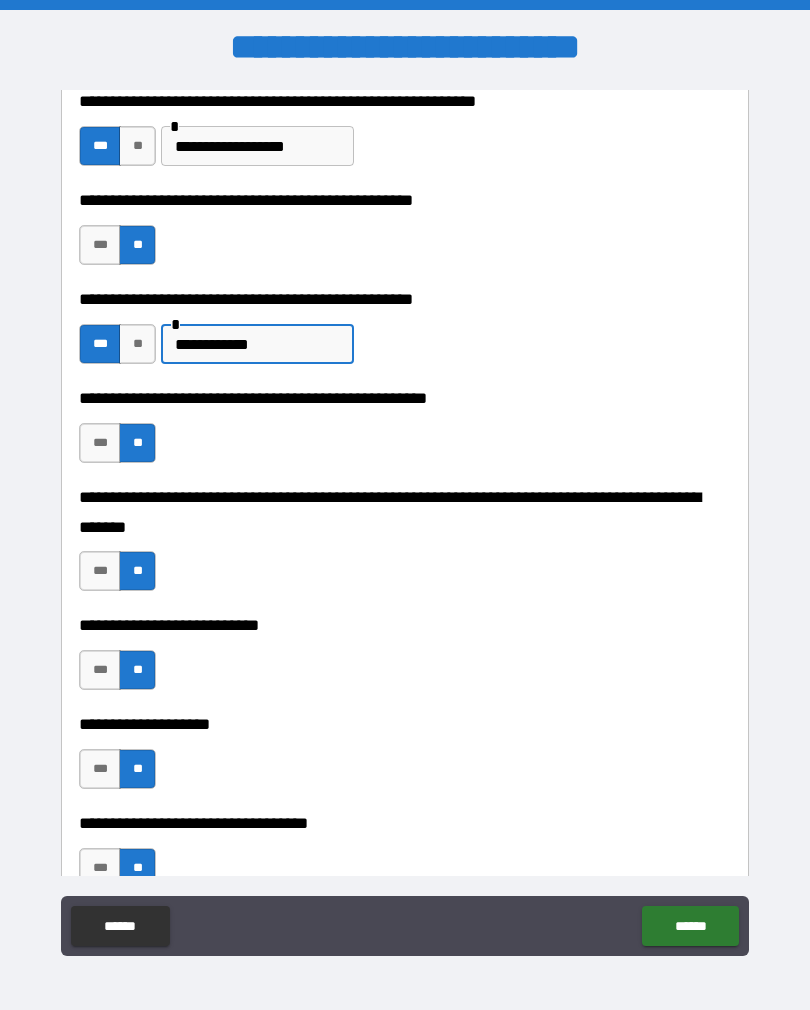 scroll, scrollTop: 601, scrollLeft: 0, axis: vertical 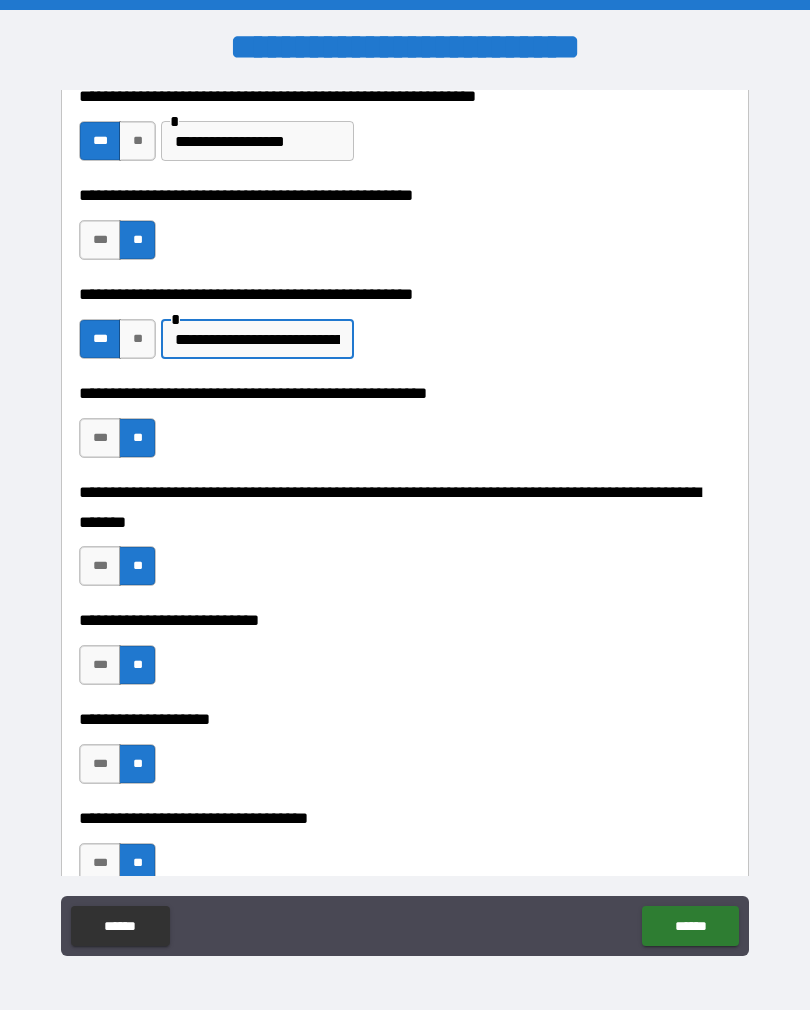 click on "**********" at bounding box center [257, 339] 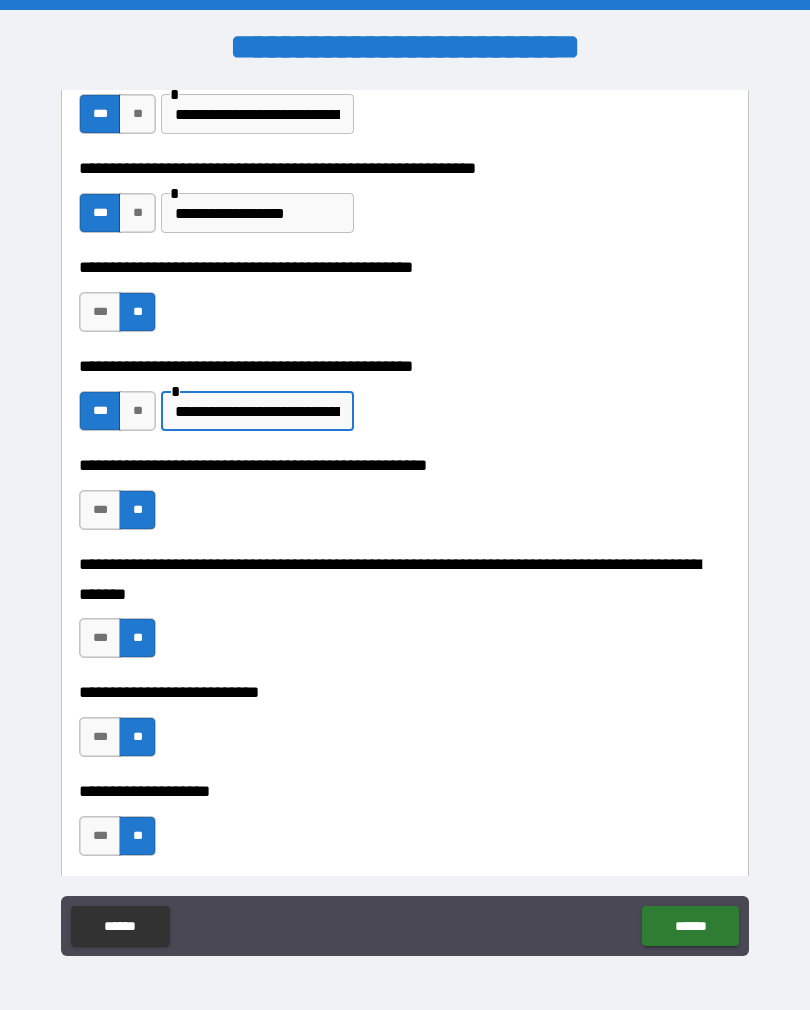 scroll, scrollTop: 527, scrollLeft: 0, axis: vertical 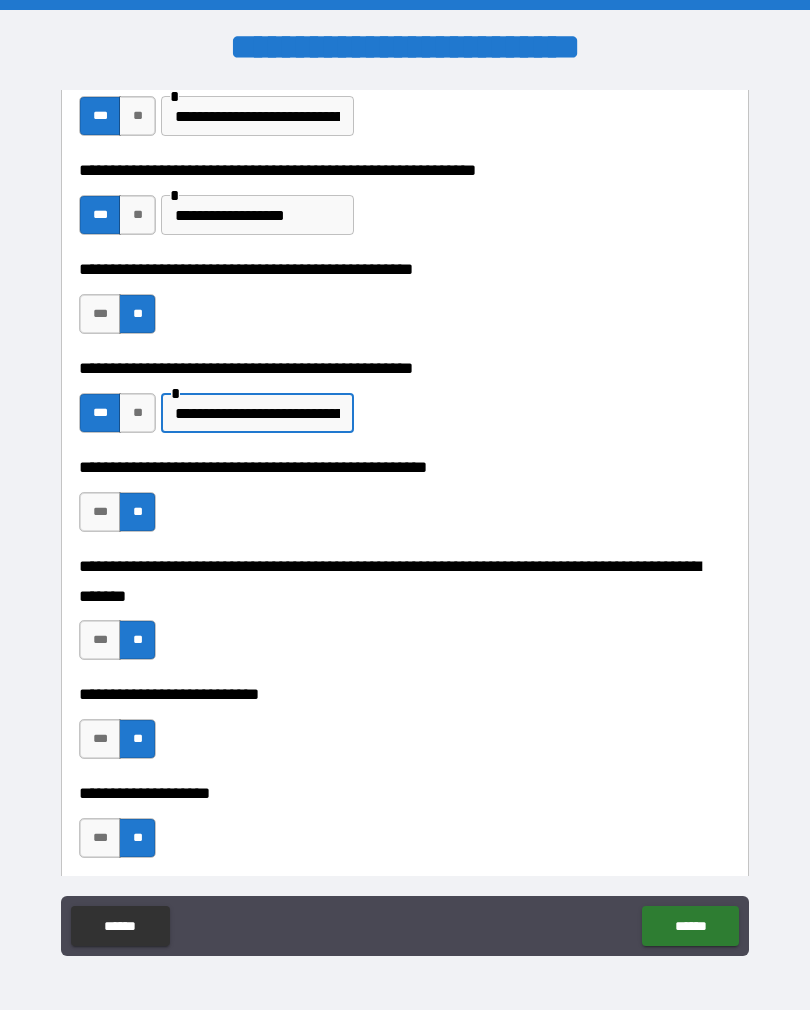 click on "**********" at bounding box center (257, 413) 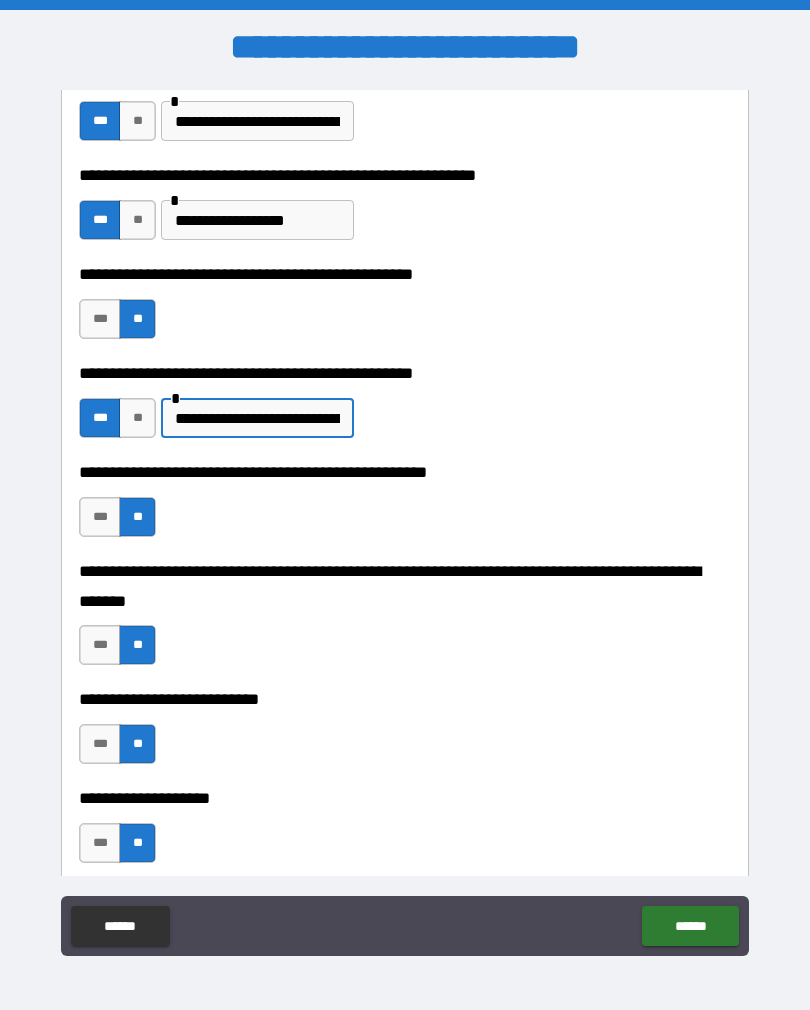 click on "**********" at bounding box center (257, 418) 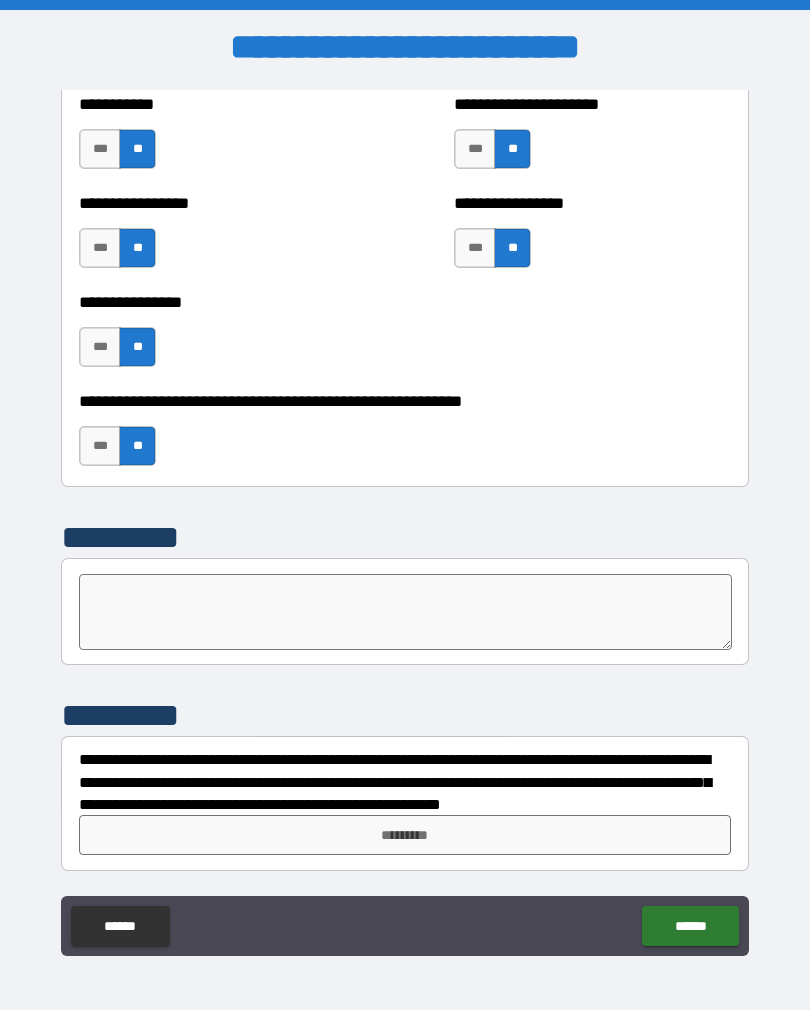 scroll, scrollTop: 6033, scrollLeft: 0, axis: vertical 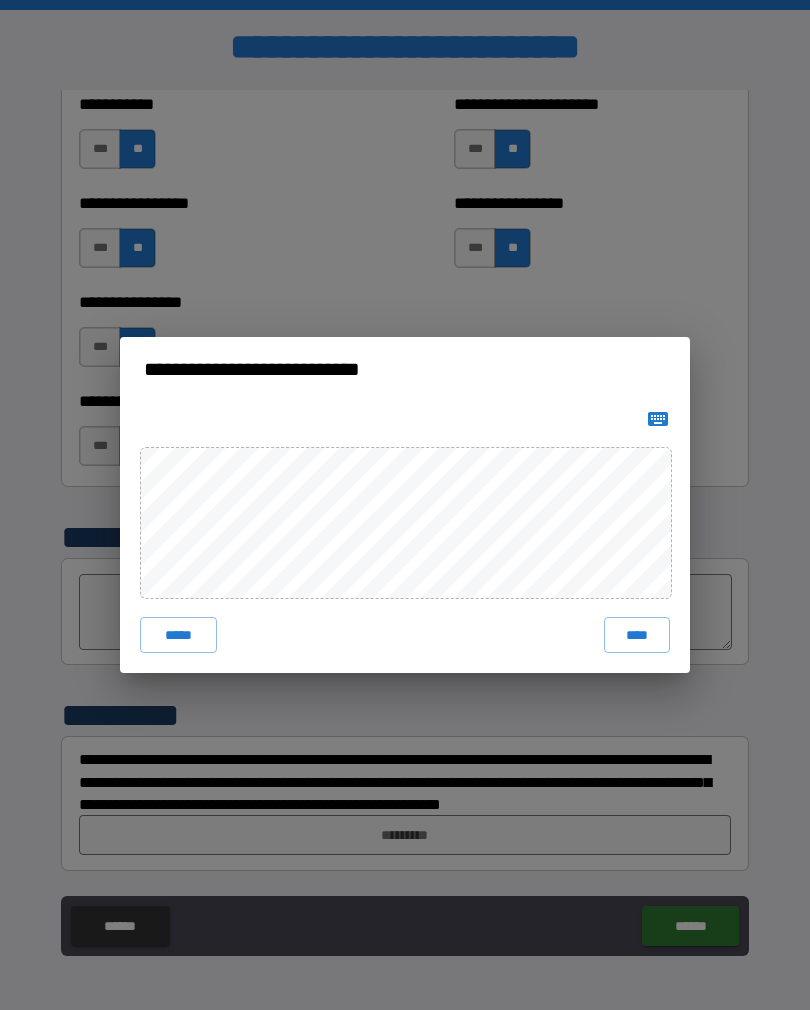 click on "****" at bounding box center (637, 635) 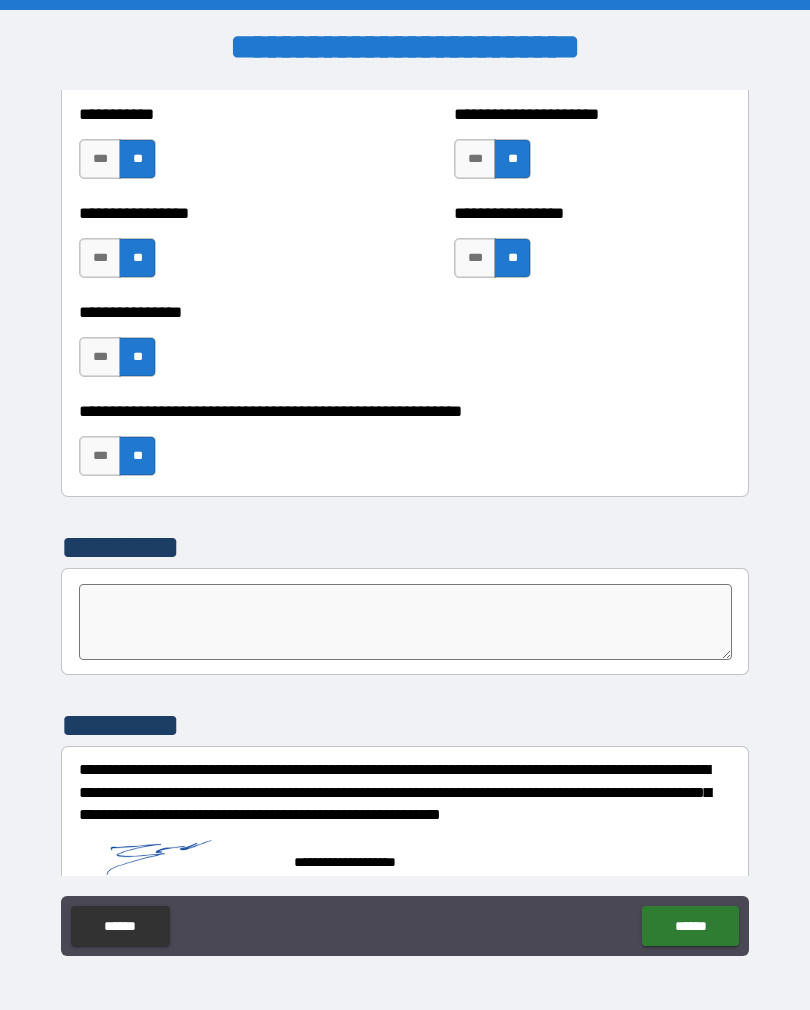click on "******" at bounding box center (690, 926) 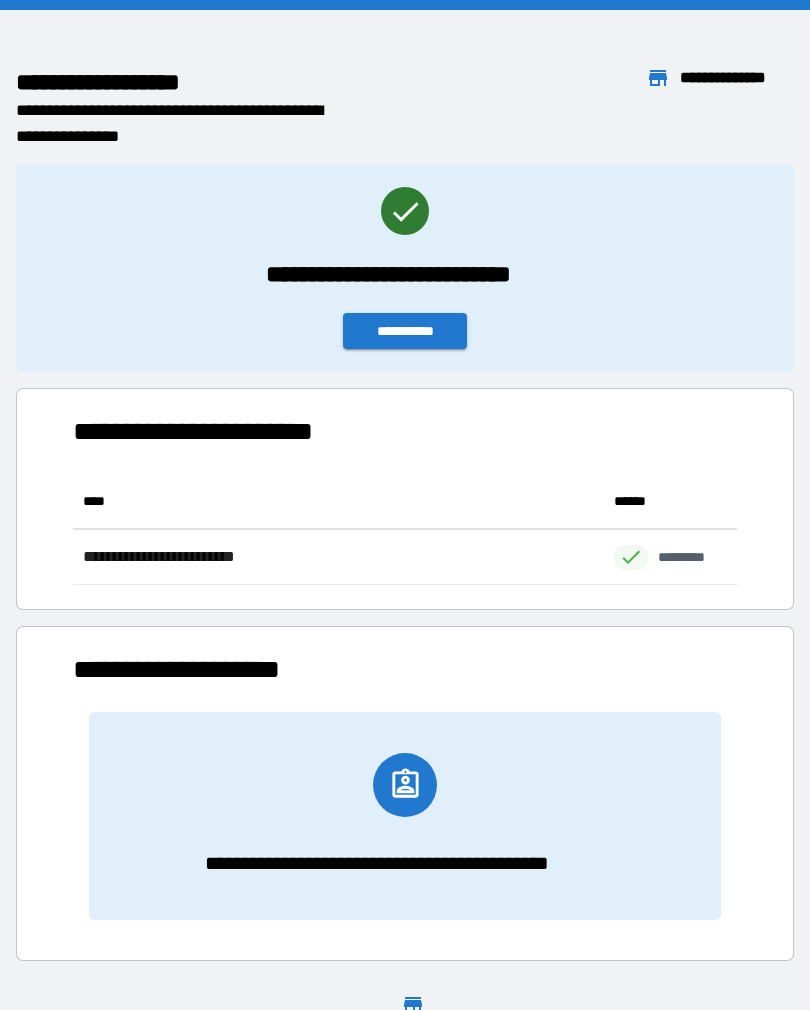 scroll, scrollTop: 1, scrollLeft: 1, axis: both 